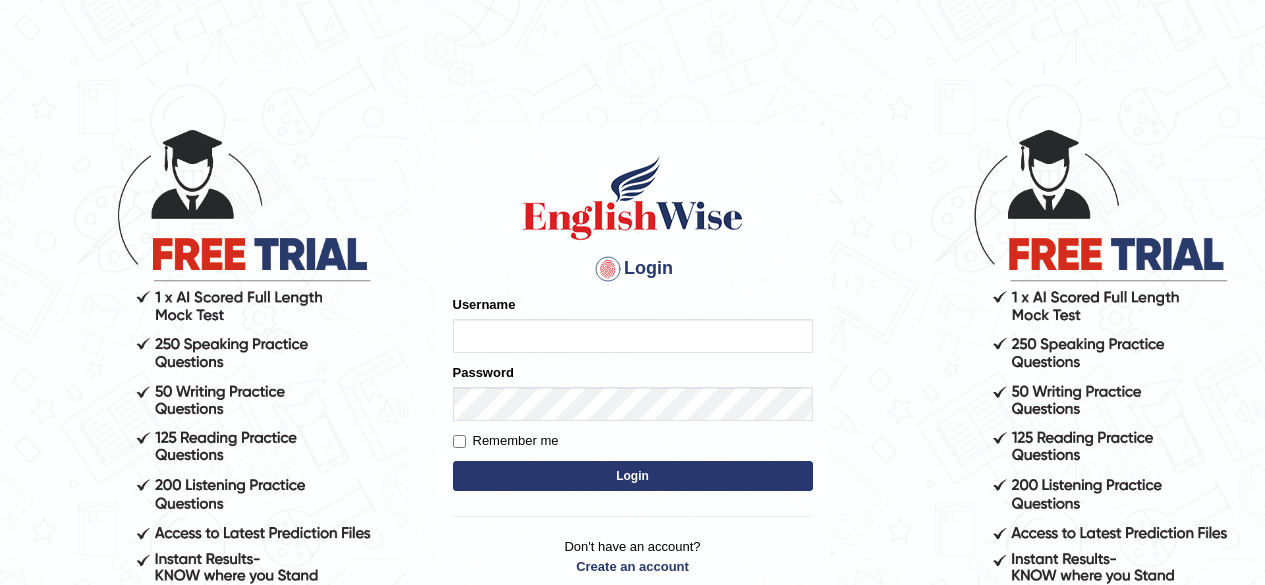 scroll, scrollTop: 0, scrollLeft: 0, axis: both 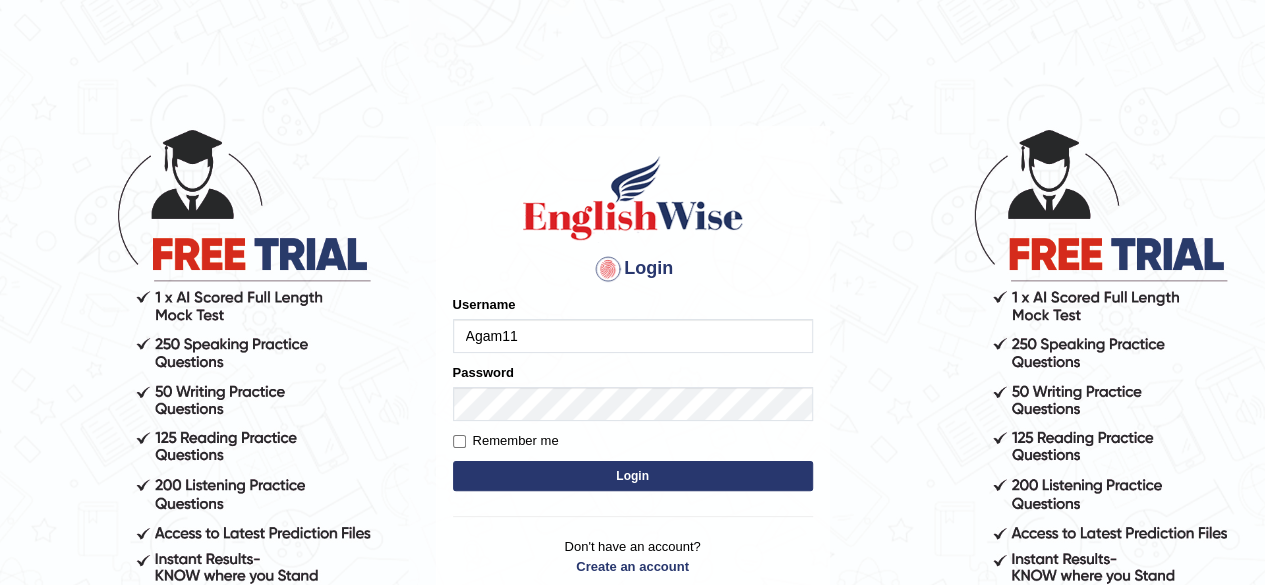 type on "Agam11" 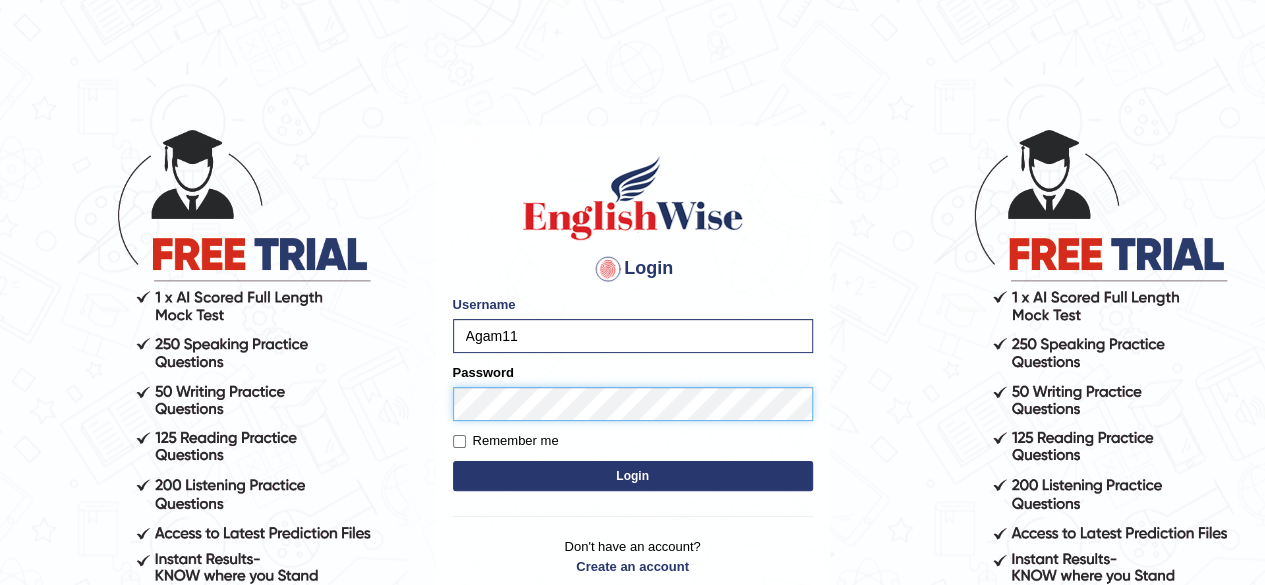 click on "Login" at bounding box center [633, 476] 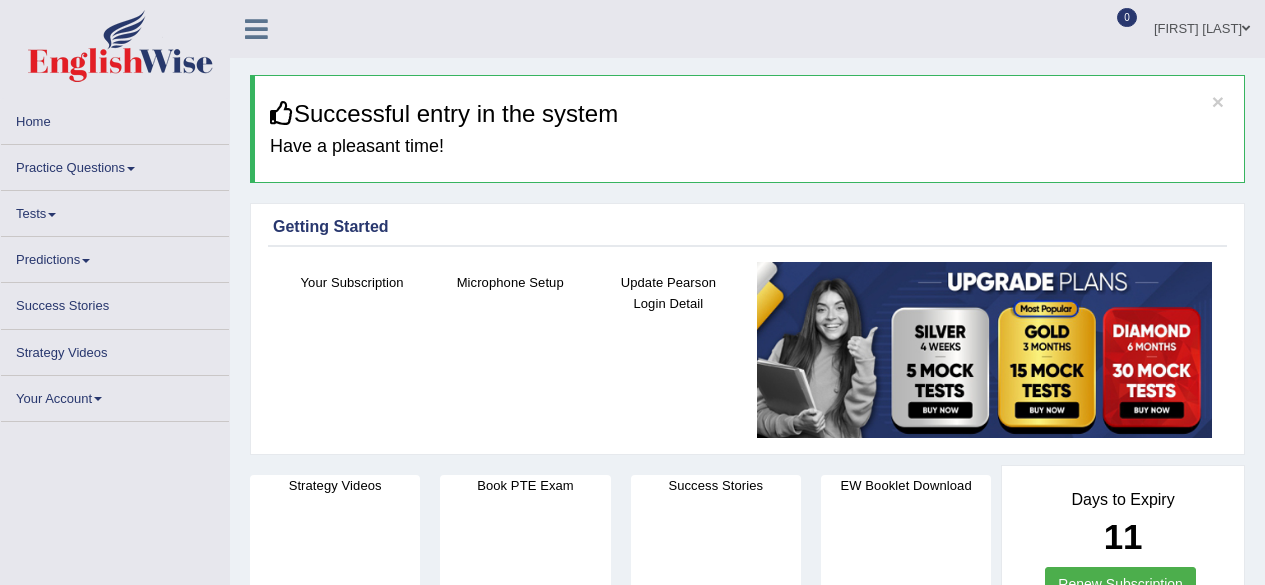 scroll, scrollTop: 0, scrollLeft: 0, axis: both 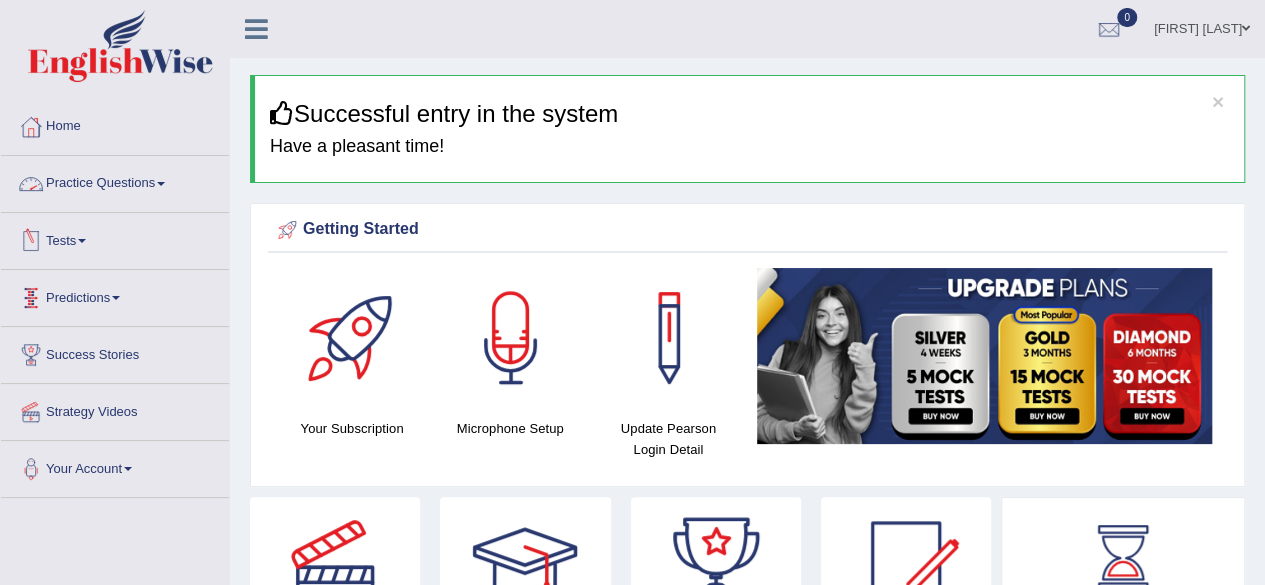 click on "Practice Questions" at bounding box center (115, 181) 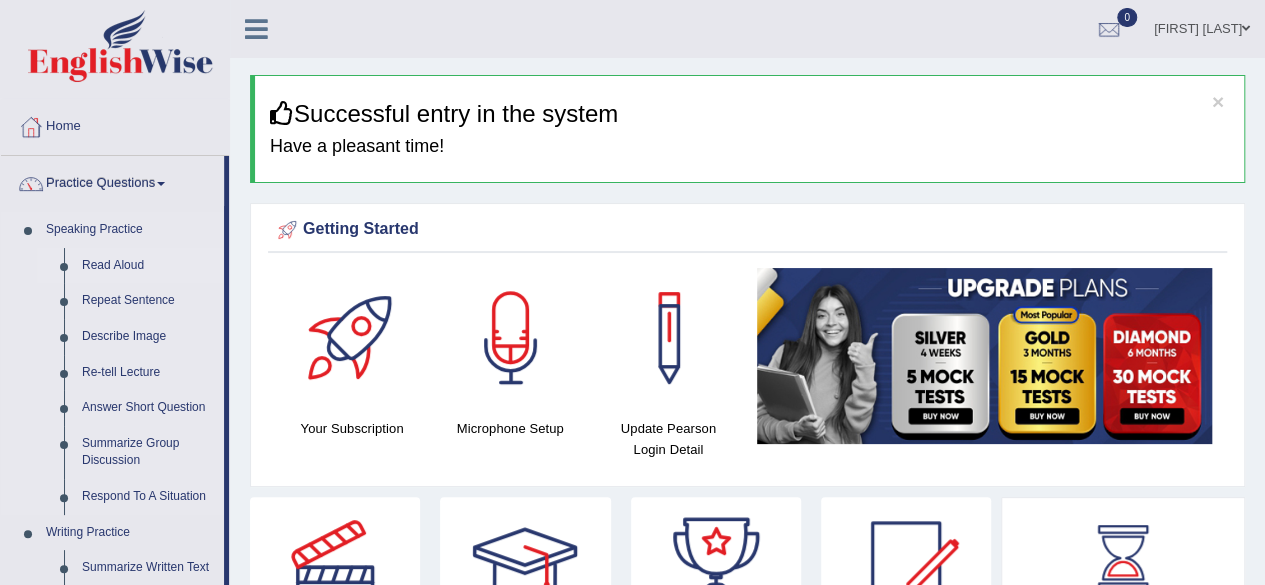 click on "Read Aloud" at bounding box center (148, 266) 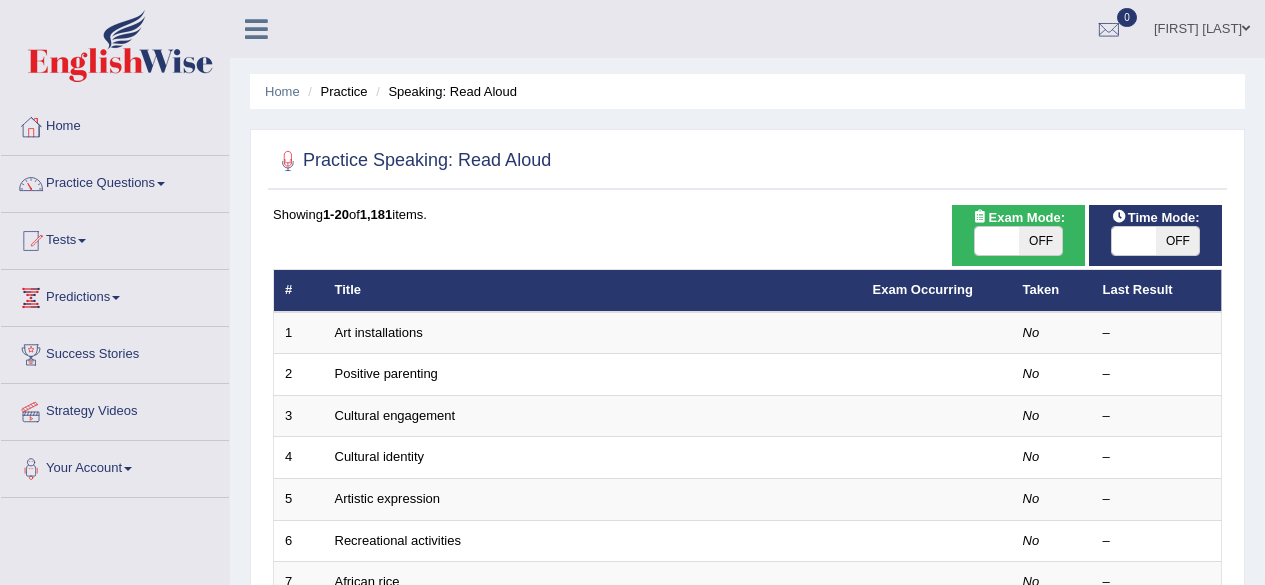 scroll, scrollTop: 0, scrollLeft: 0, axis: both 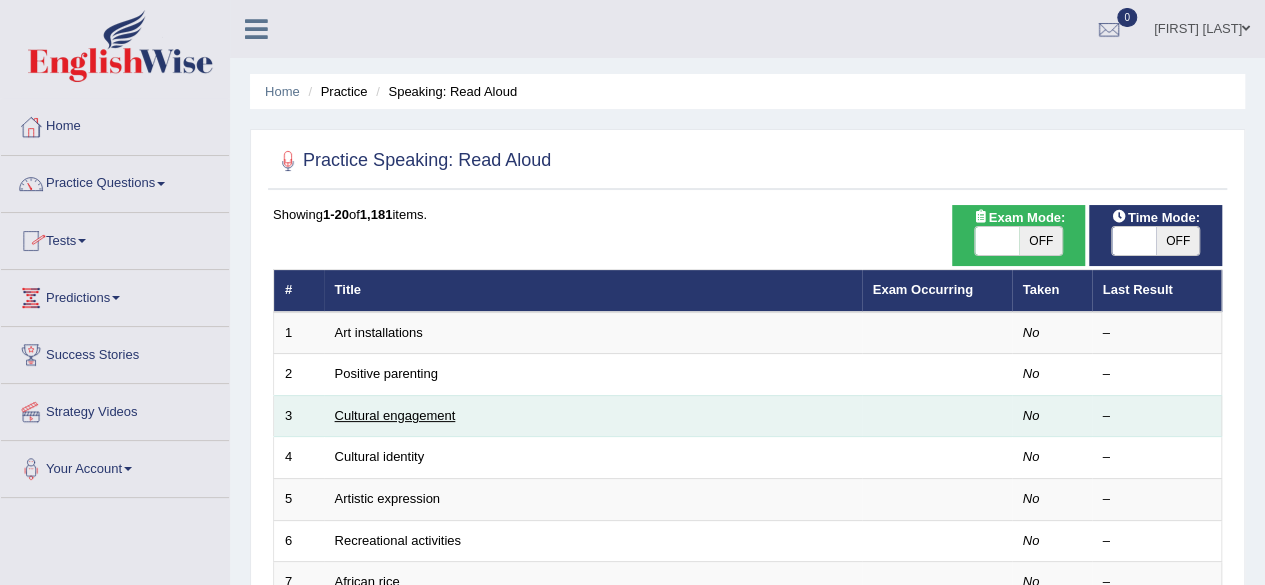 click on "Cultural engagement" at bounding box center [395, 415] 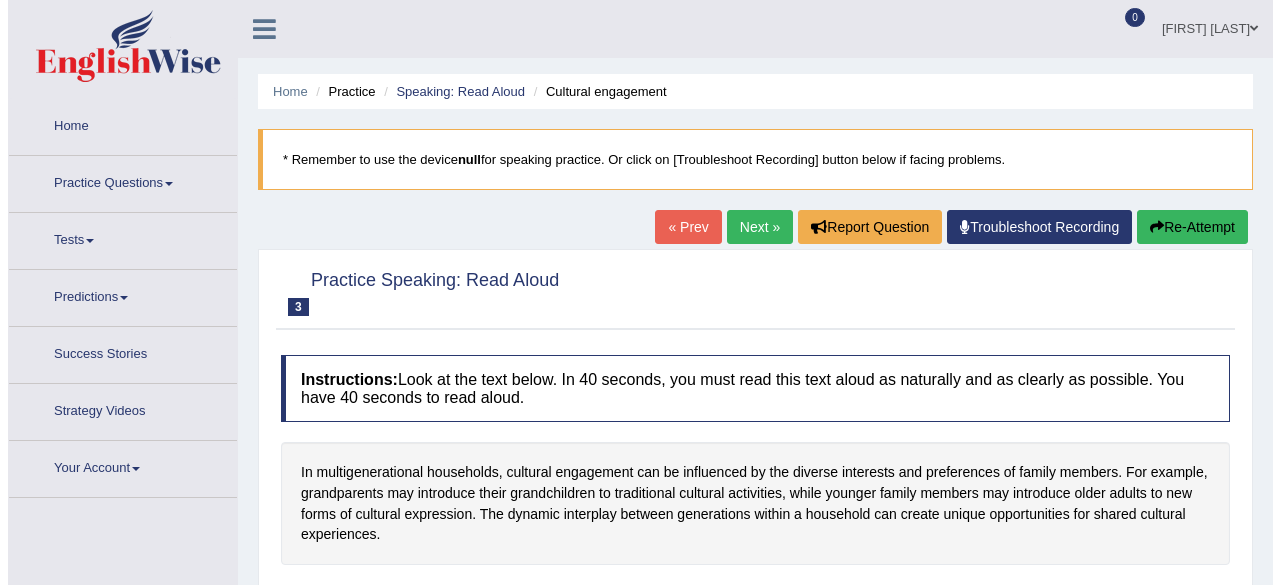 scroll, scrollTop: 0, scrollLeft: 0, axis: both 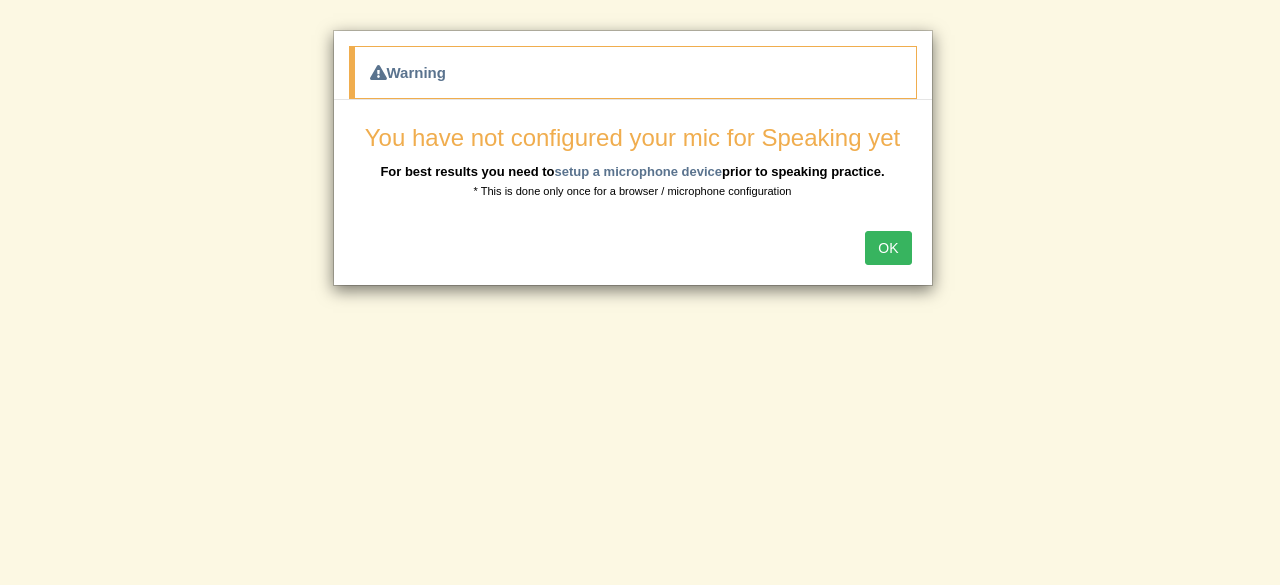 click on "OK" at bounding box center [888, 248] 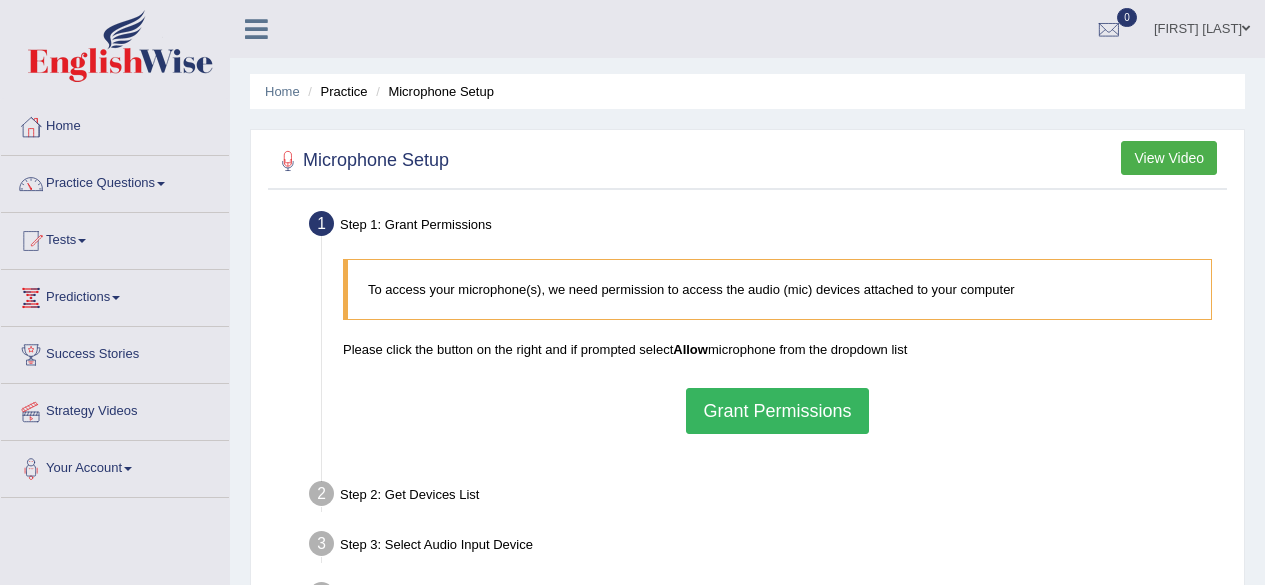 scroll, scrollTop: 0, scrollLeft: 0, axis: both 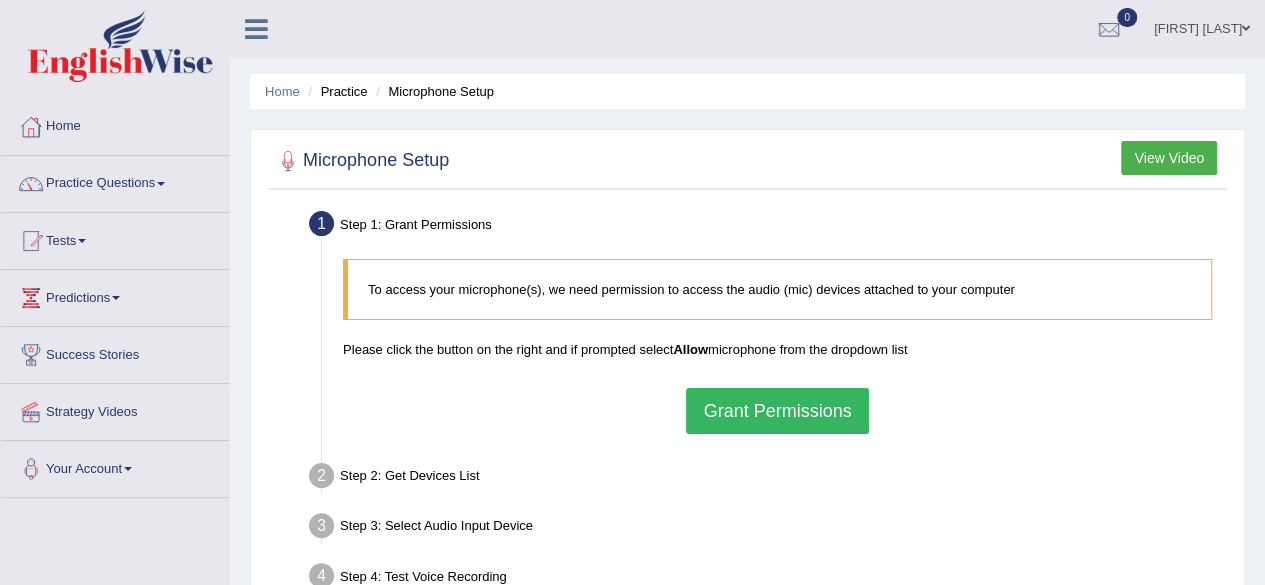 click on "Grant Permissions" at bounding box center [777, 411] 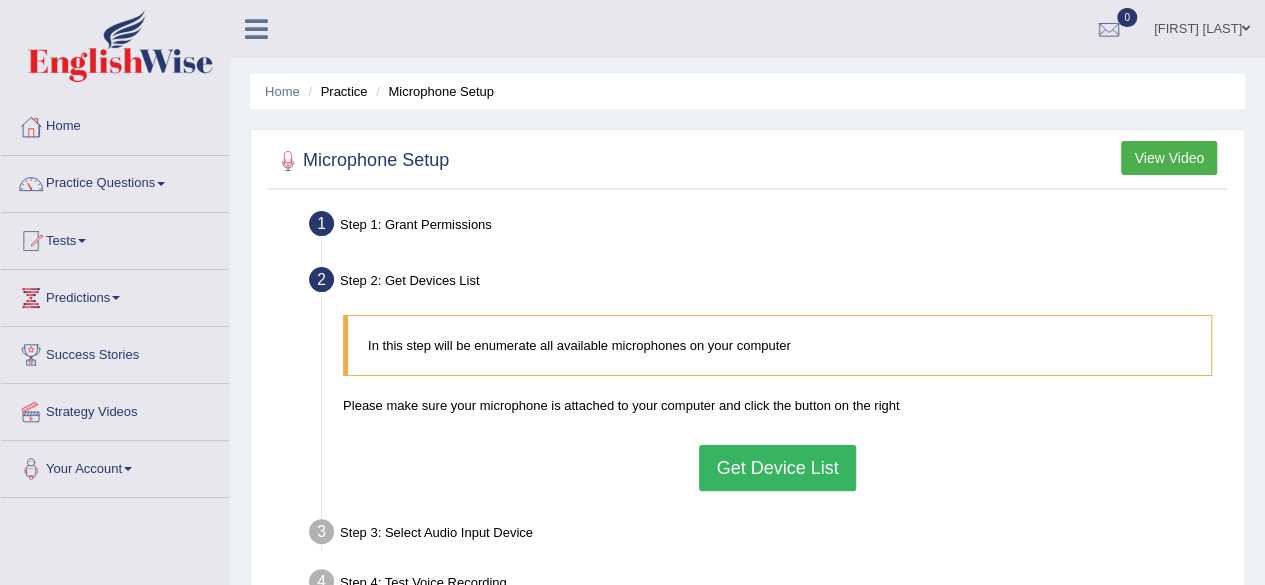 click on "Get Device List" at bounding box center [777, 468] 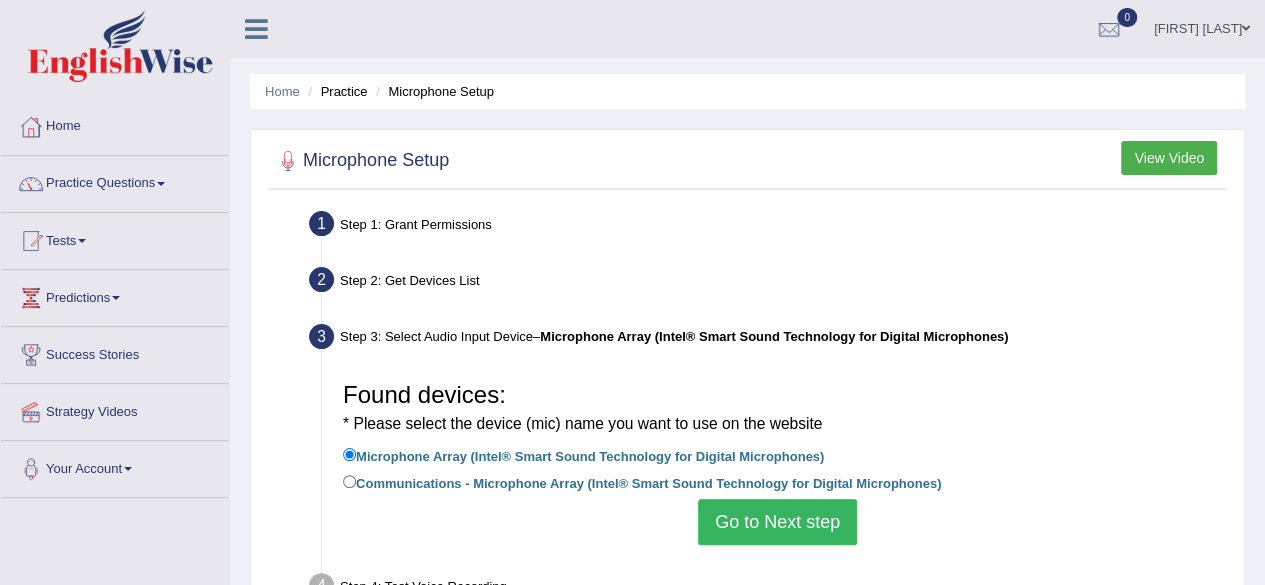 click on "Go to Next step" at bounding box center [777, 522] 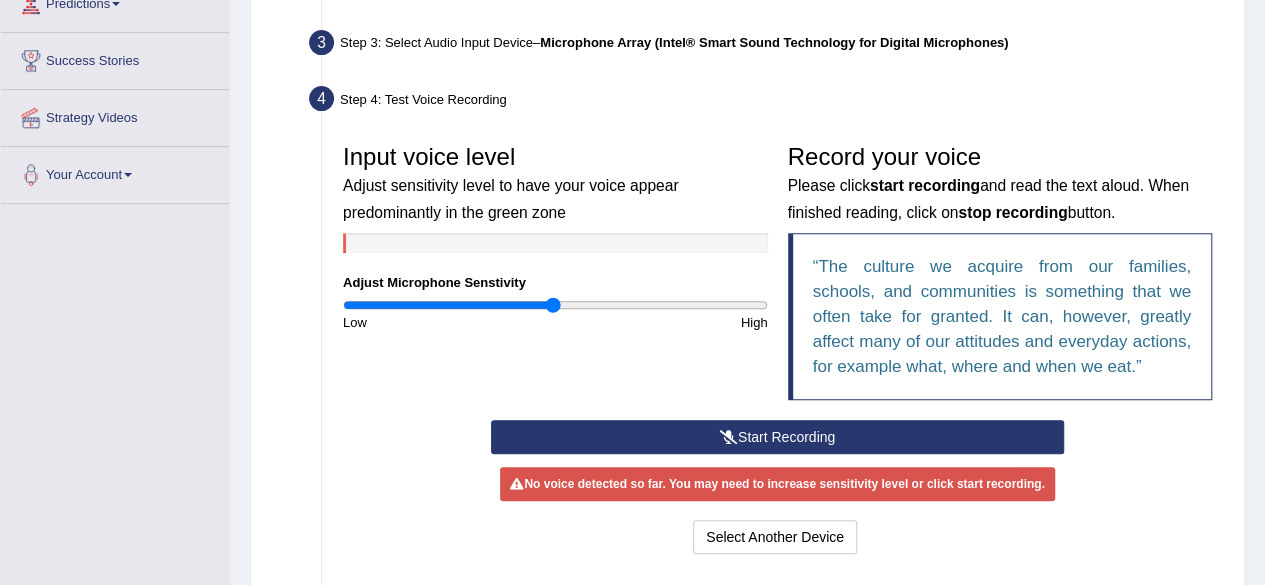 scroll, scrollTop: 297, scrollLeft: 0, axis: vertical 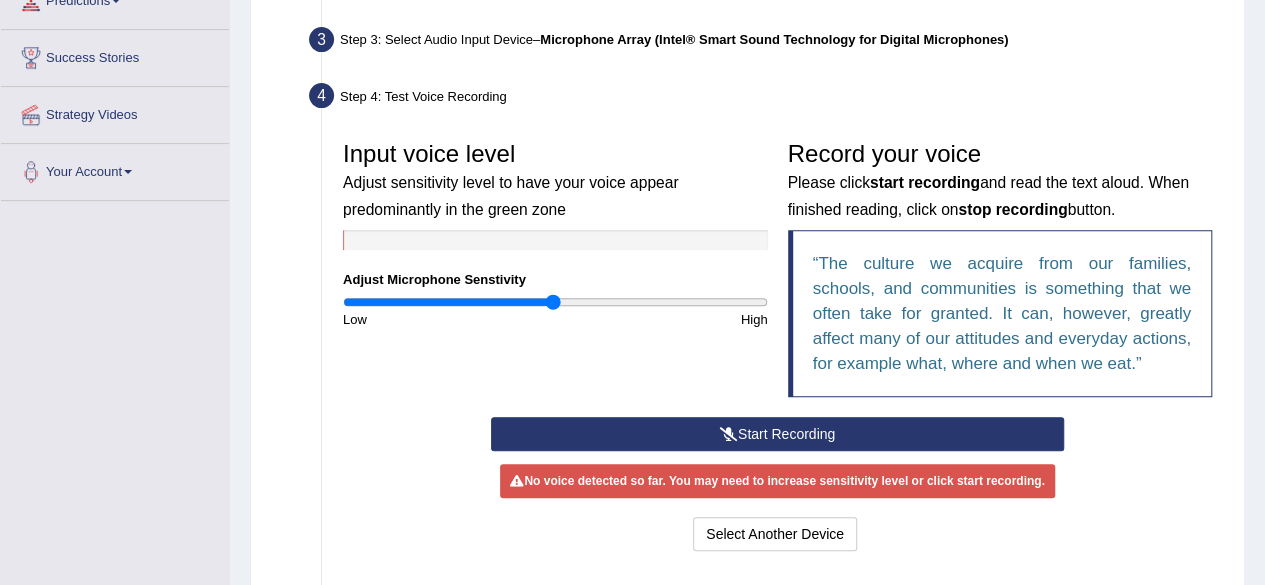 click on "Start Recording" at bounding box center (777, 434) 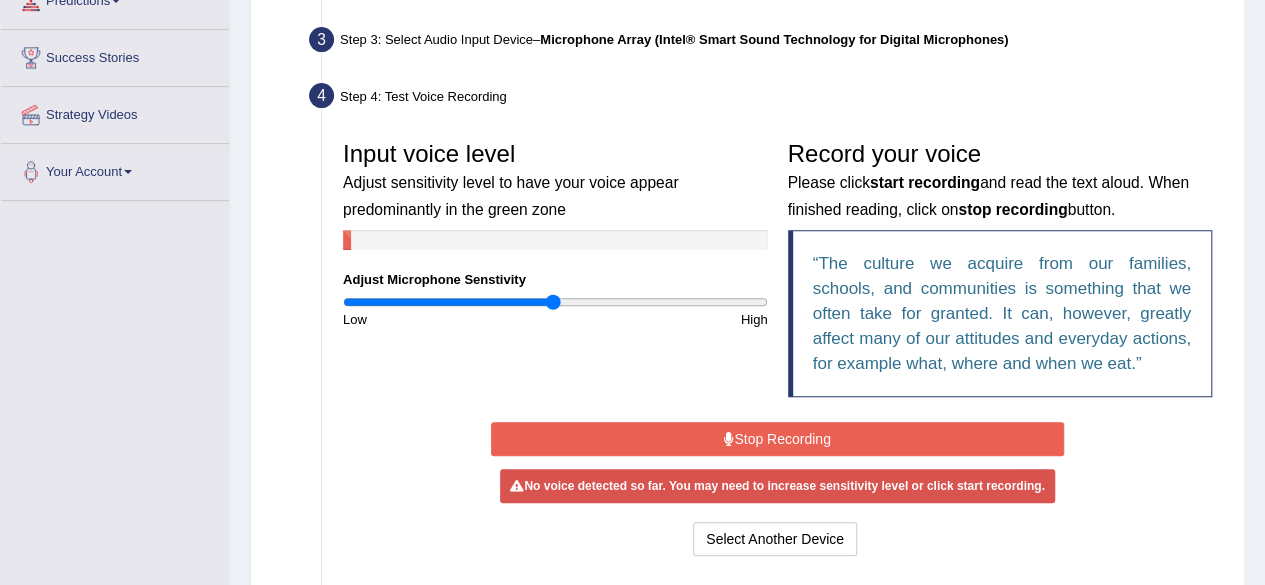 click on "Stop Recording" at bounding box center (777, 439) 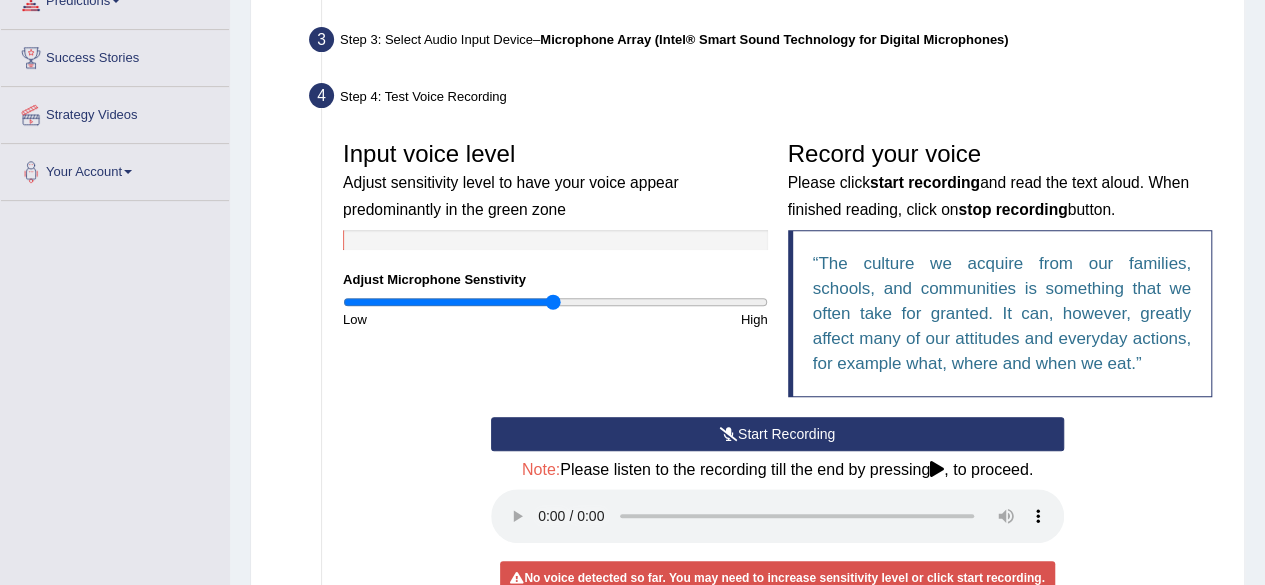 click on "Input voice level   Adjust sensitivity level to have your voice appear predominantly in the green zone     Adjust Microphone Senstivity     Low   High   Record your voice Please click  start recording  and read the text aloud. When finished reading, click on  stop recording  button.   The culture we acquire from our families, schools, and communities is something that we often take for granted. It can, however, greatly affect many of our attitudes and everyday actions, for example what, where and when we eat." at bounding box center [777, 274] 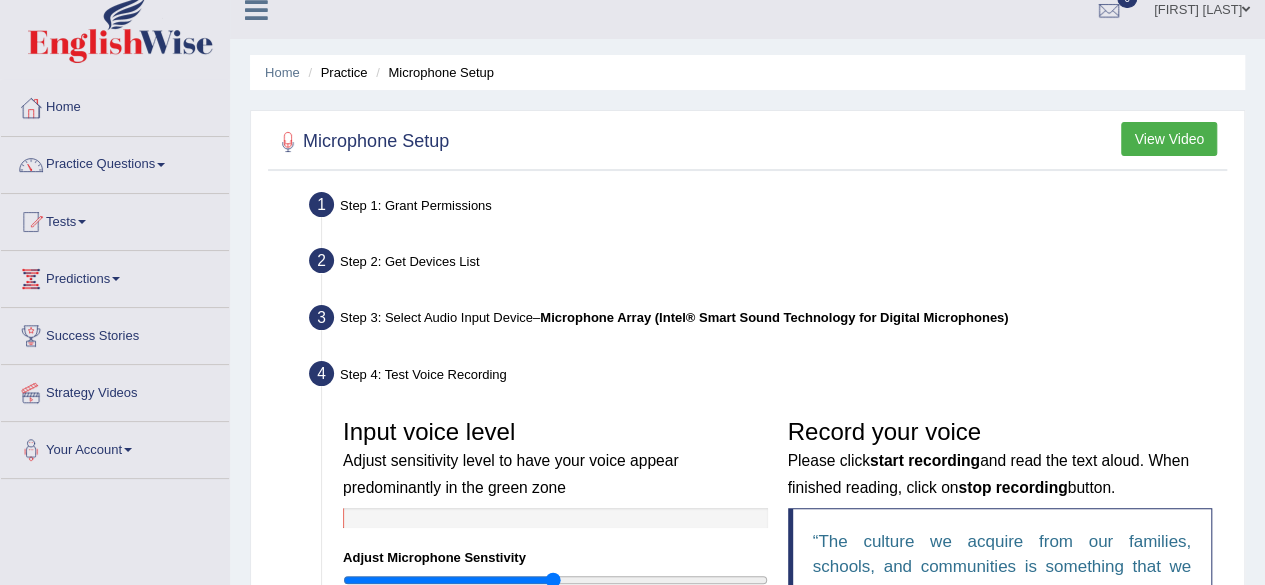 scroll, scrollTop: 15, scrollLeft: 0, axis: vertical 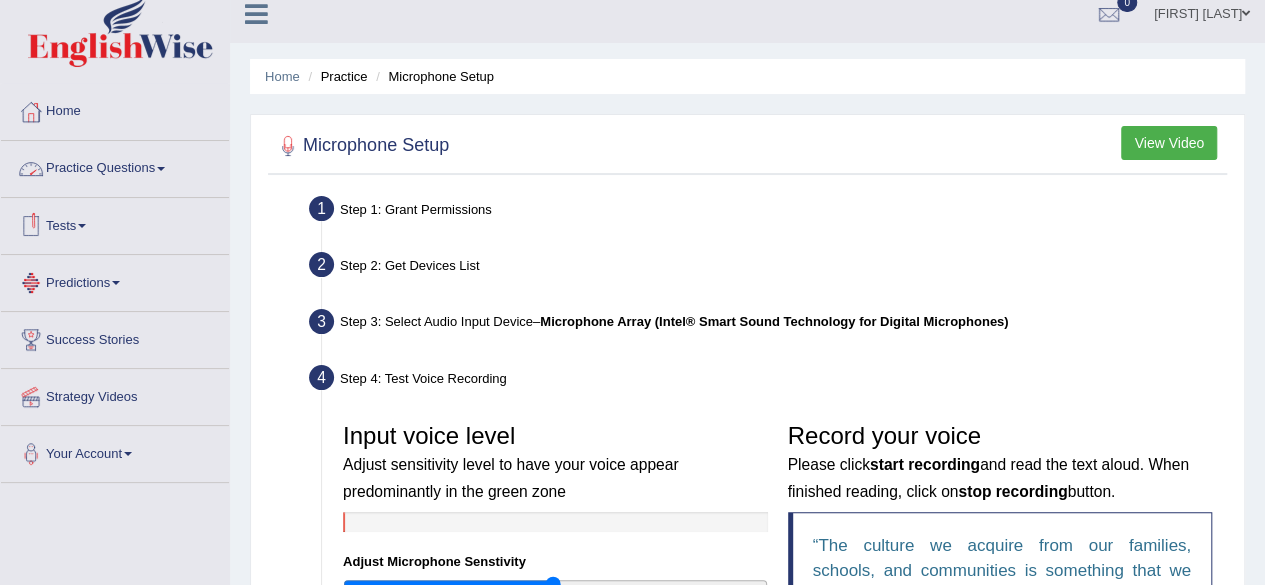 click on "Practice Questions" at bounding box center [115, 166] 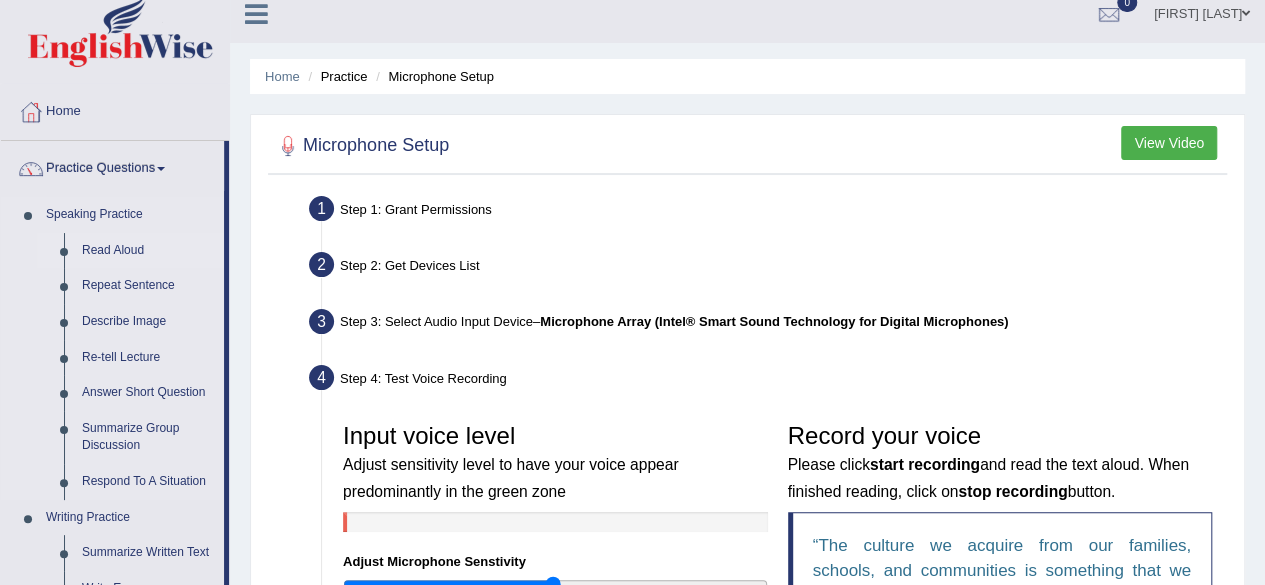 click on "Read Aloud" at bounding box center [148, 251] 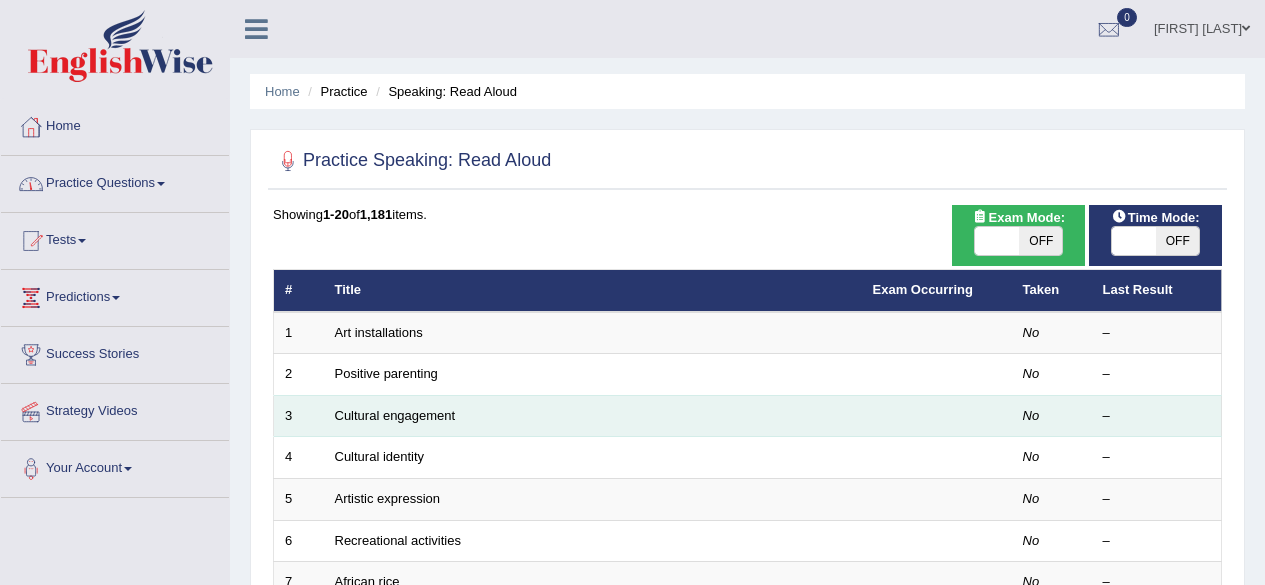 scroll, scrollTop: 0, scrollLeft: 0, axis: both 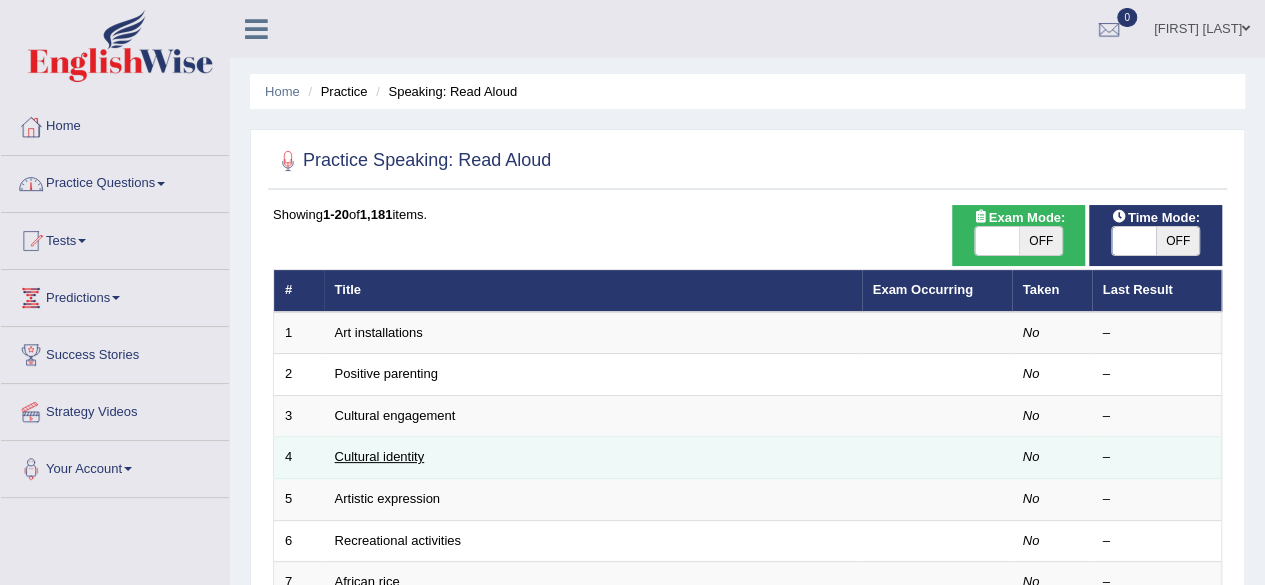 click on "Cultural identity" at bounding box center (380, 456) 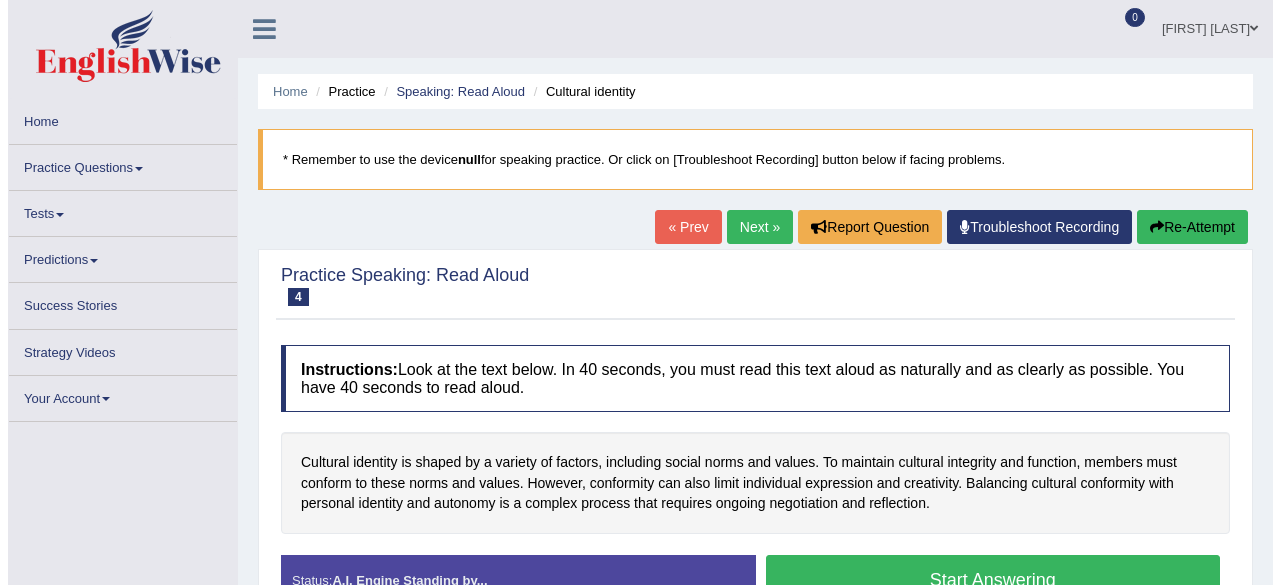 scroll, scrollTop: 0, scrollLeft: 0, axis: both 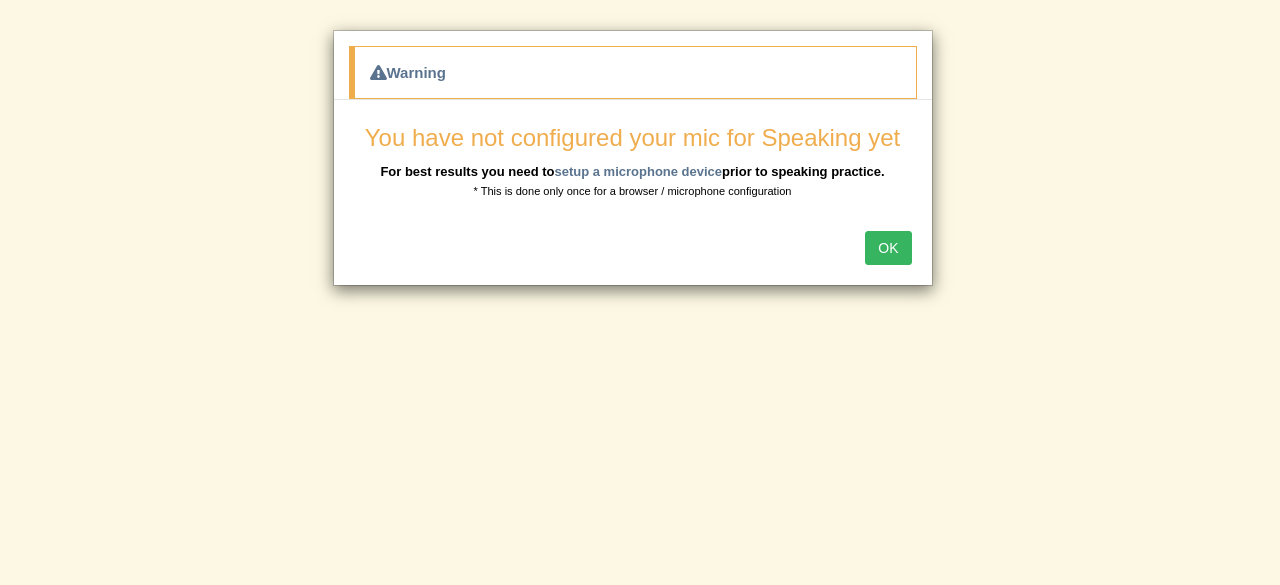 click on "OK" at bounding box center (888, 248) 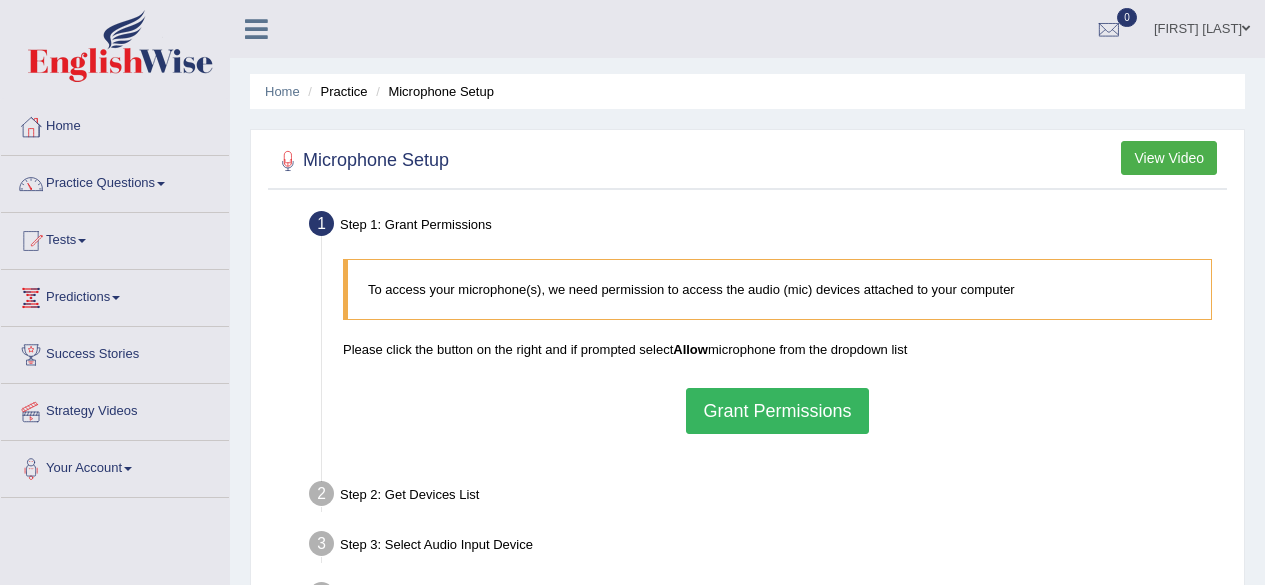 scroll, scrollTop: 0, scrollLeft: 0, axis: both 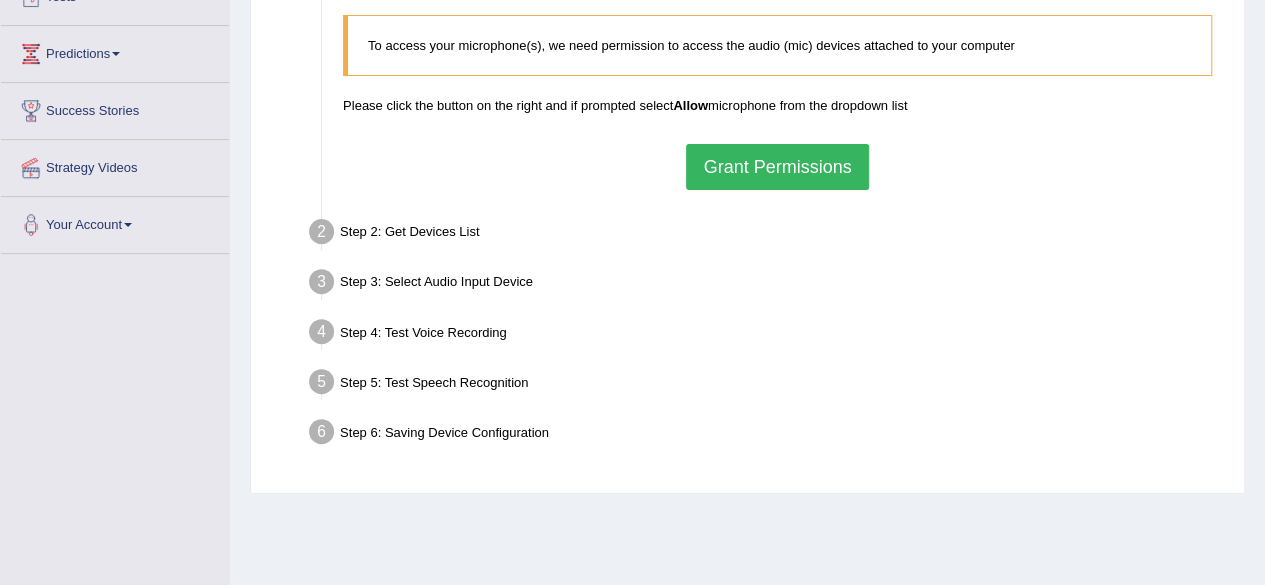click on "Grant Permissions" at bounding box center [777, 167] 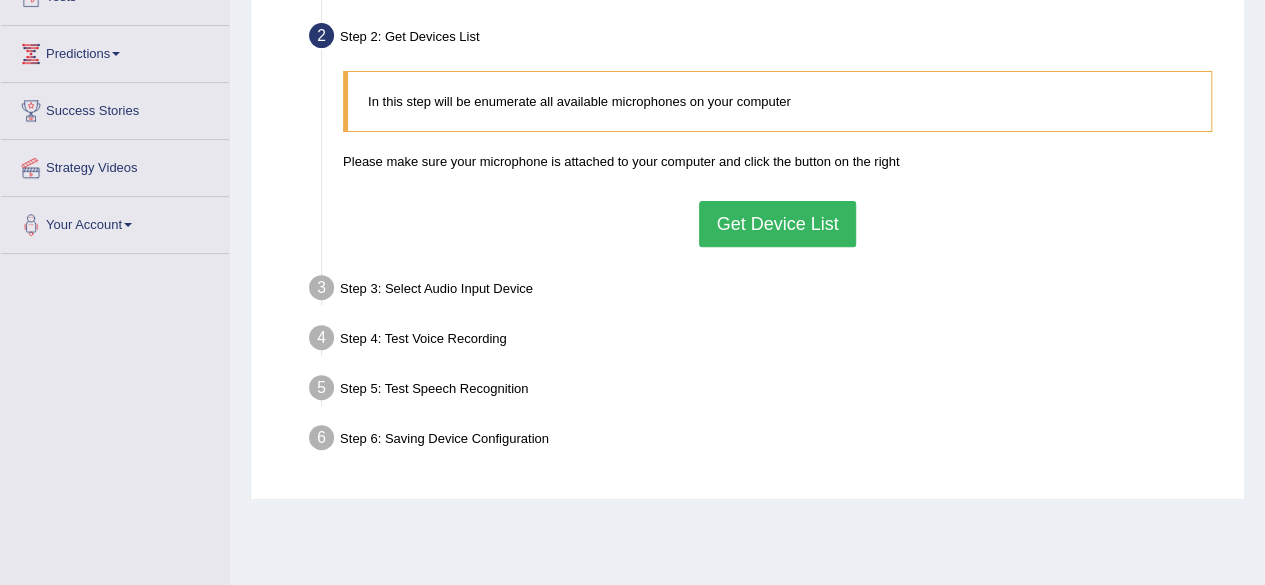 click on "Get Device List" at bounding box center [777, 224] 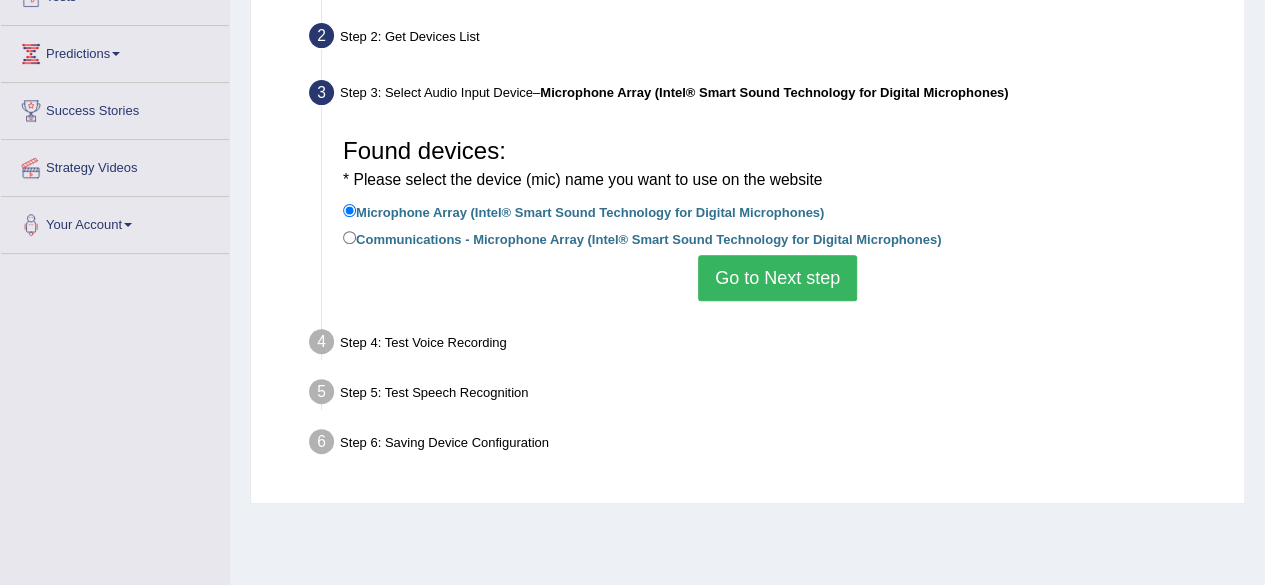 click on "Go to Next step" at bounding box center [777, 278] 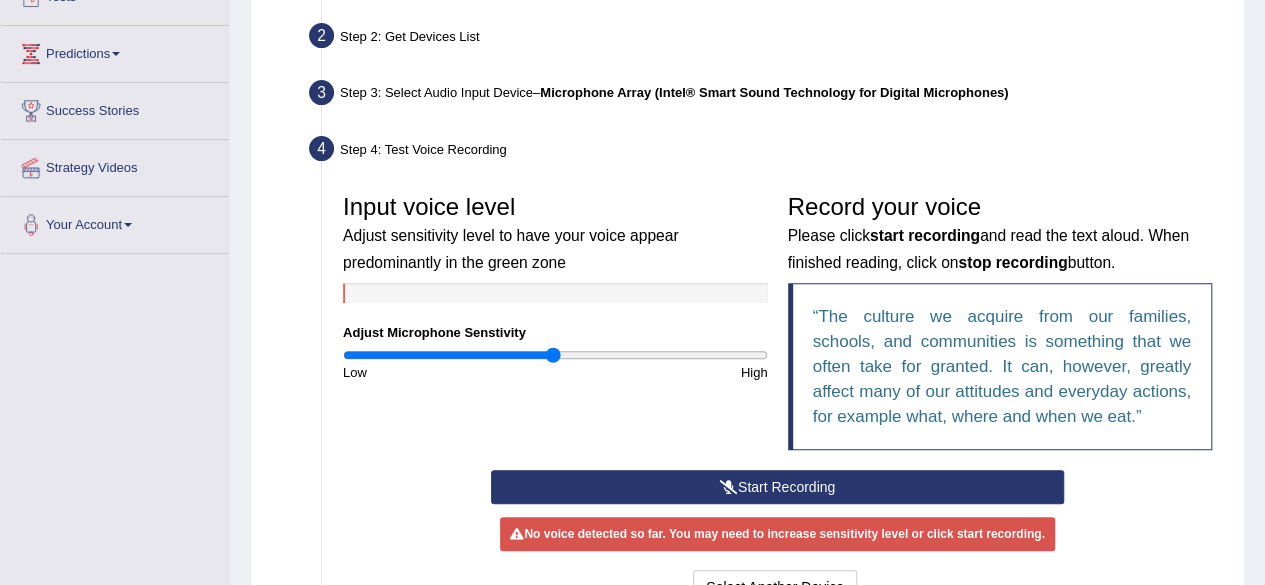 click on "Start Recording" at bounding box center [777, 487] 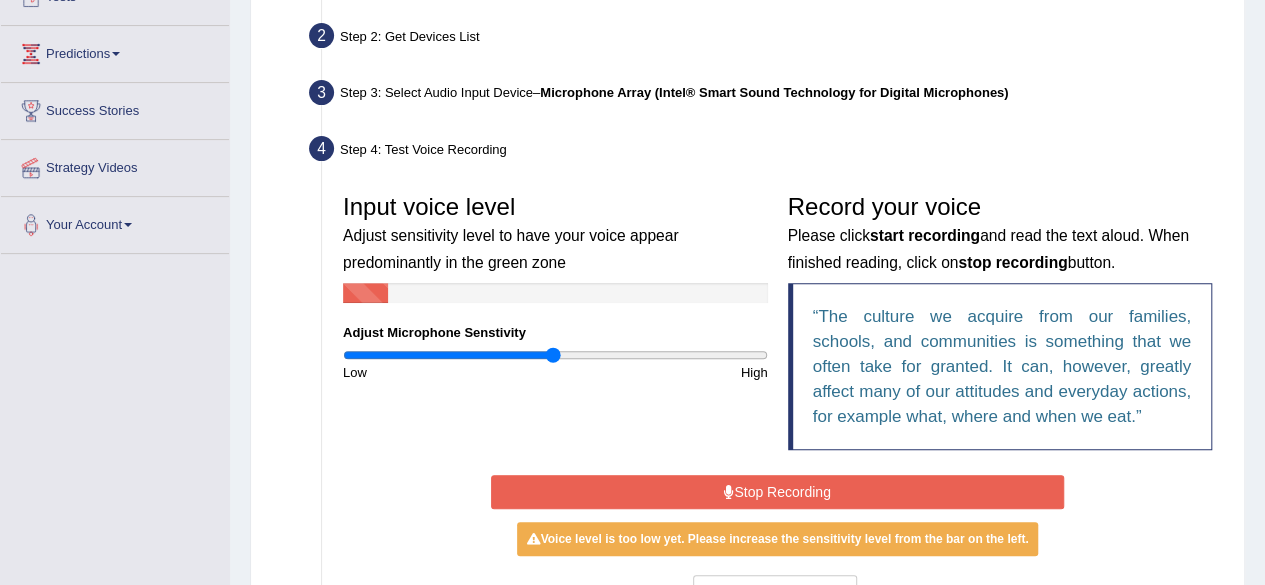 click on "Stop Recording" at bounding box center (777, 492) 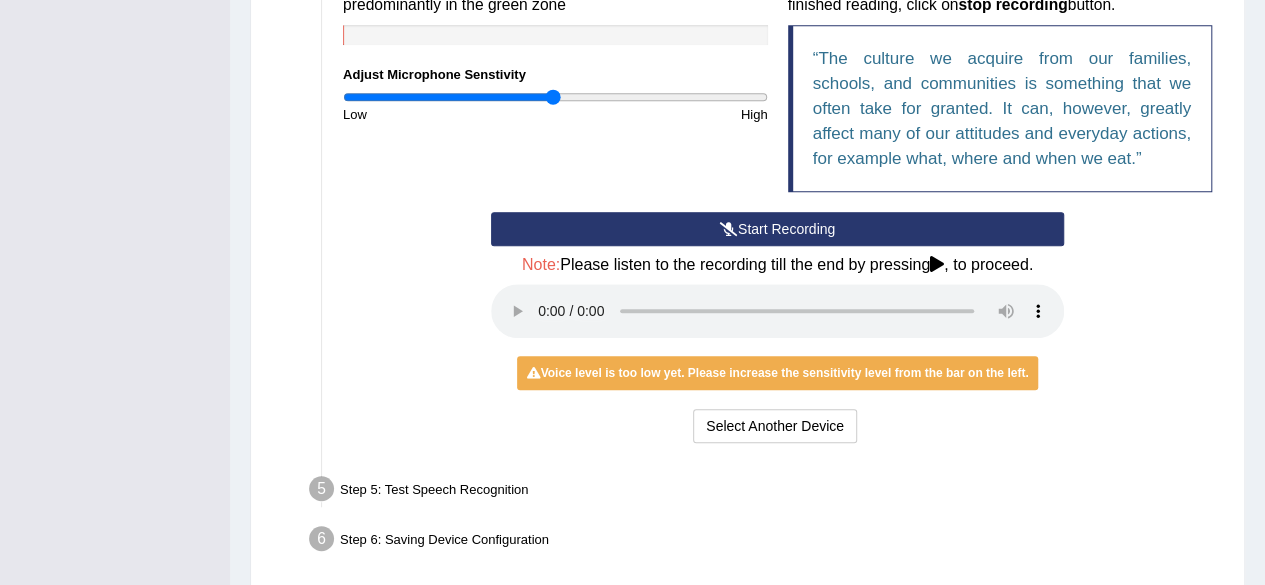scroll, scrollTop: 580, scrollLeft: 0, axis: vertical 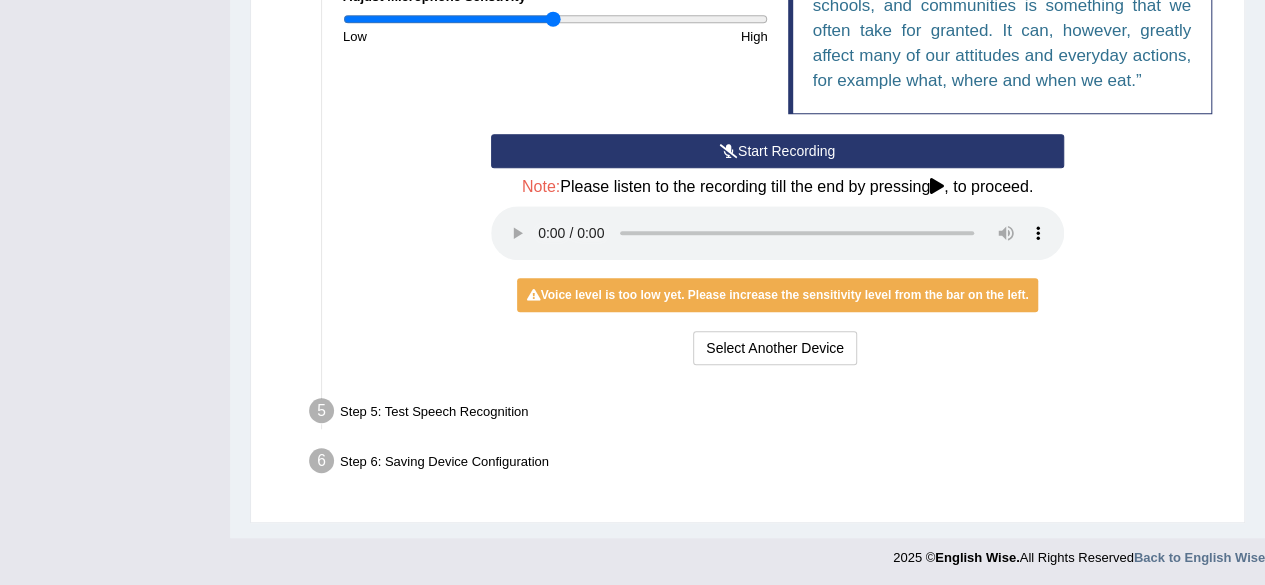 click on "Step 5: Test Speech Recognition" at bounding box center [767, 414] 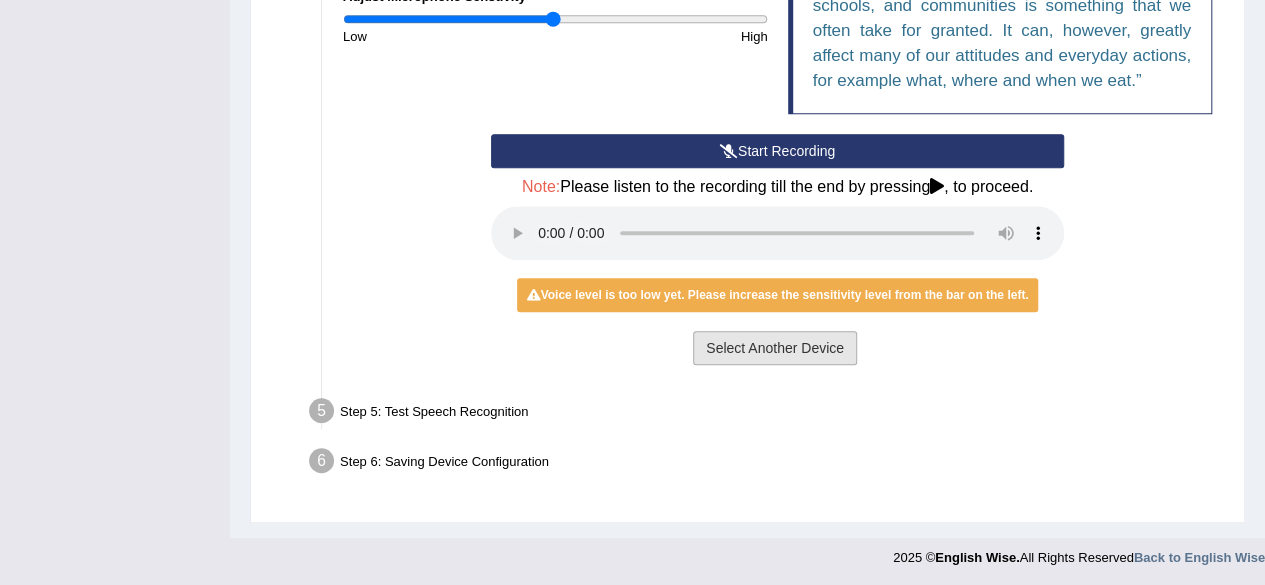 click on "Select Another Device" at bounding box center (775, 348) 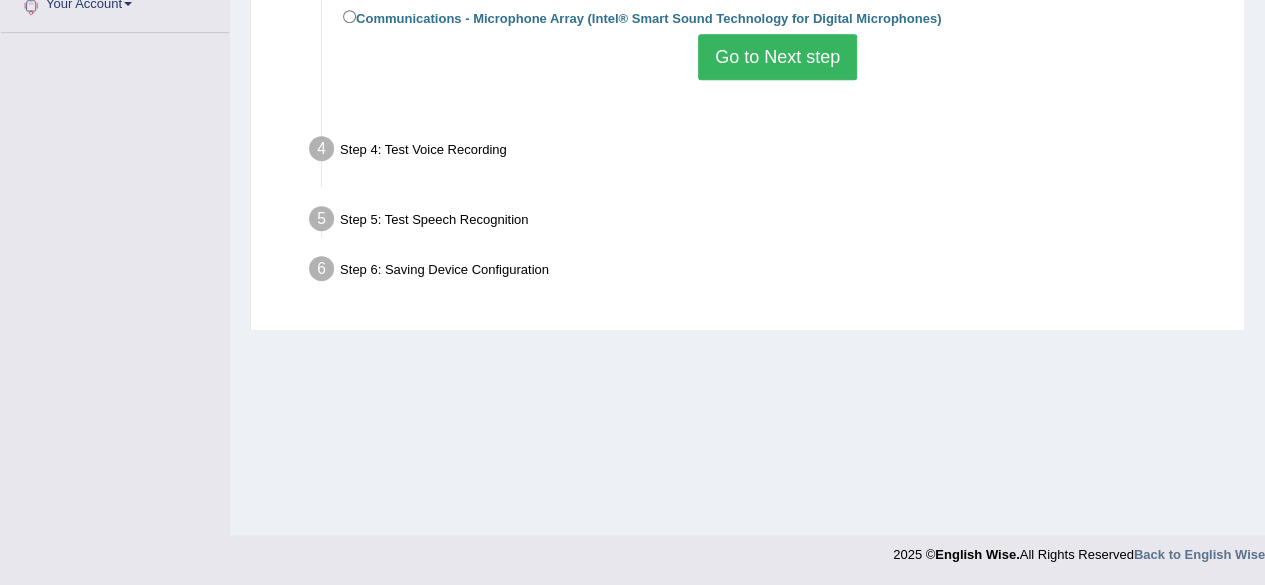 scroll, scrollTop: 464, scrollLeft: 0, axis: vertical 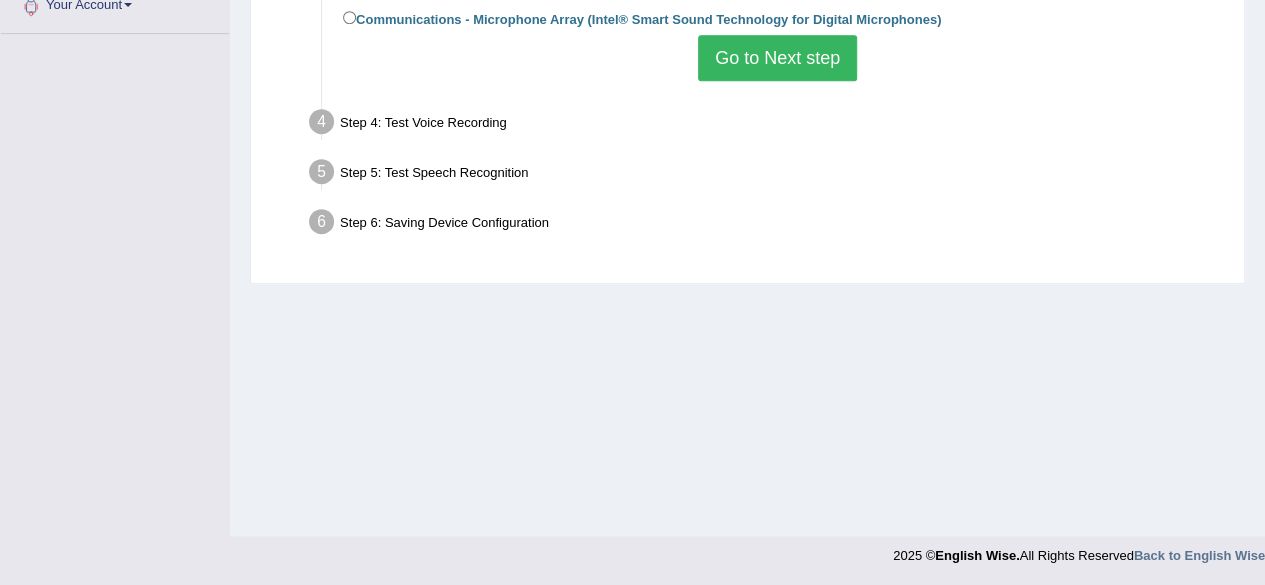 click on "Go to Next step" at bounding box center (777, 58) 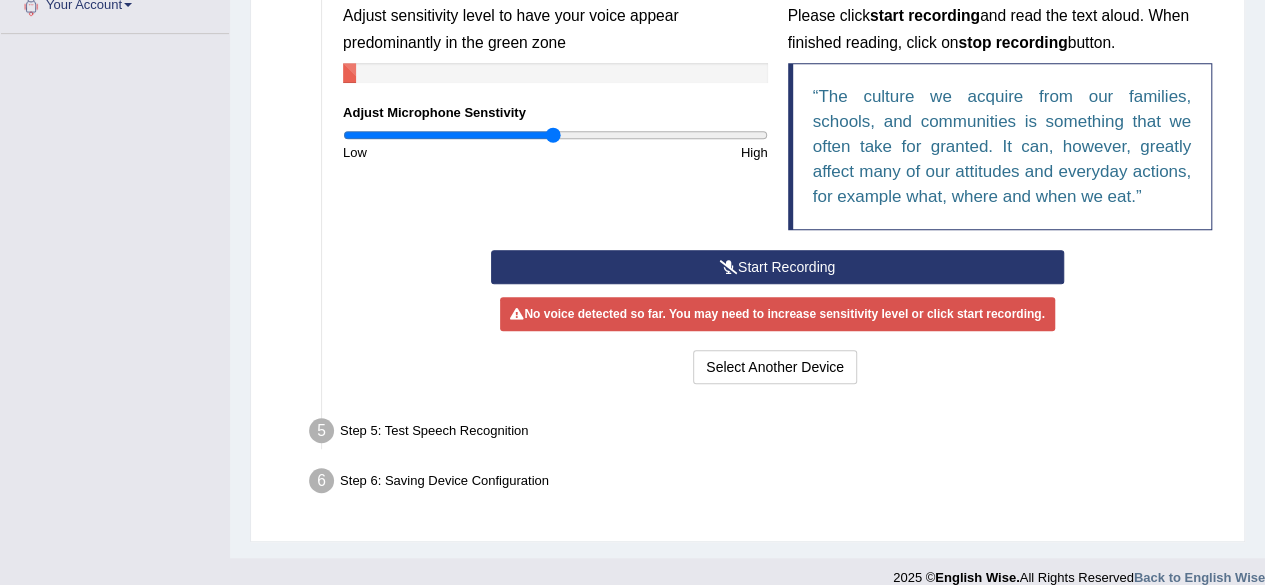 click on "Start Recording" at bounding box center [777, 267] 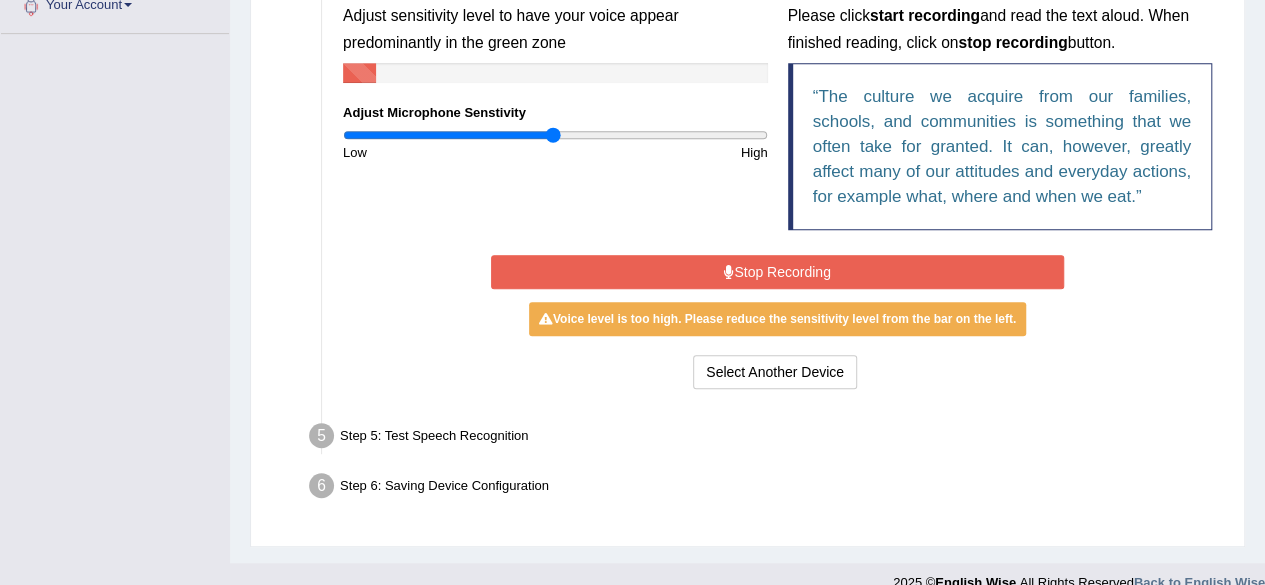 click on "Stop Recording" at bounding box center (777, 272) 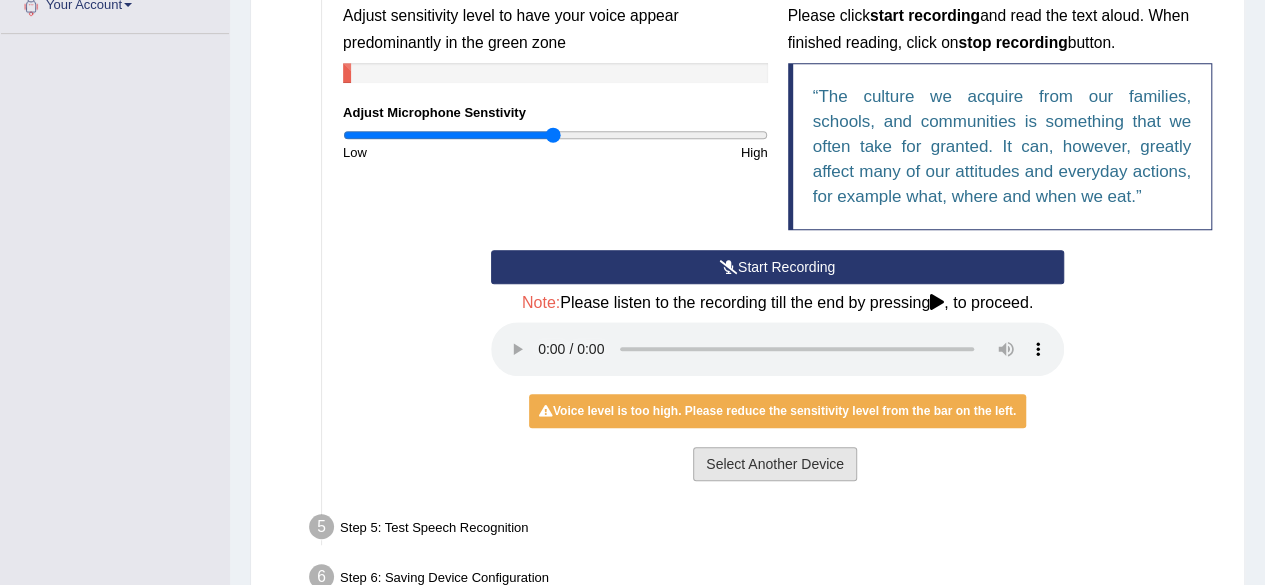 click on "Select Another Device" at bounding box center (775, 464) 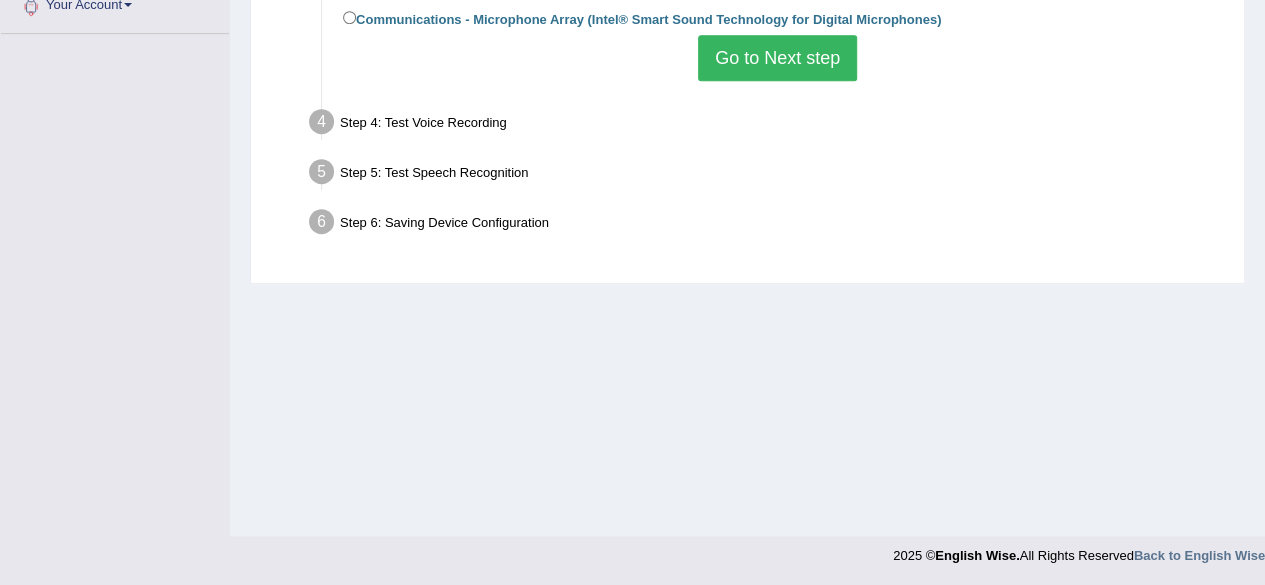 click on "Go to Next step" at bounding box center (777, 58) 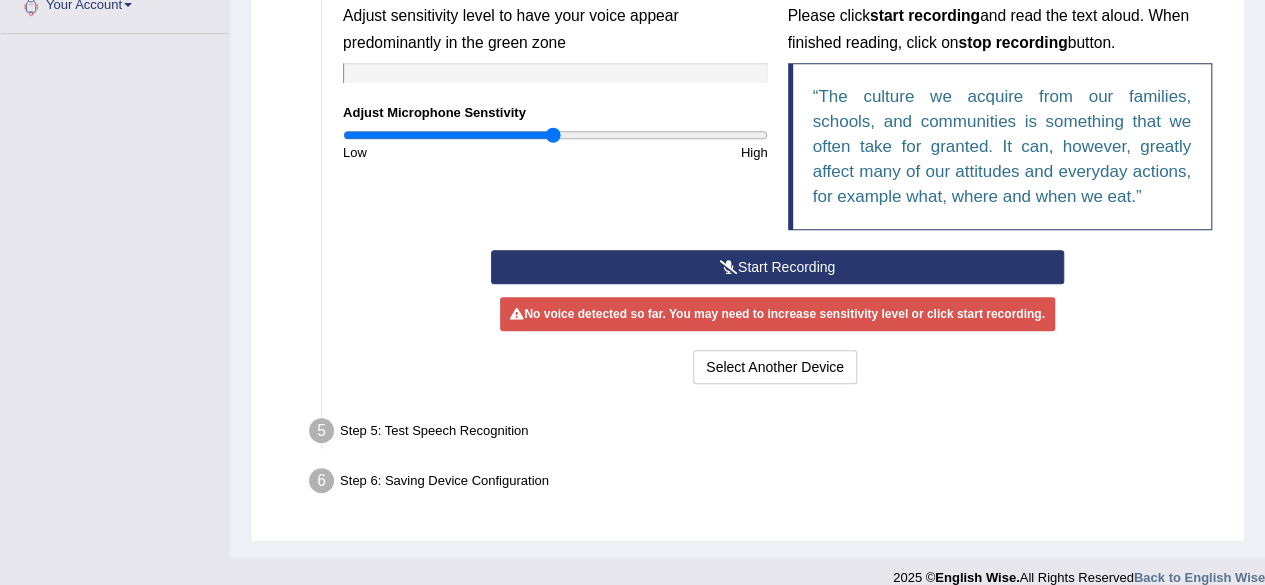 click on "Start Recording" at bounding box center (777, 267) 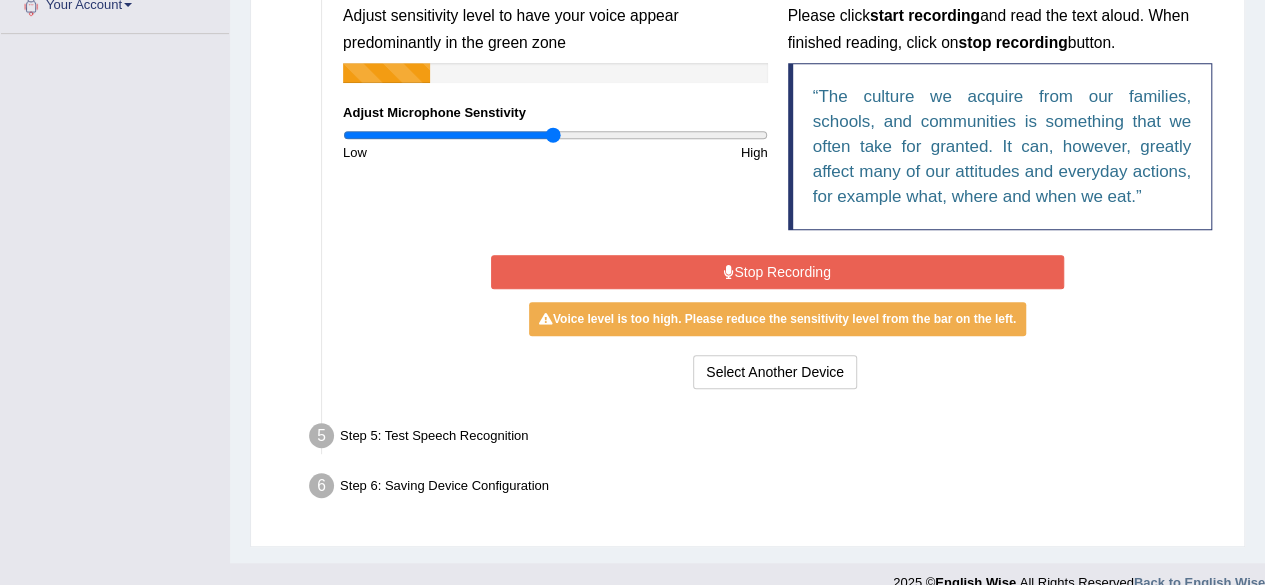 click on "Stop Recording" at bounding box center [777, 272] 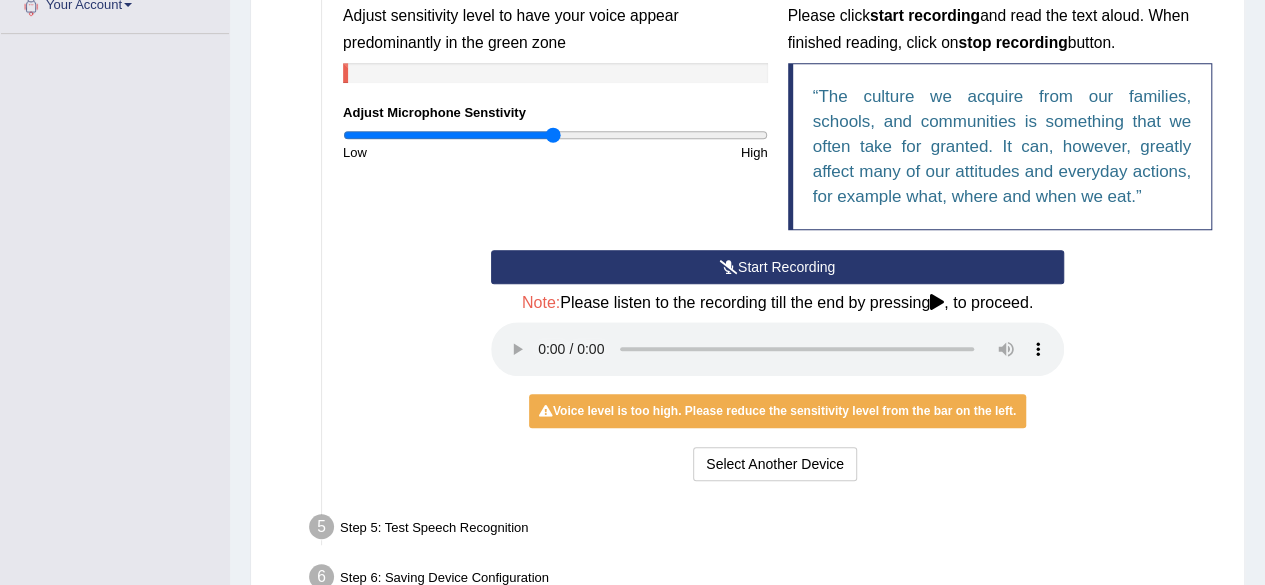 click on "Step 5: Test Speech Recognition" at bounding box center [767, 530] 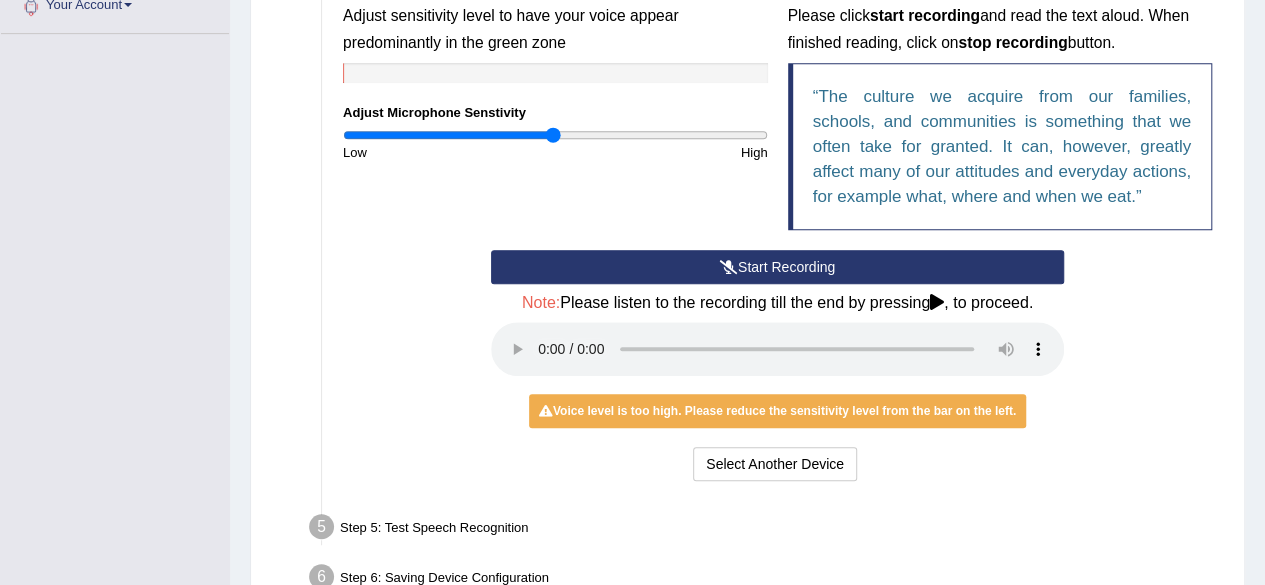 scroll, scrollTop: 580, scrollLeft: 0, axis: vertical 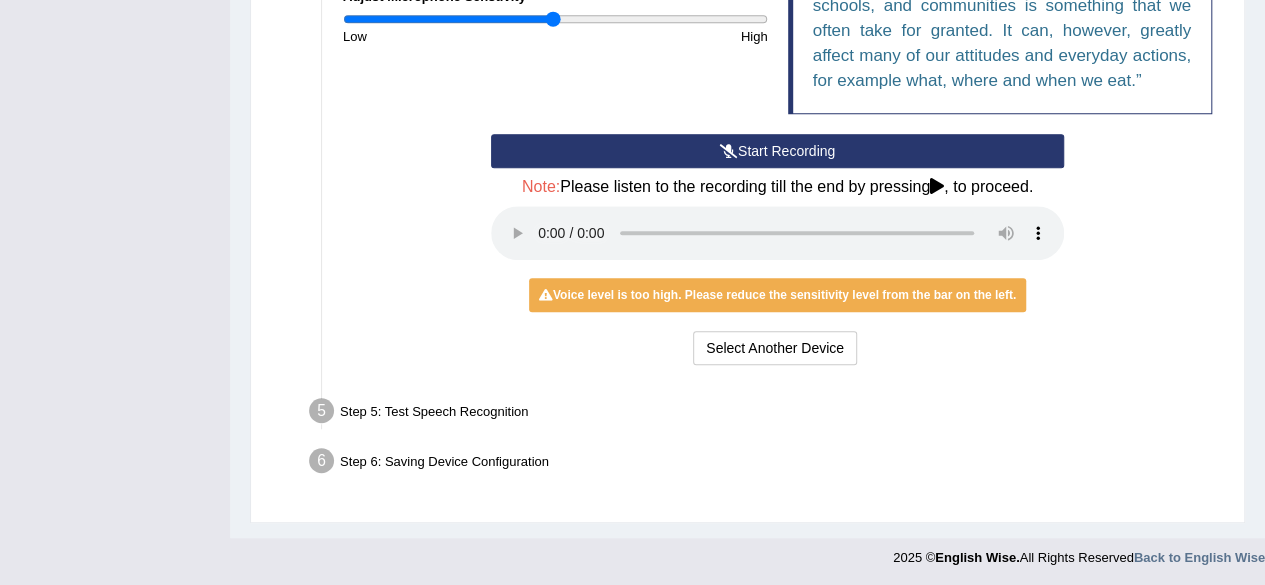 click on "Start Recording" at bounding box center (777, 151) 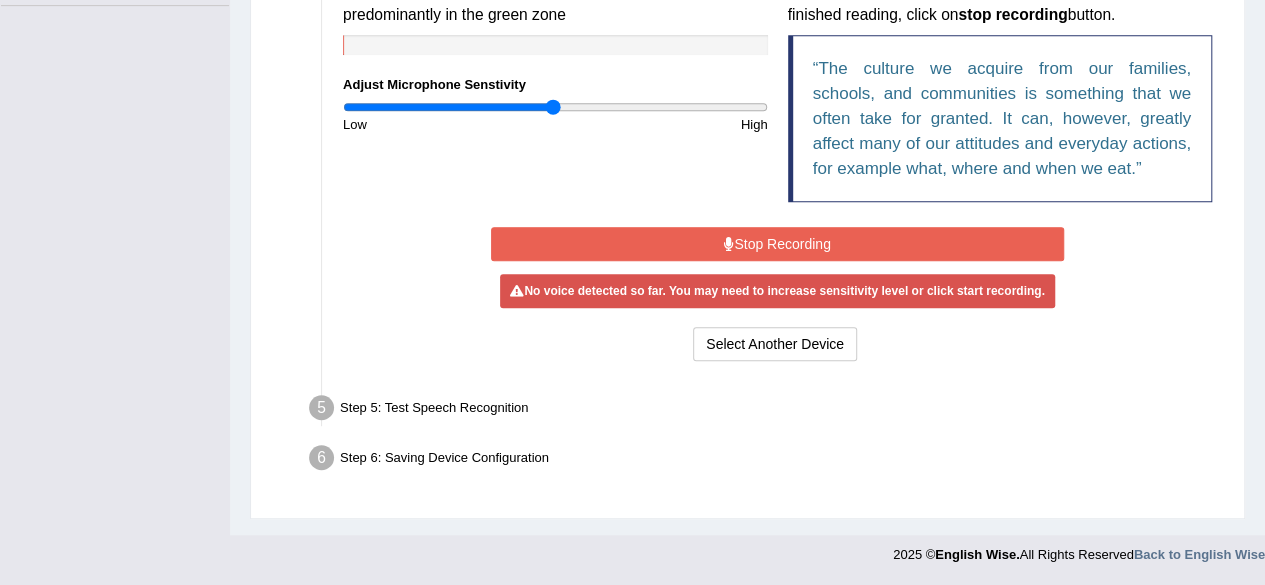 scroll, scrollTop: 488, scrollLeft: 0, axis: vertical 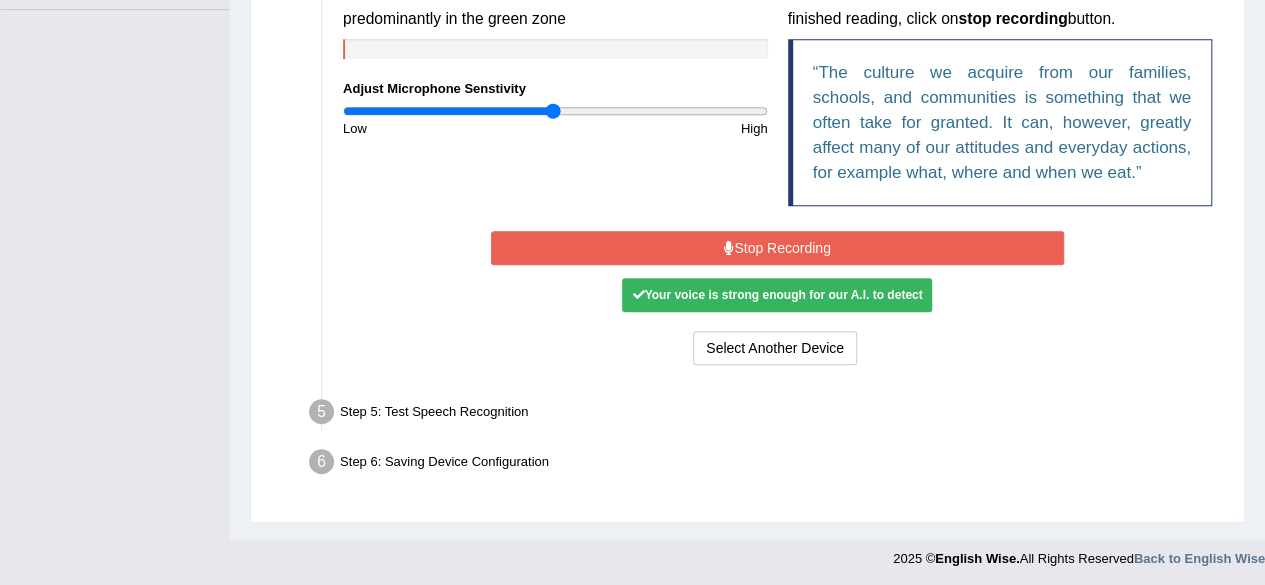 click on "Stop Recording" at bounding box center (777, 248) 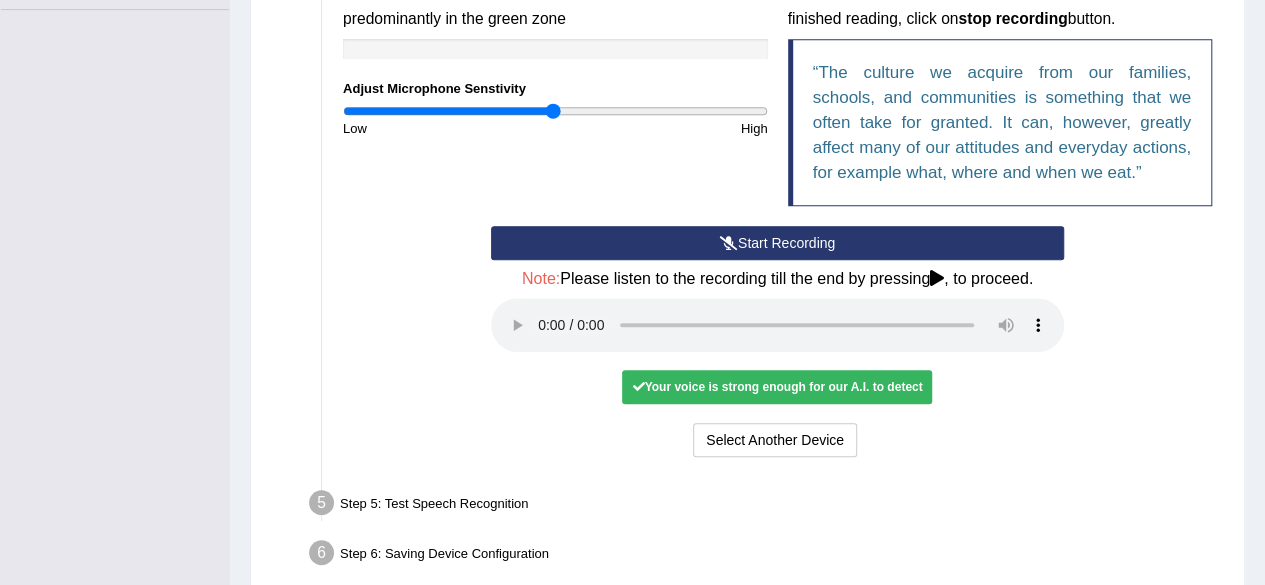 click on "Your voice is strong enough for our A.I. to detect" at bounding box center [777, 387] 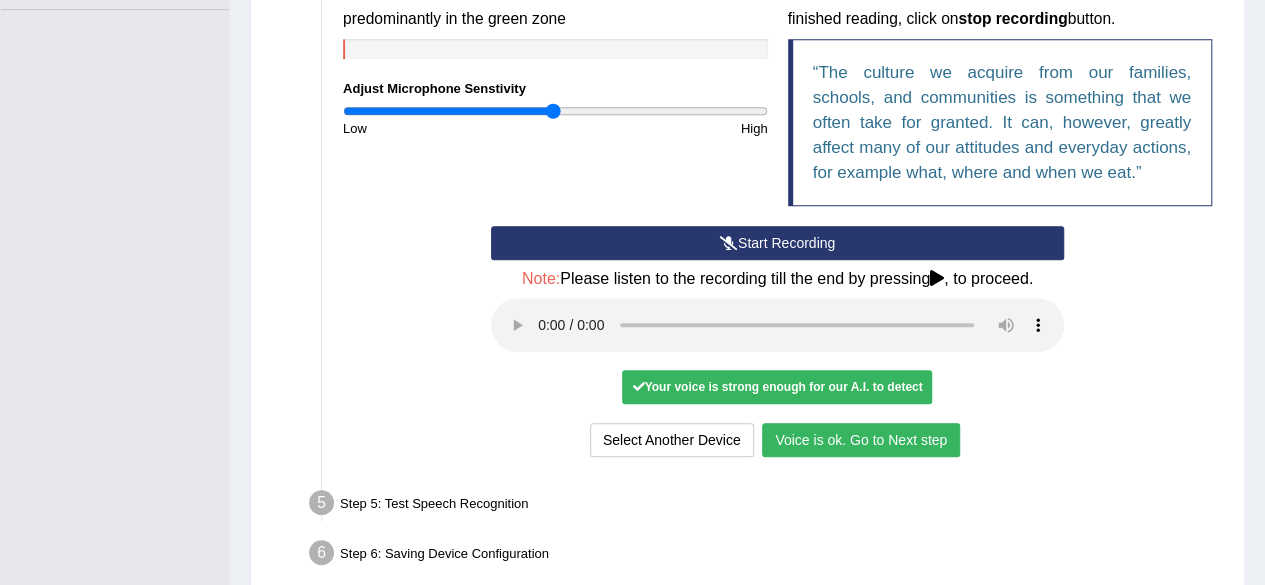 click on "Voice is ok. Go to Next step" at bounding box center (861, 440) 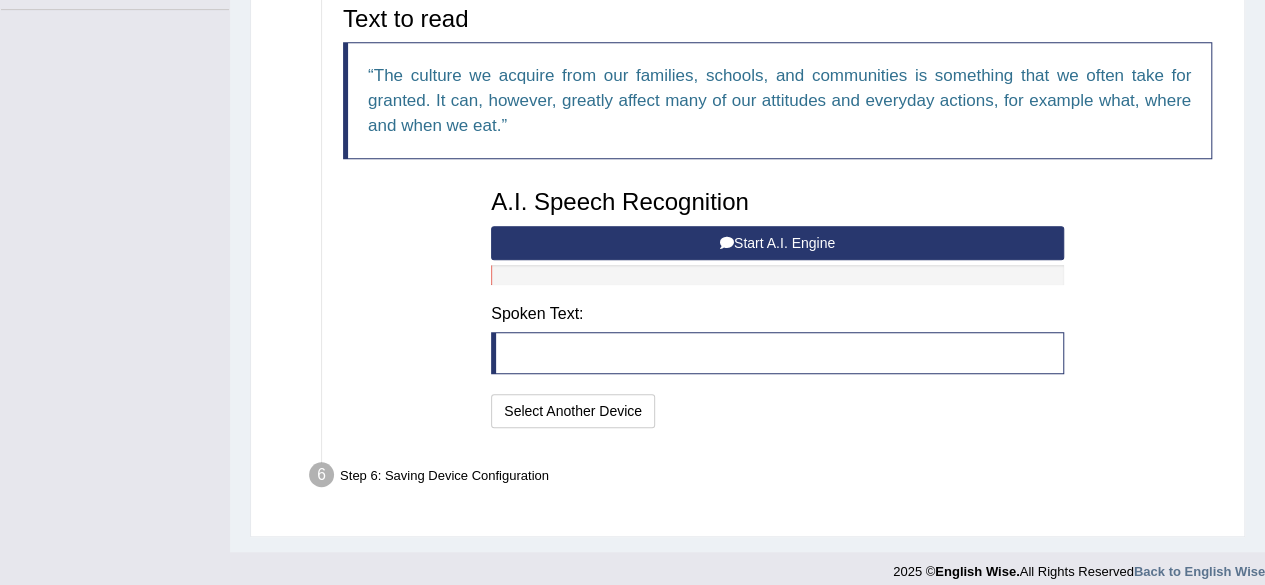 click on "Start A.I. Engine" at bounding box center [777, 243] 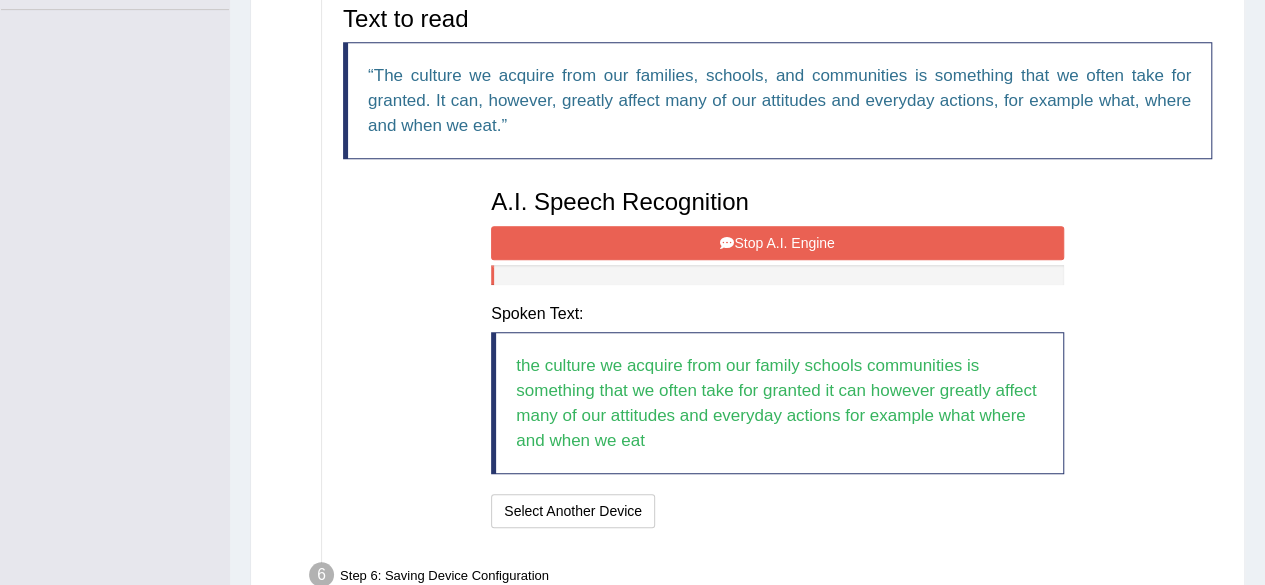 click on "Stop A.I. Engine" at bounding box center (777, 243) 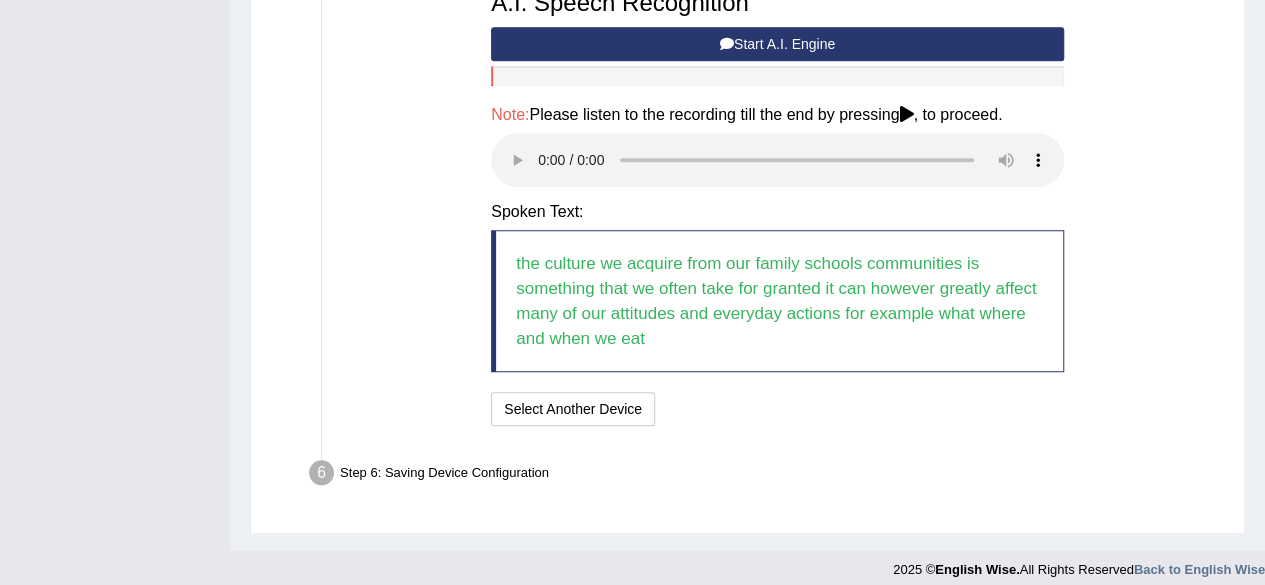scroll, scrollTop: 698, scrollLeft: 0, axis: vertical 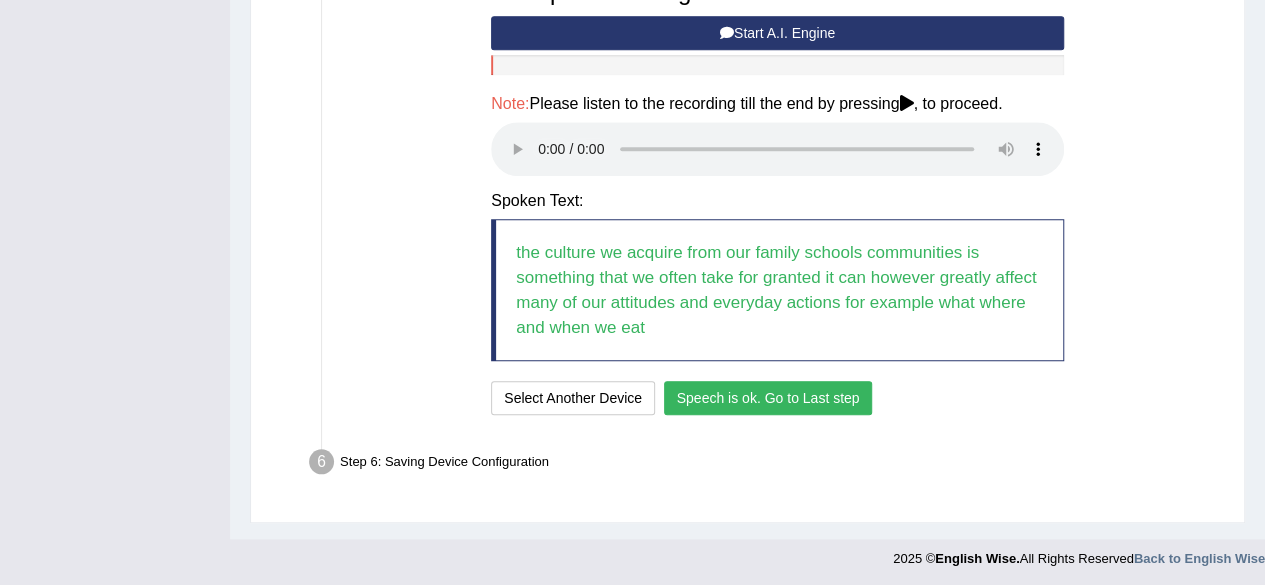 click on "Speech is ok. Go to Last step" at bounding box center (768, 398) 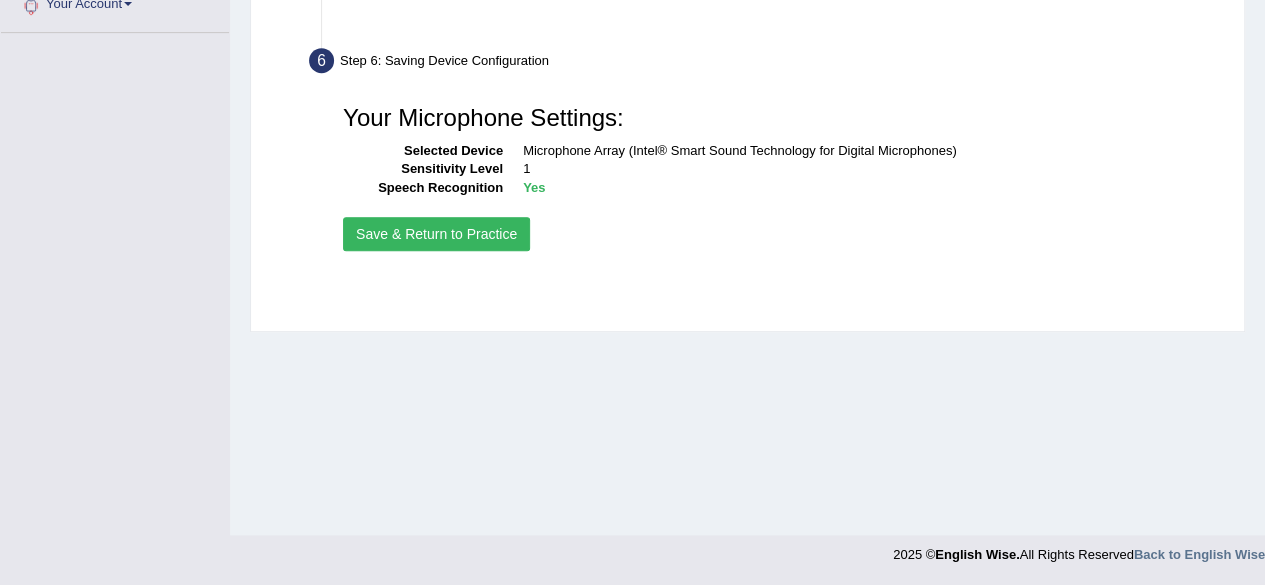 scroll, scrollTop: 464, scrollLeft: 0, axis: vertical 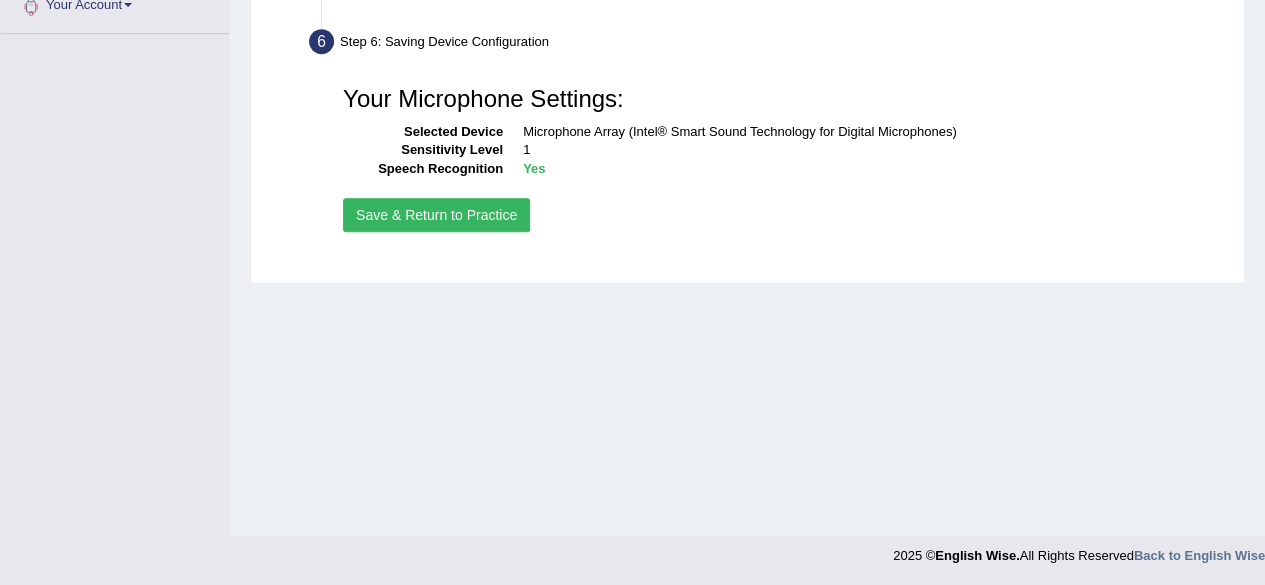 click on "Save & Return to Practice" at bounding box center [436, 215] 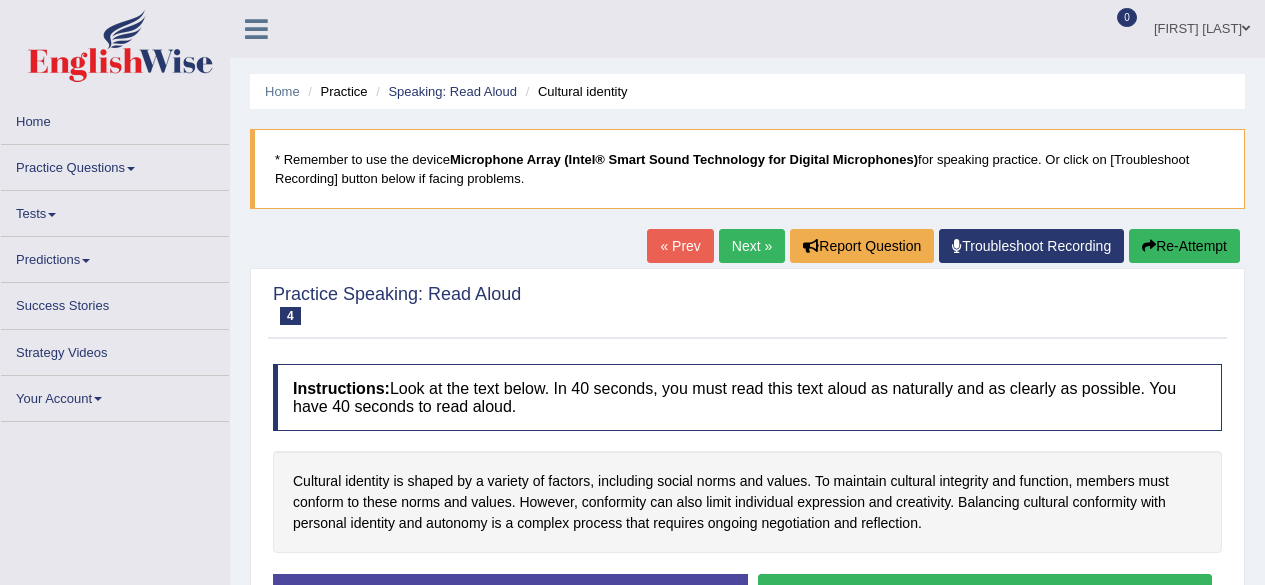 scroll, scrollTop: 0, scrollLeft: 0, axis: both 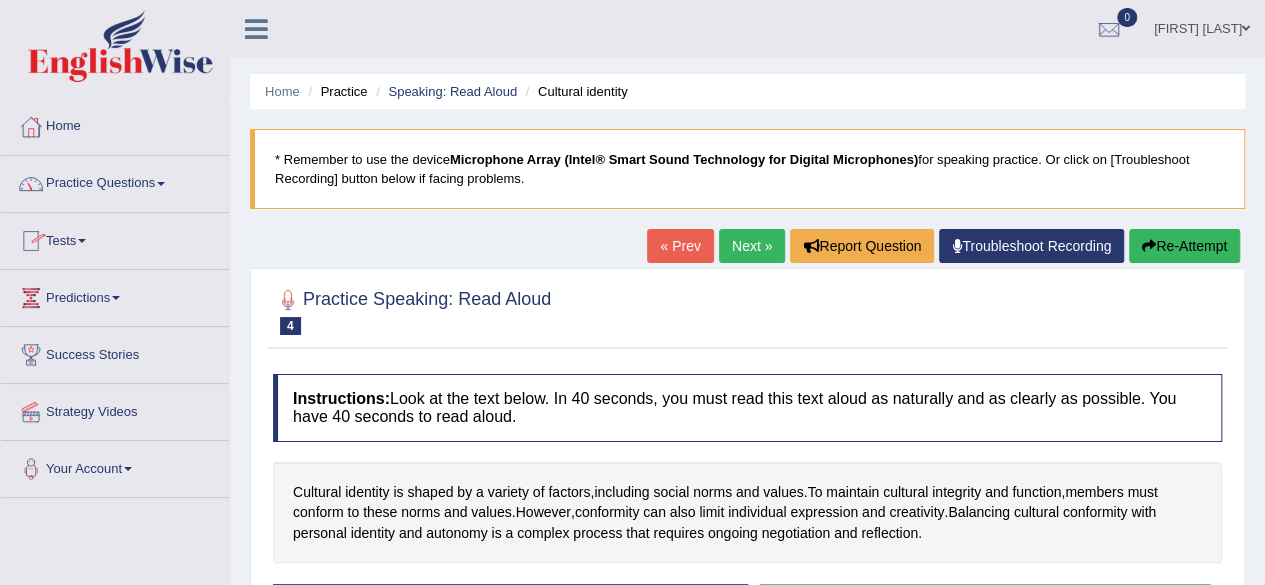 click on "Practice Questions" at bounding box center (115, 181) 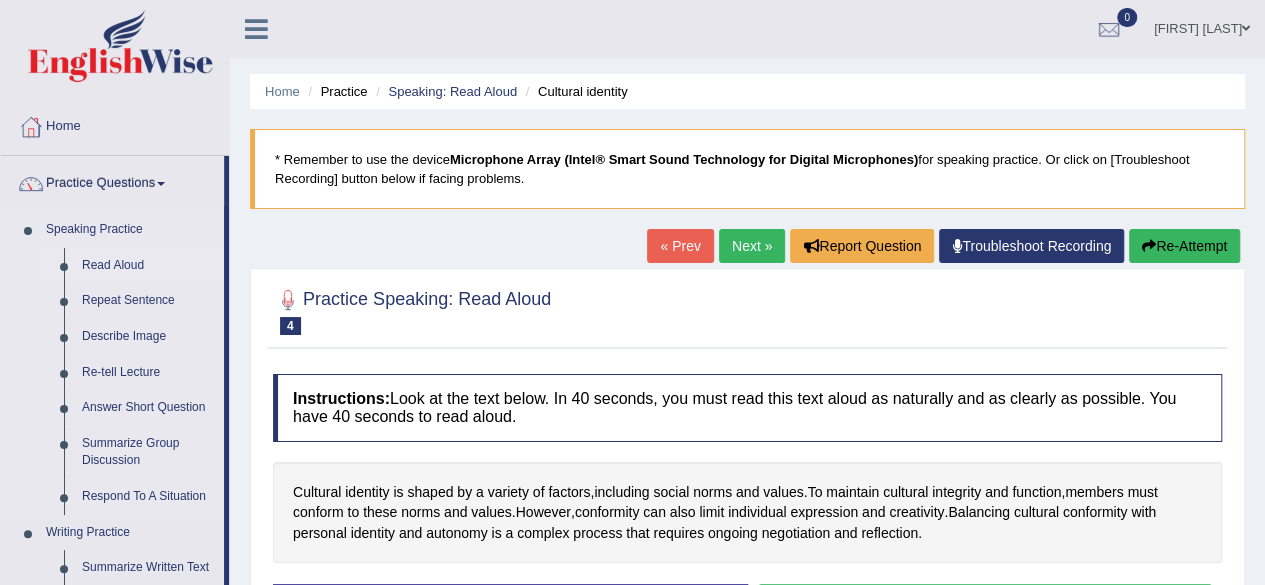click on "Read Aloud" at bounding box center [148, 266] 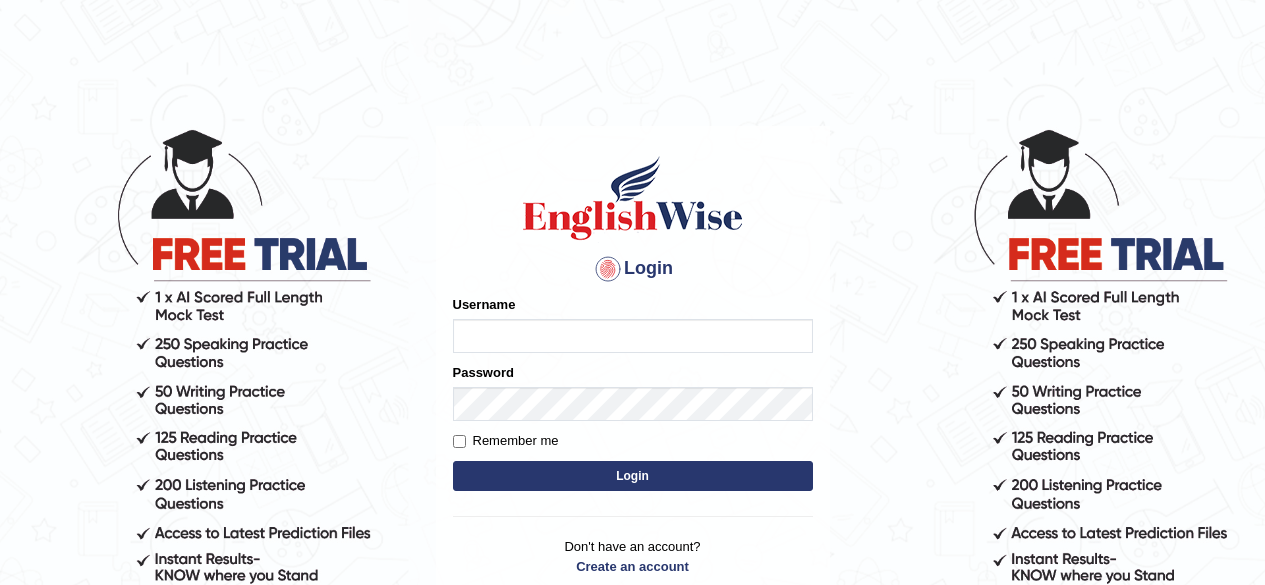 scroll, scrollTop: 0, scrollLeft: 0, axis: both 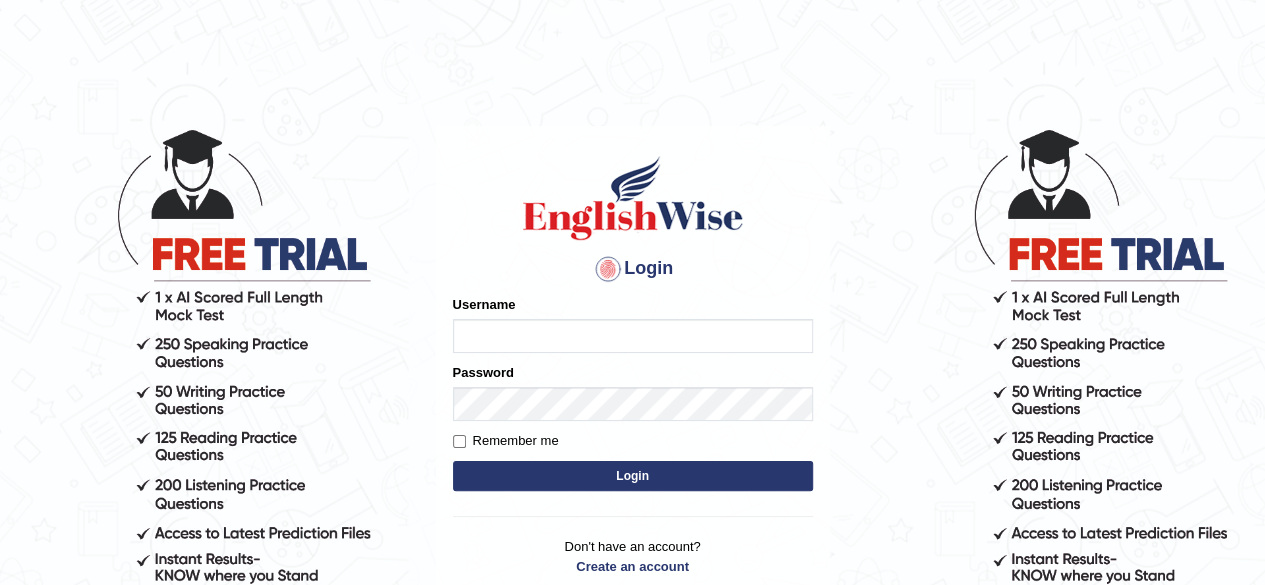 click on "Username" at bounding box center [633, 336] 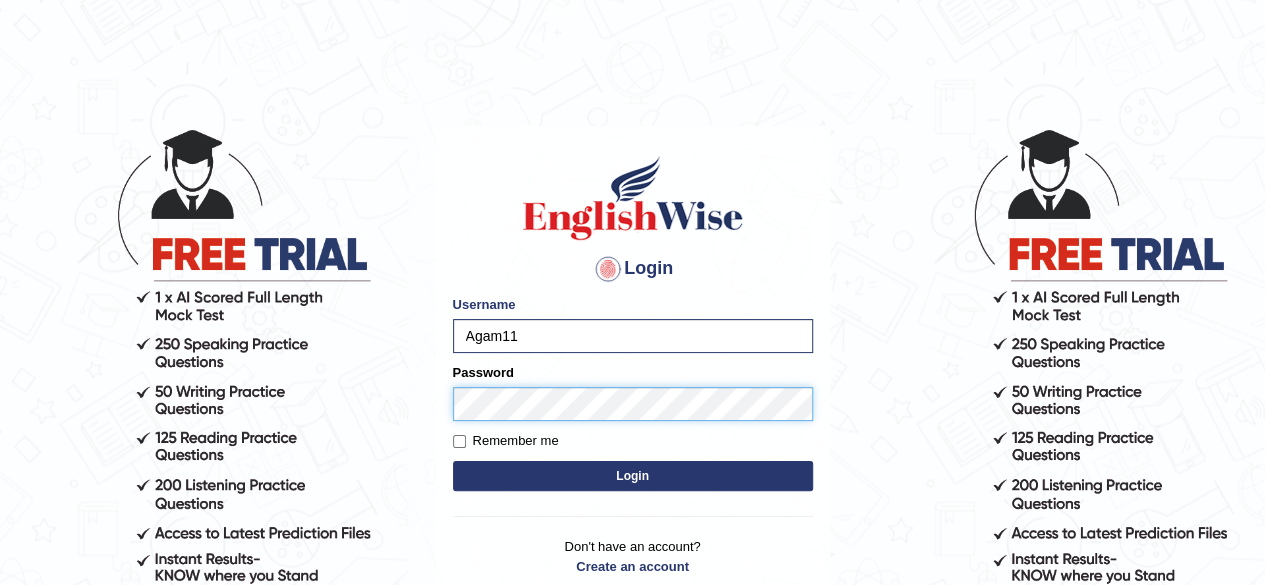 click on "Login" at bounding box center (633, 476) 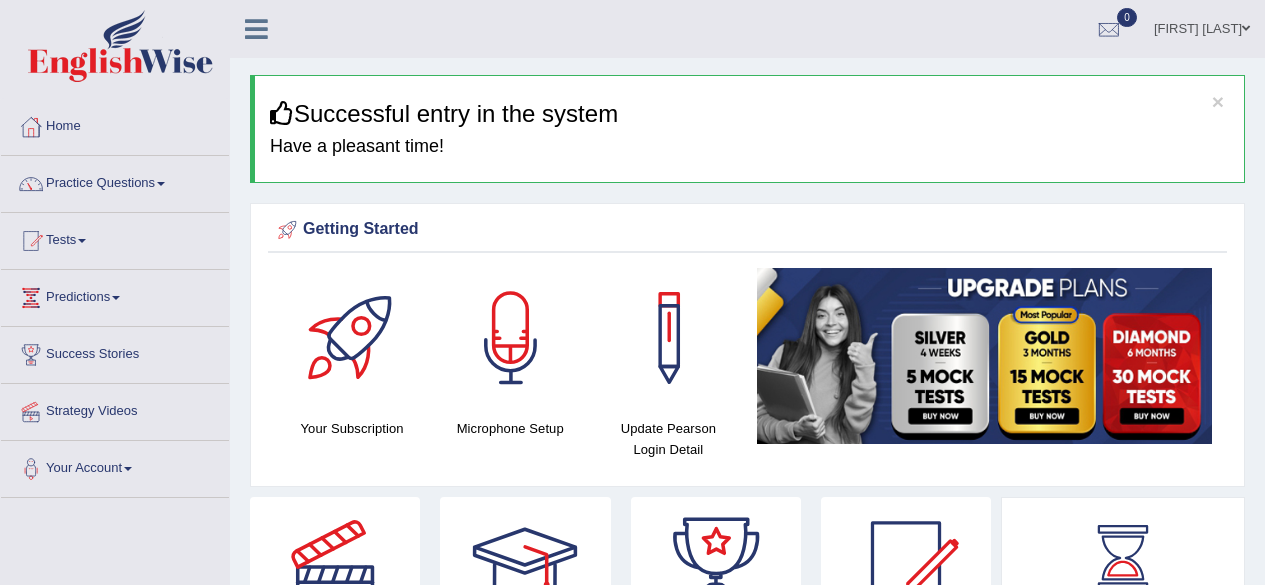 scroll, scrollTop: 0, scrollLeft: 0, axis: both 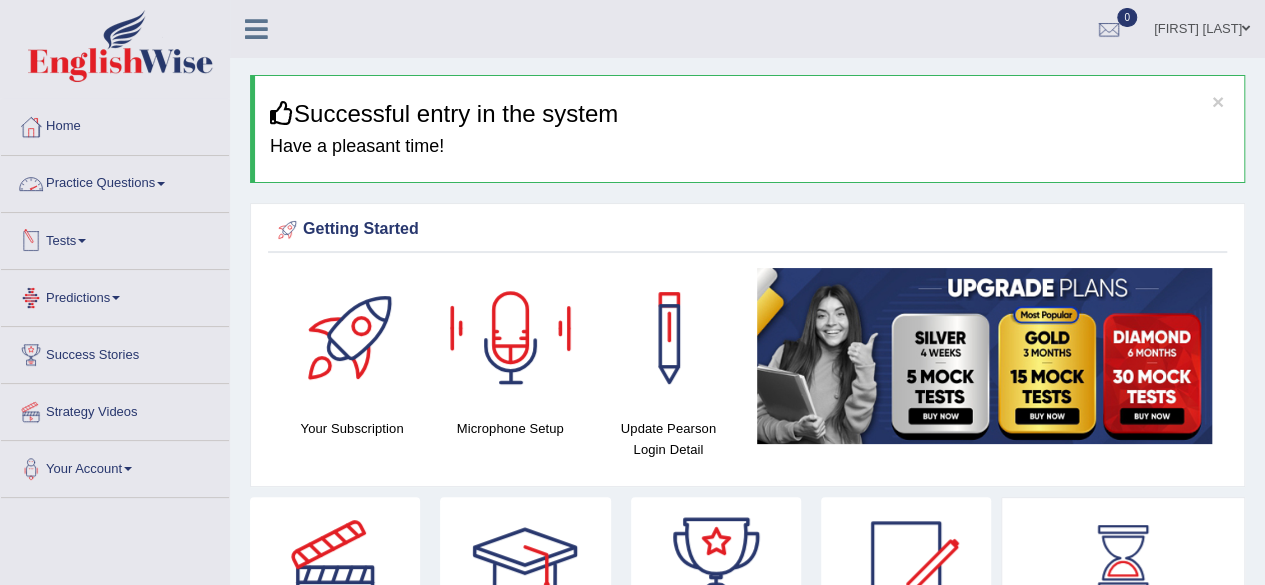 click on "Practice Questions" at bounding box center (115, 181) 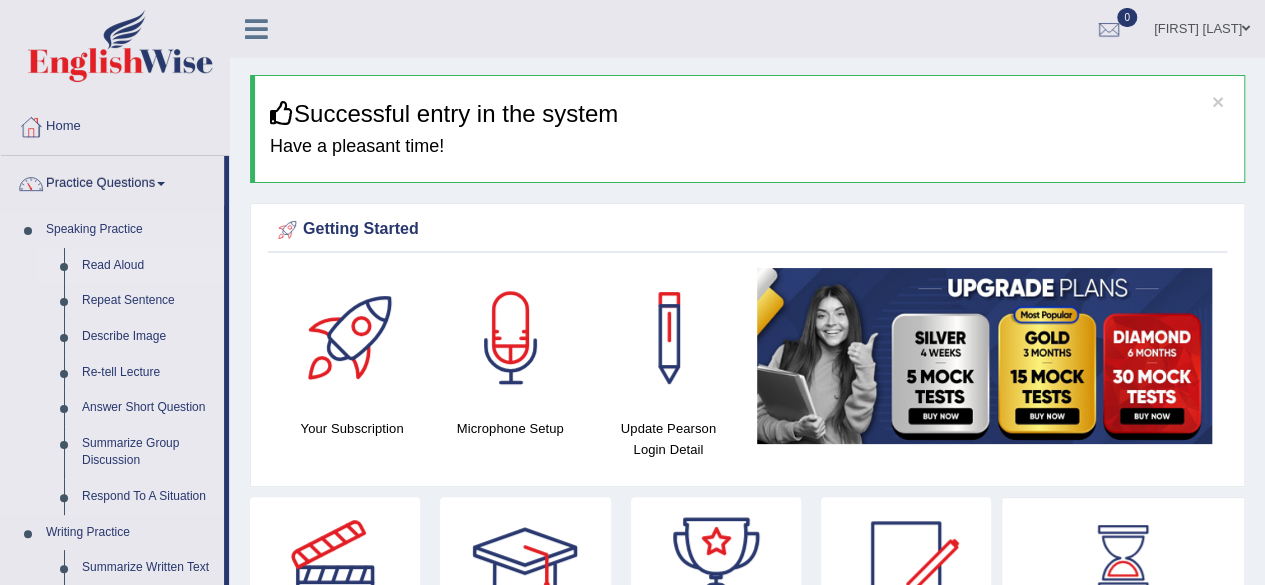 click on "Read Aloud" at bounding box center (148, 266) 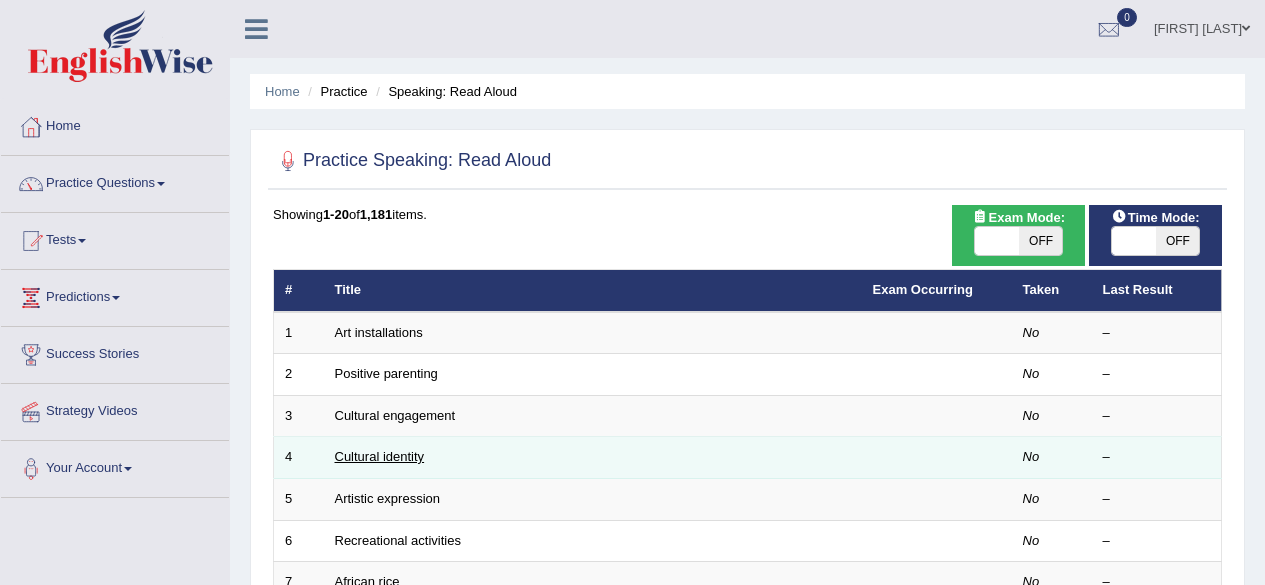 scroll, scrollTop: 0, scrollLeft: 0, axis: both 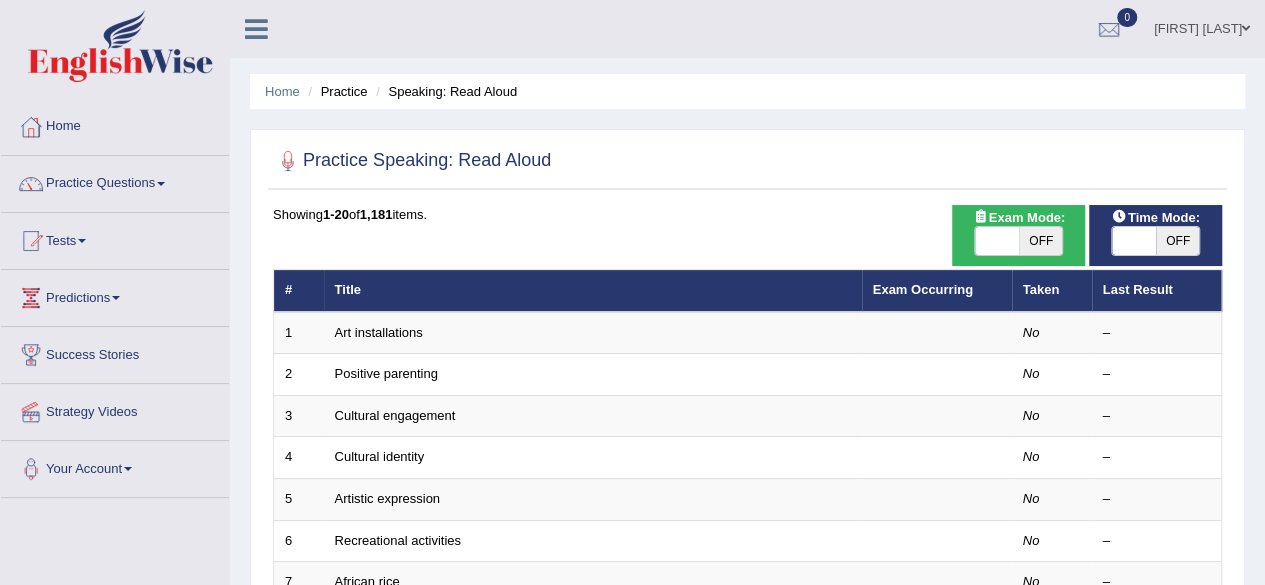 click on "OFF" at bounding box center (1041, 241) 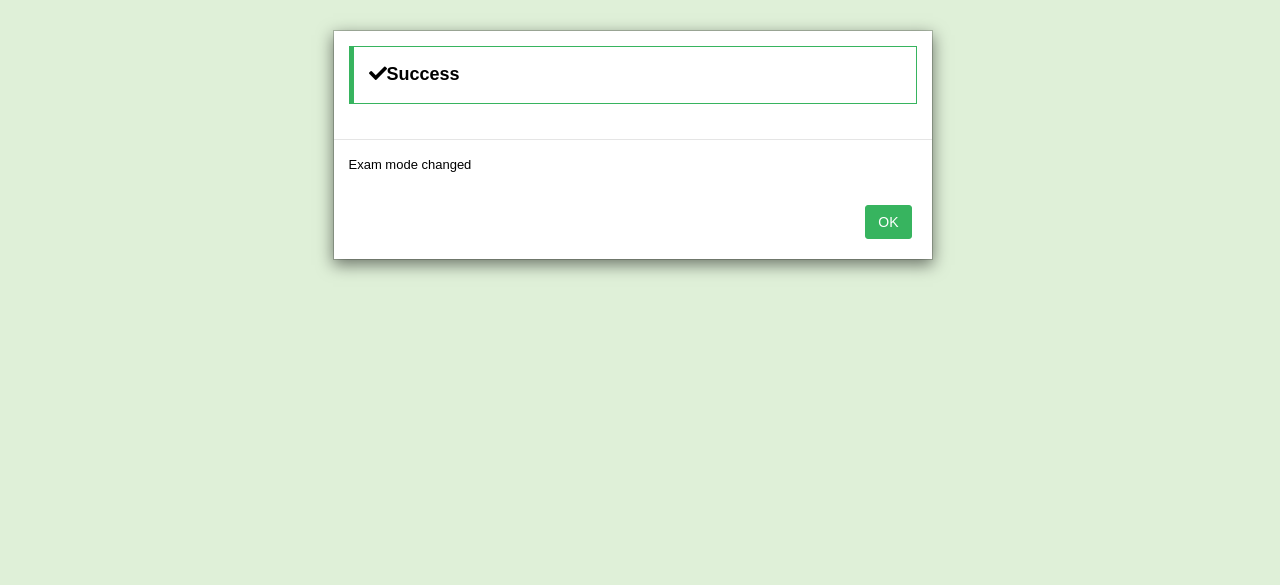 click on "OK" at bounding box center (888, 222) 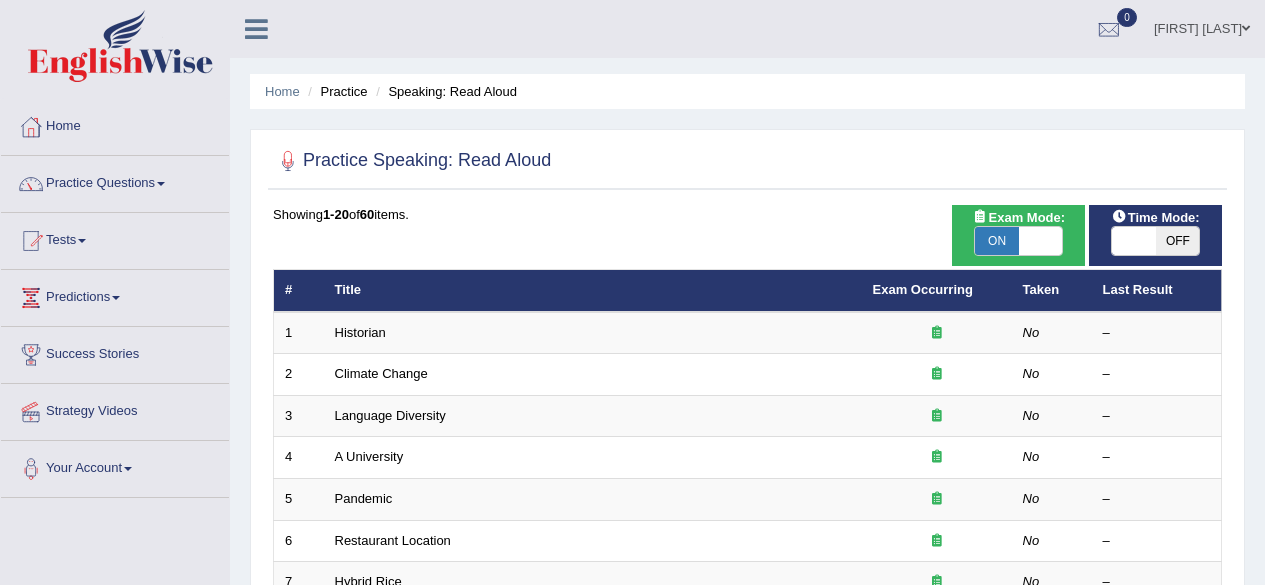 scroll, scrollTop: 0, scrollLeft: 0, axis: both 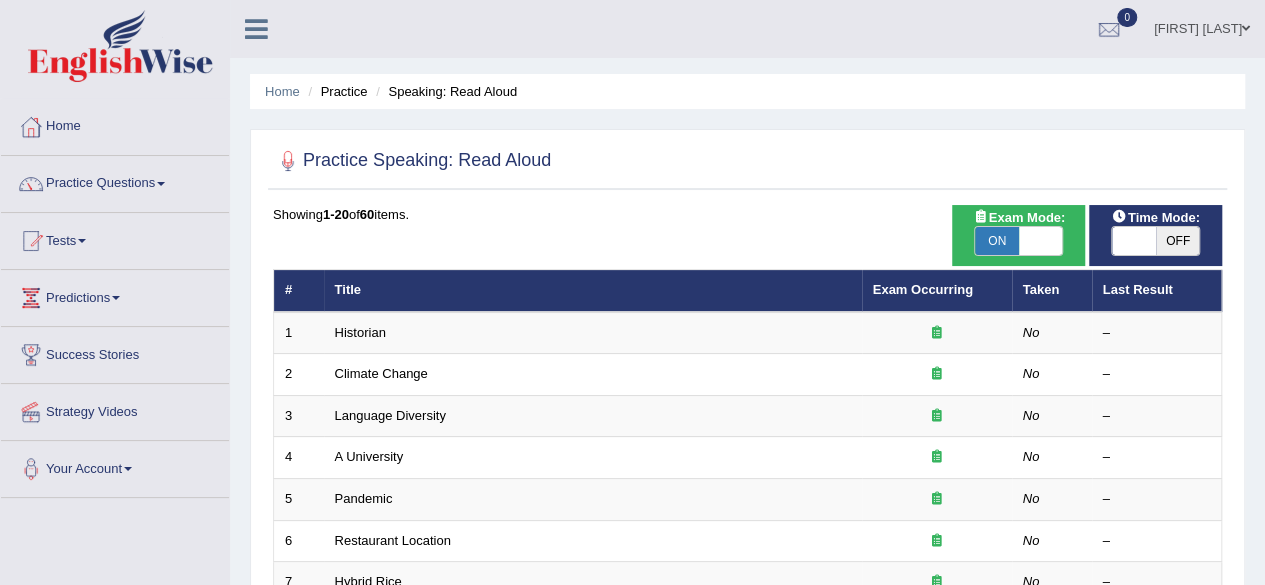 click on "OFF" at bounding box center (1178, 241) 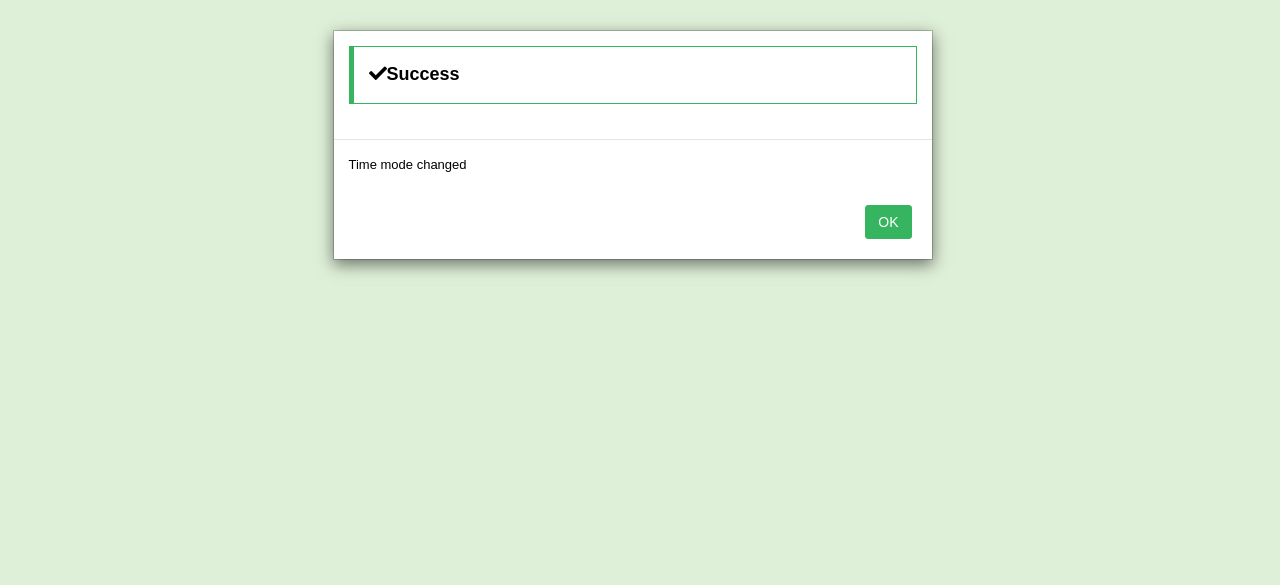 click on "OK" at bounding box center [888, 222] 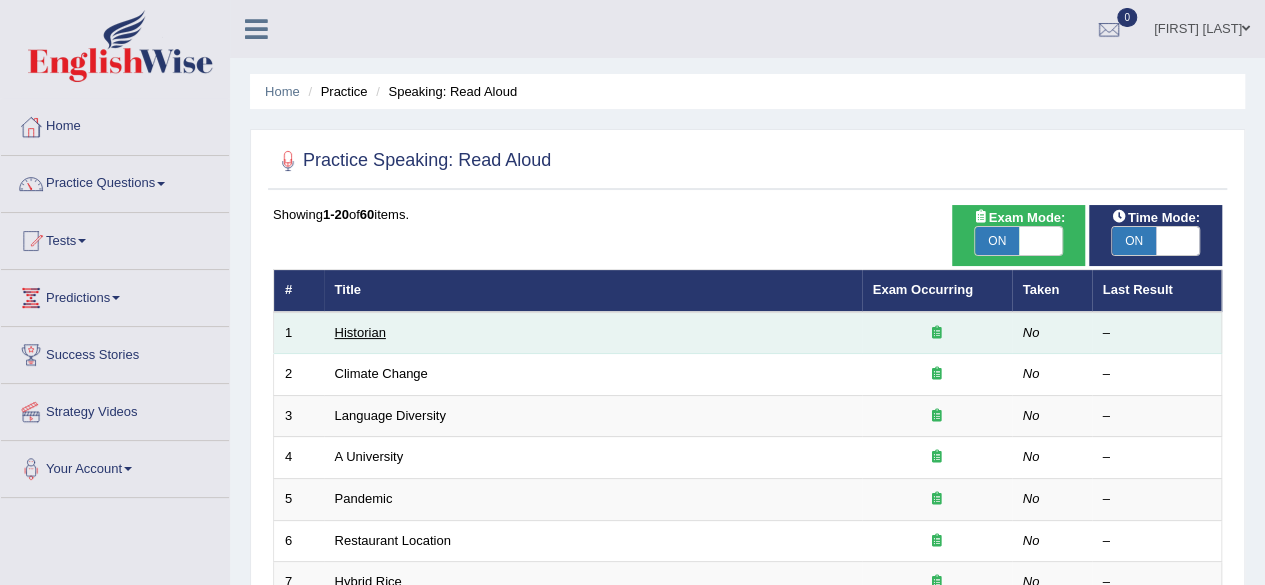 click on "Historian" at bounding box center (360, 332) 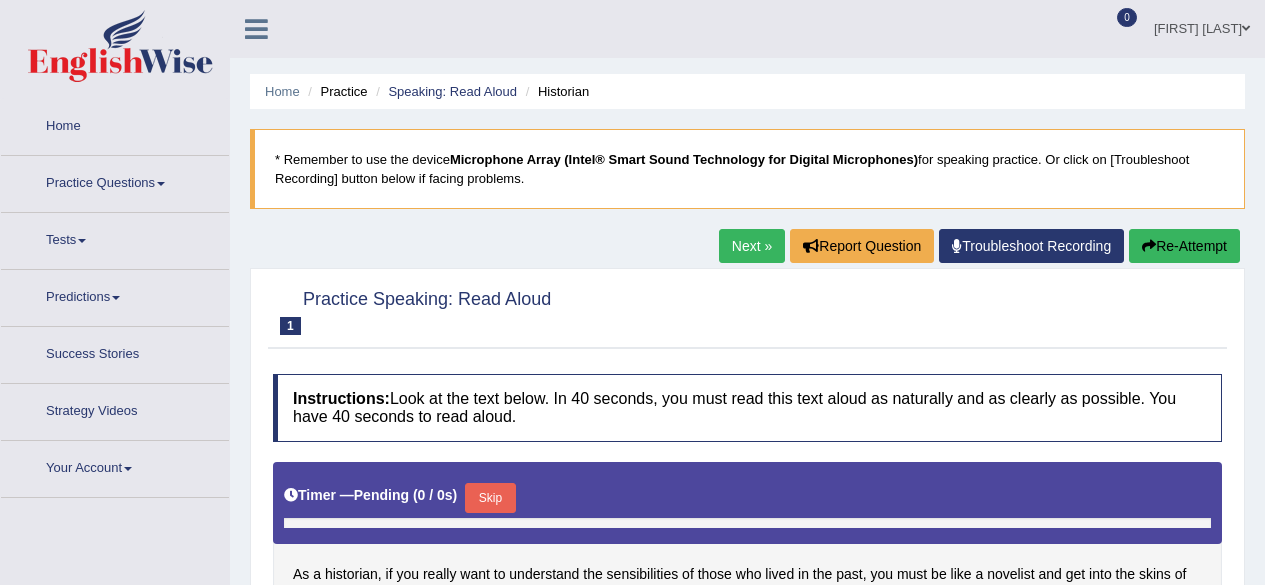 scroll, scrollTop: 0, scrollLeft: 0, axis: both 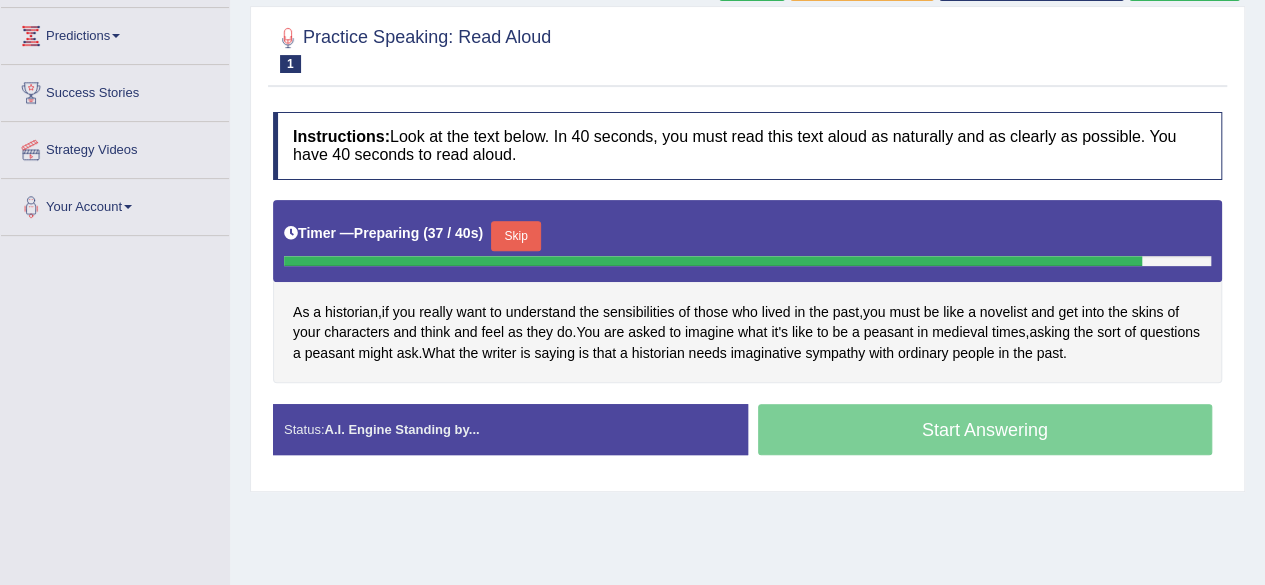 click on "Skip" at bounding box center [516, 236] 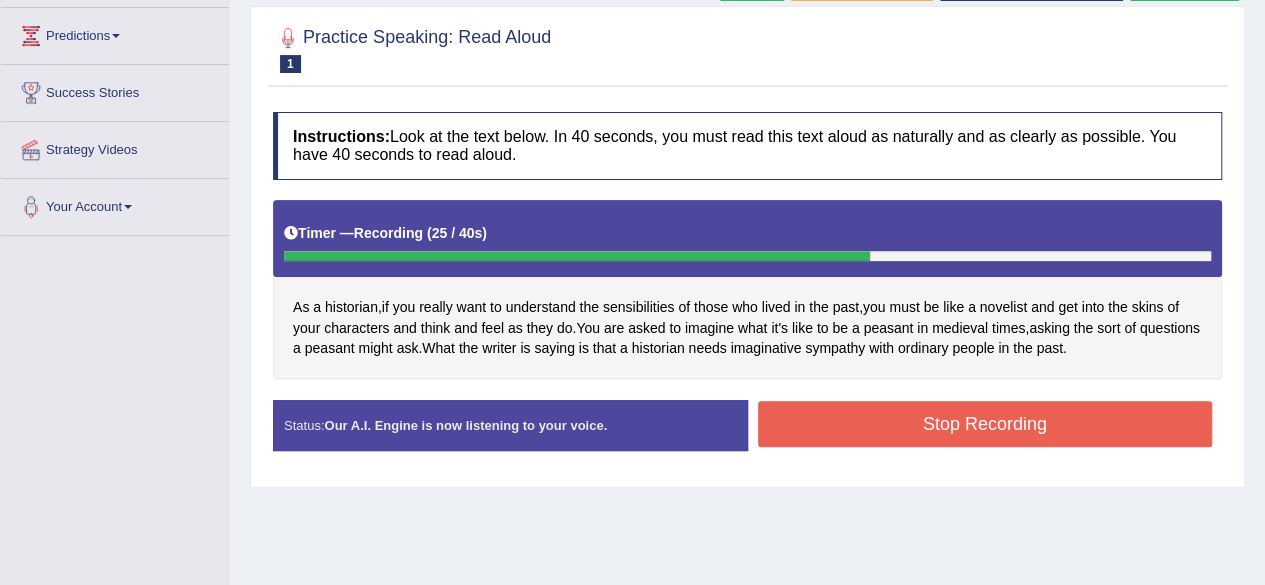 click on "Stop Recording" at bounding box center (985, 424) 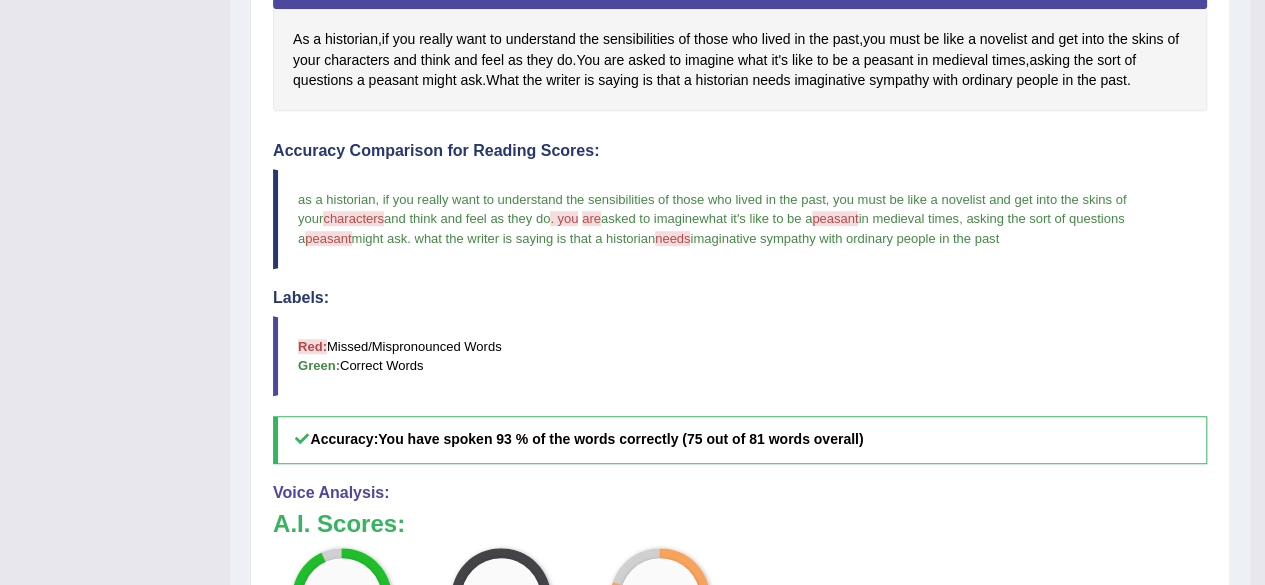 scroll, scrollTop: 532, scrollLeft: 0, axis: vertical 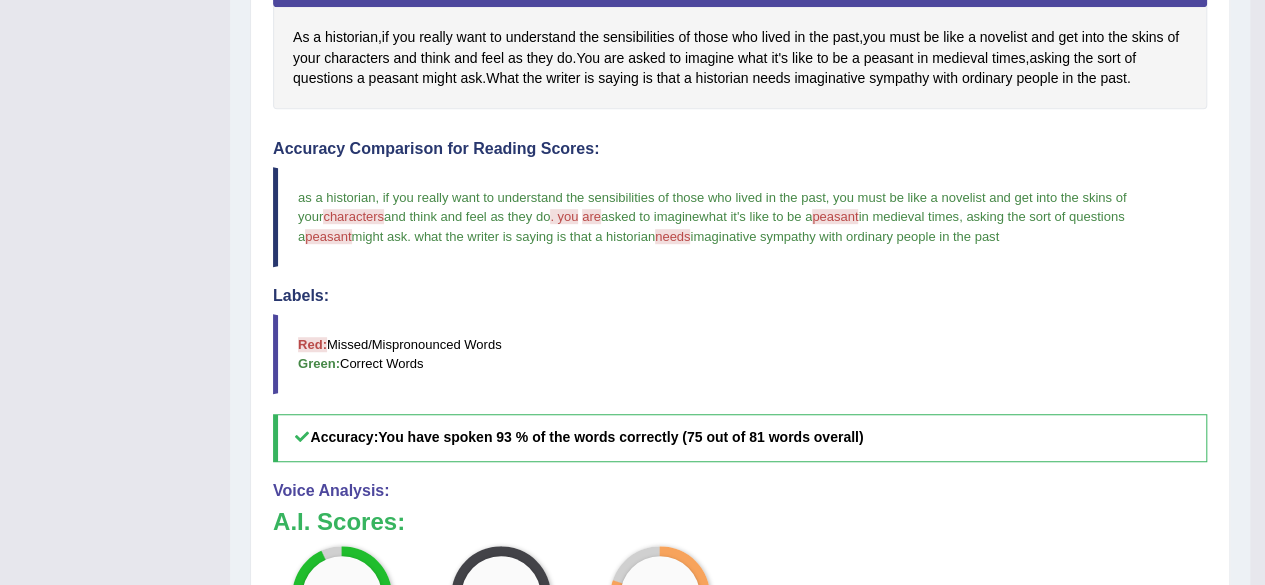 click on "peasant" at bounding box center [835, 216] 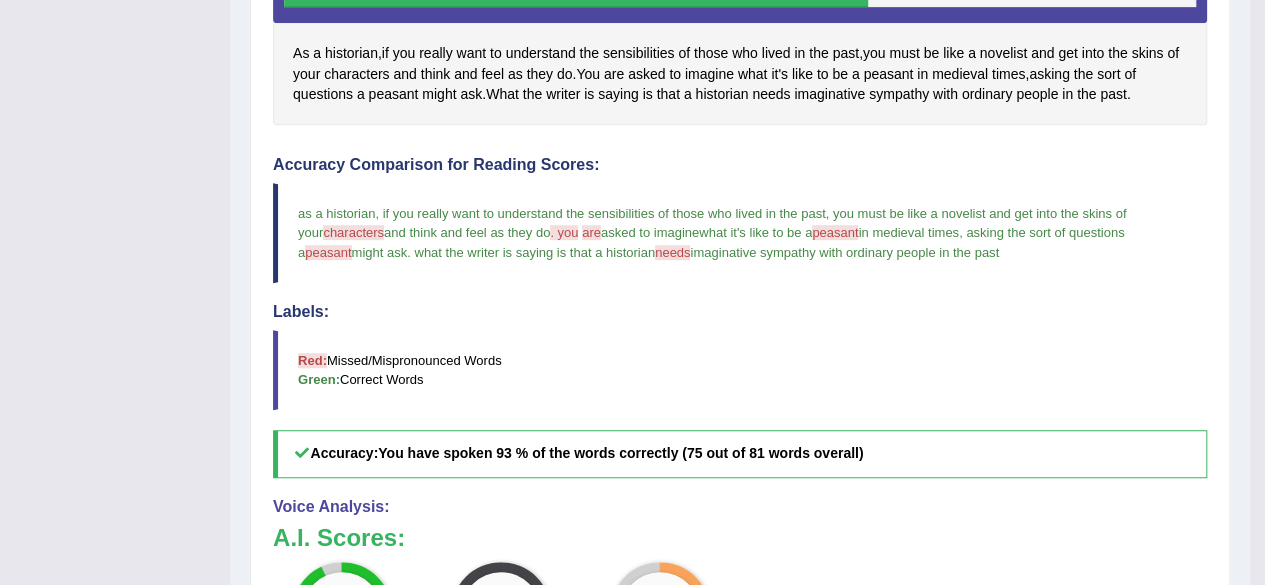 scroll, scrollTop: 514, scrollLeft: 0, axis: vertical 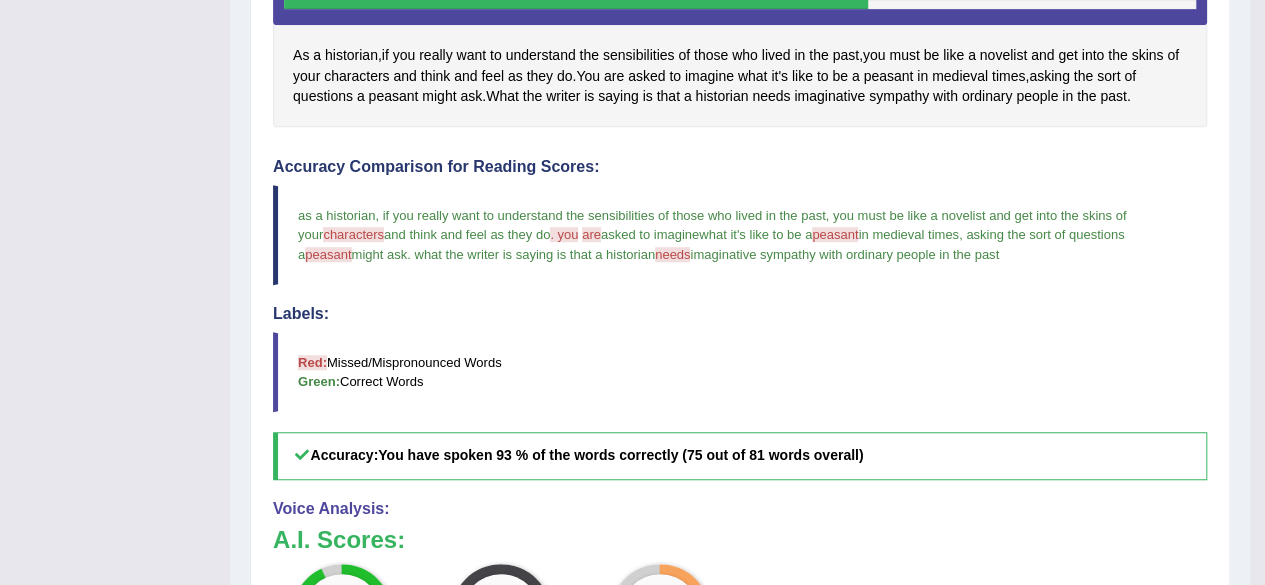click on "characters" at bounding box center [353, 234] 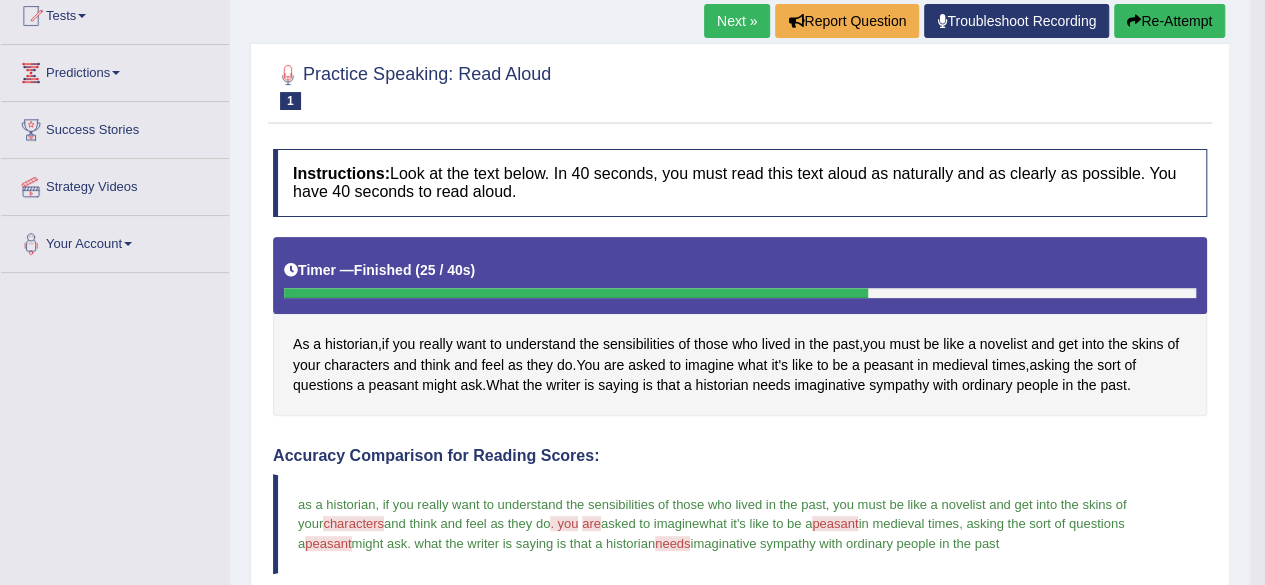 scroll, scrollTop: 222, scrollLeft: 0, axis: vertical 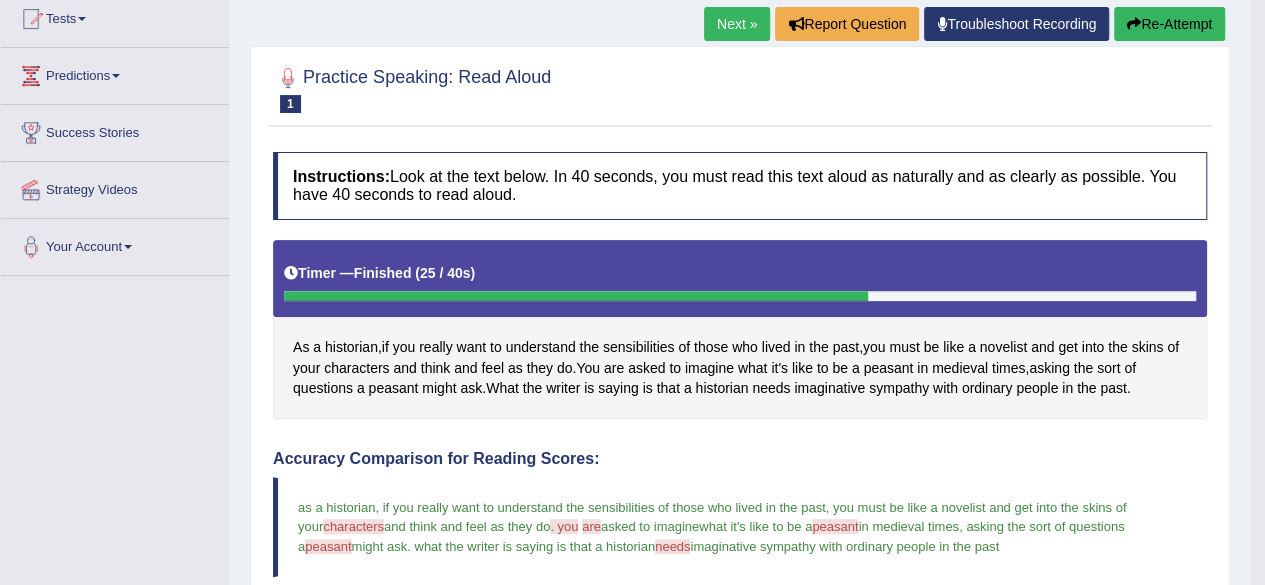 click on "Next »" at bounding box center [737, 24] 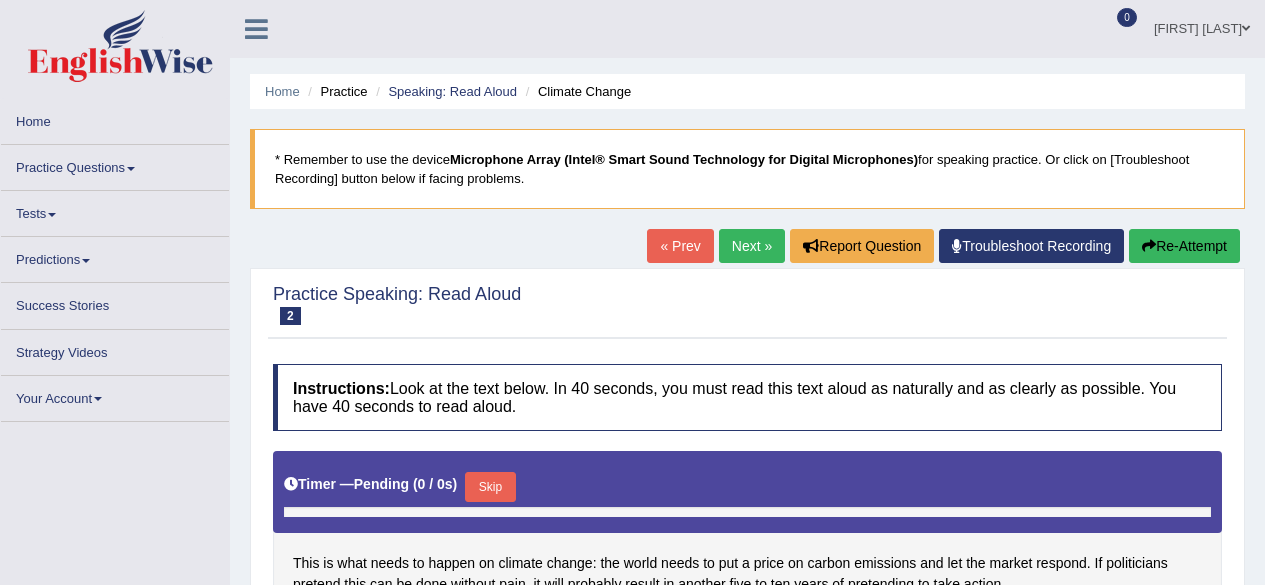 scroll, scrollTop: 0, scrollLeft: 0, axis: both 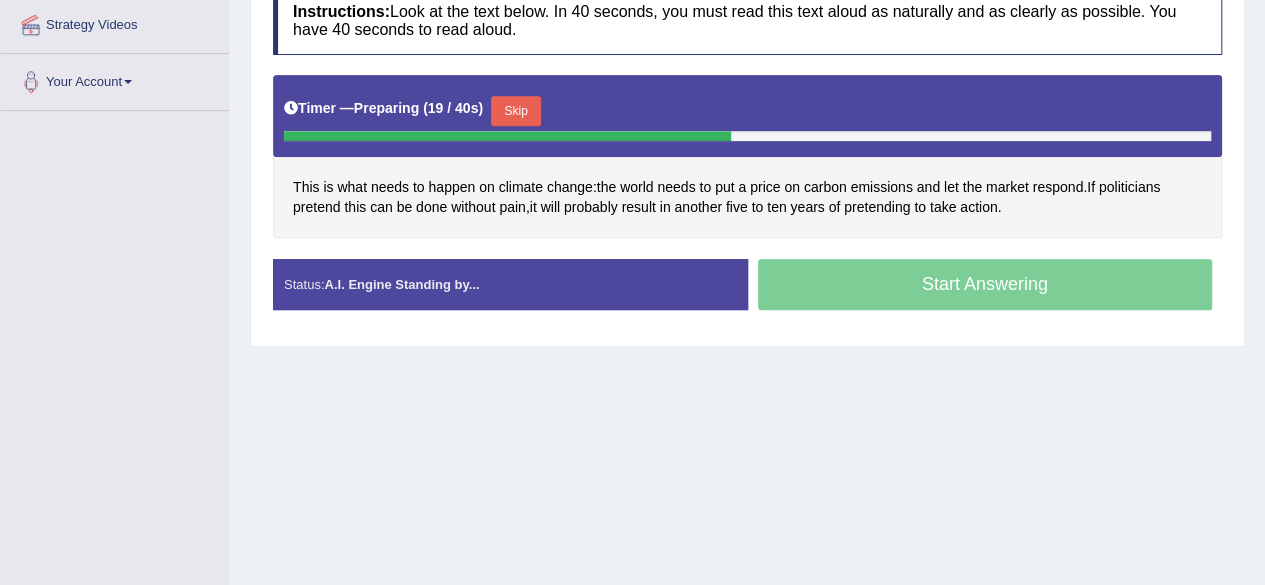 click on "Skip" at bounding box center [516, 111] 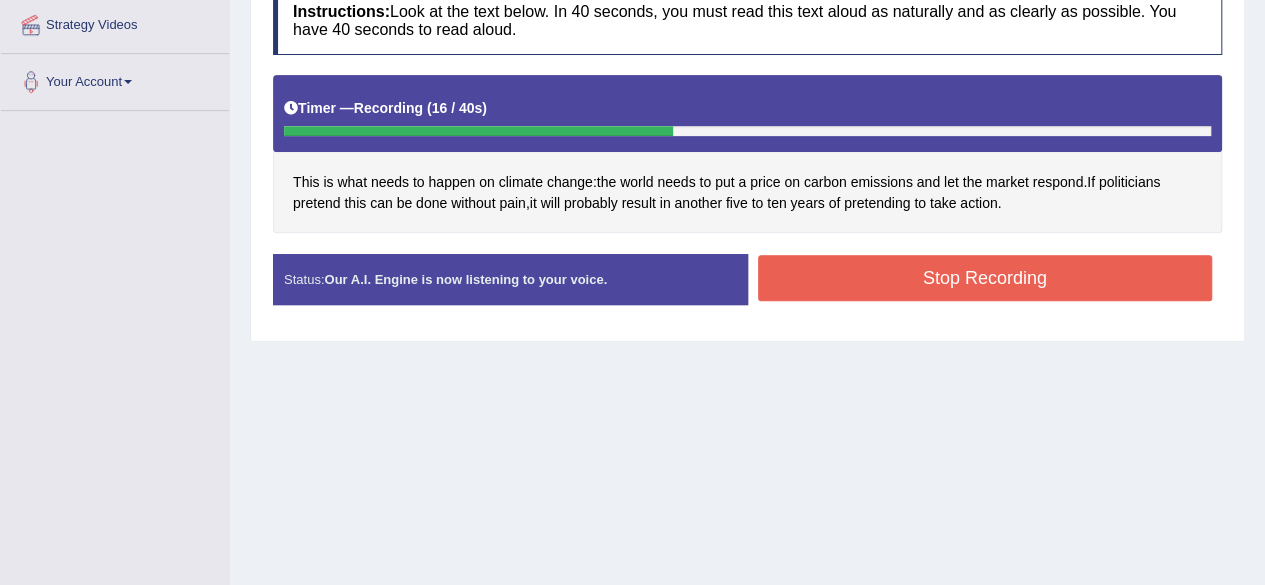 click on "Stop Recording" at bounding box center (985, 278) 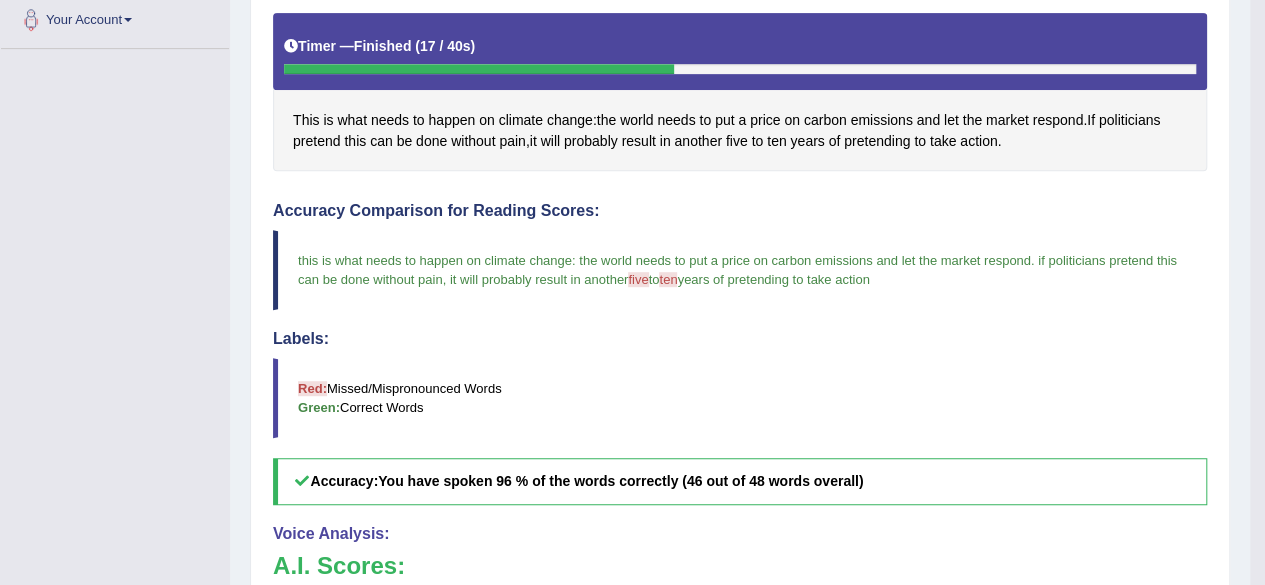 scroll, scrollTop: 273, scrollLeft: 0, axis: vertical 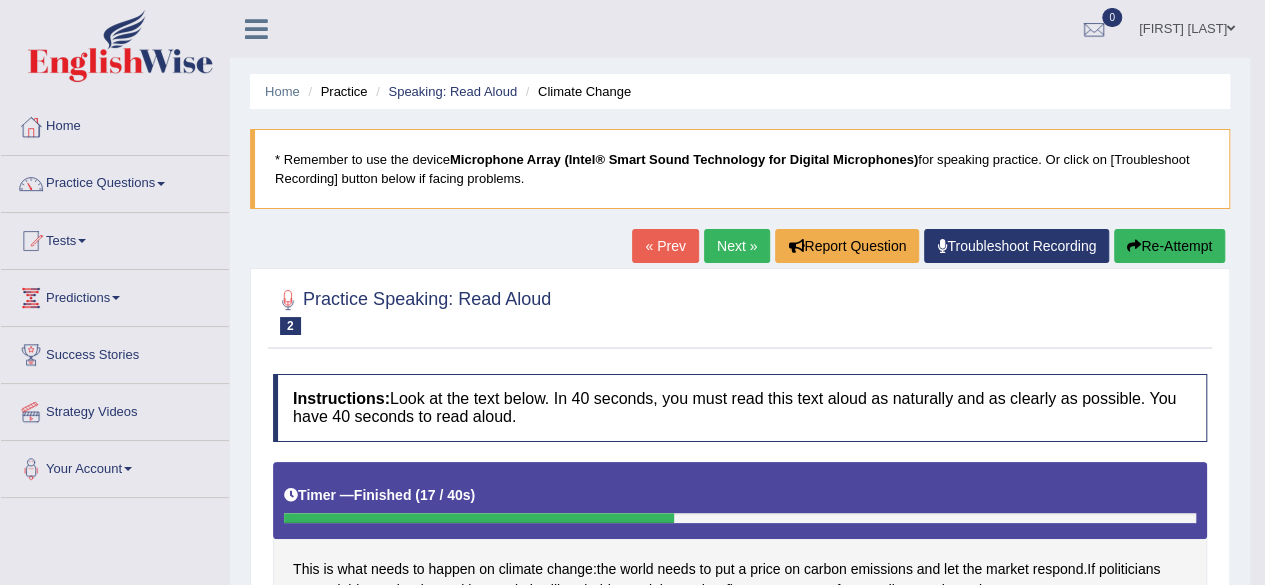 click on "Next »" at bounding box center (737, 246) 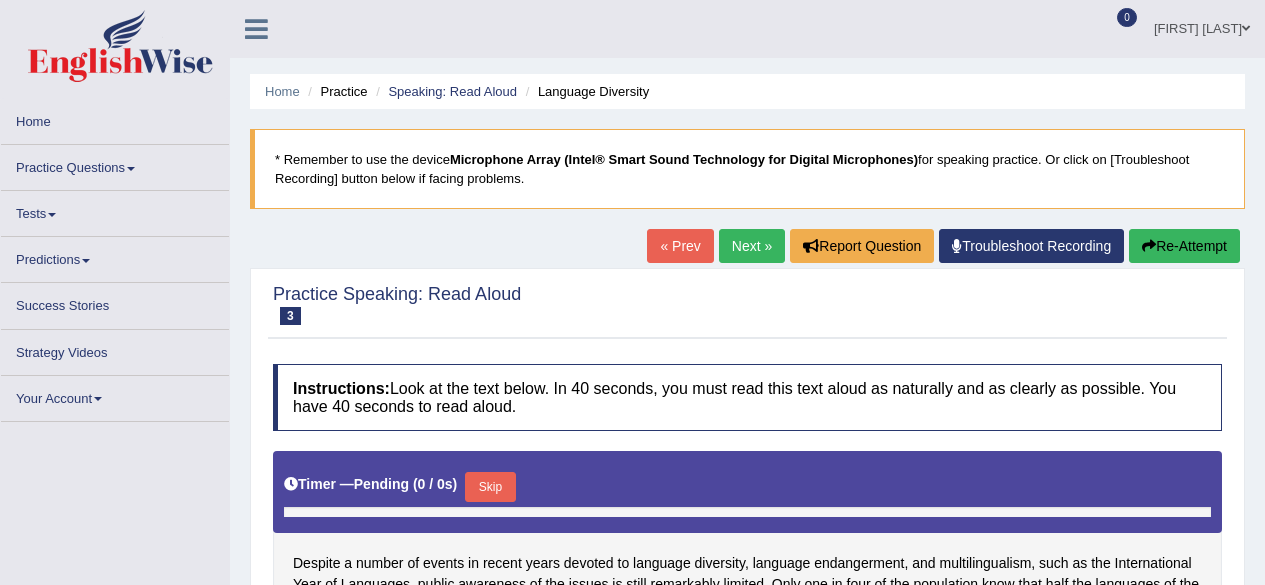 scroll, scrollTop: 0, scrollLeft: 0, axis: both 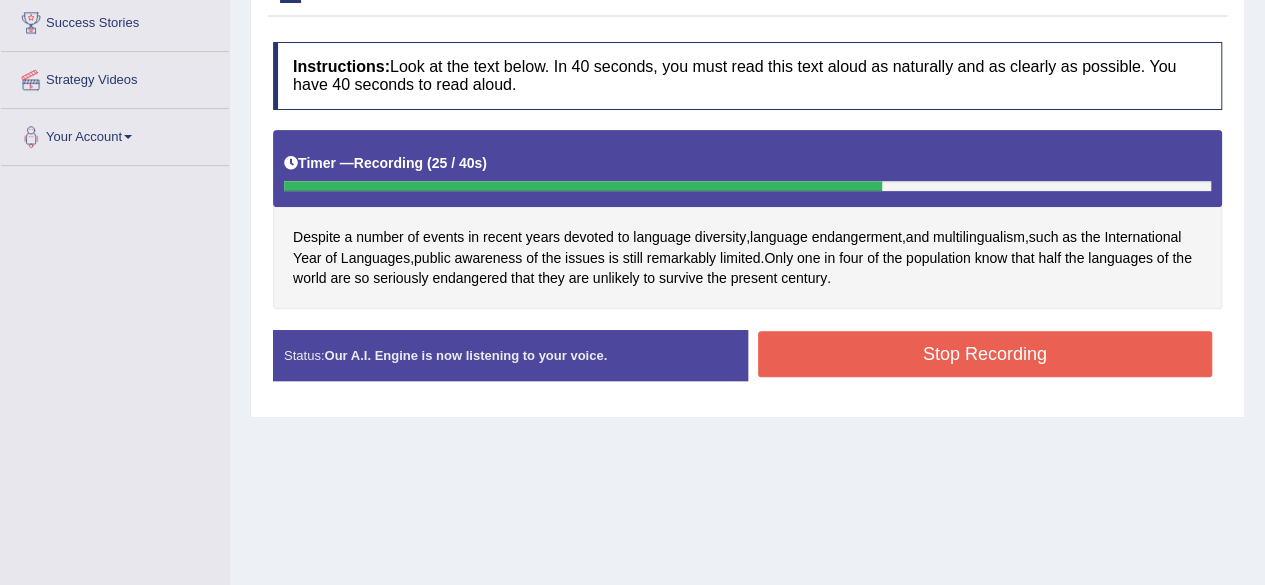 click on "Stop Recording" at bounding box center [985, 354] 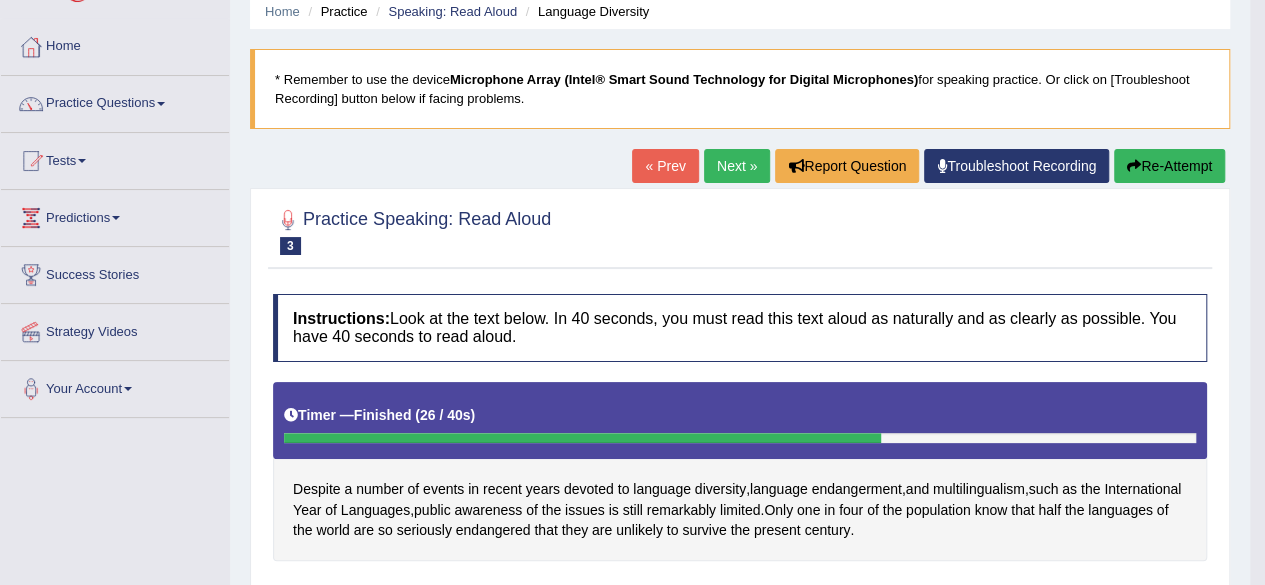 scroll, scrollTop: 72, scrollLeft: 0, axis: vertical 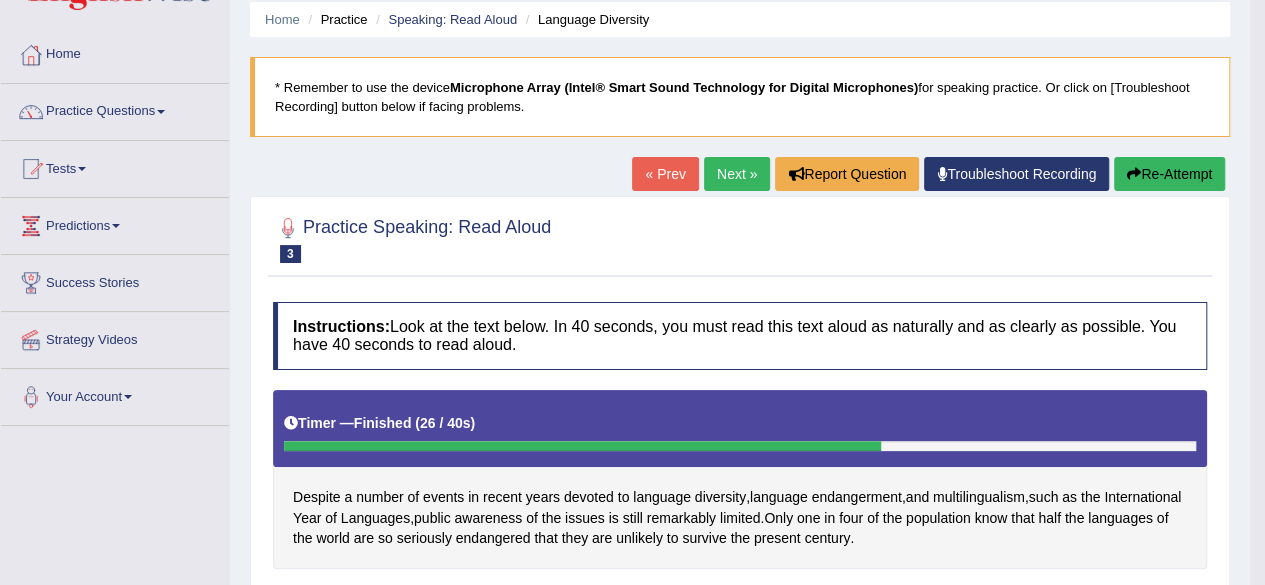 click on "Next »" at bounding box center (737, 174) 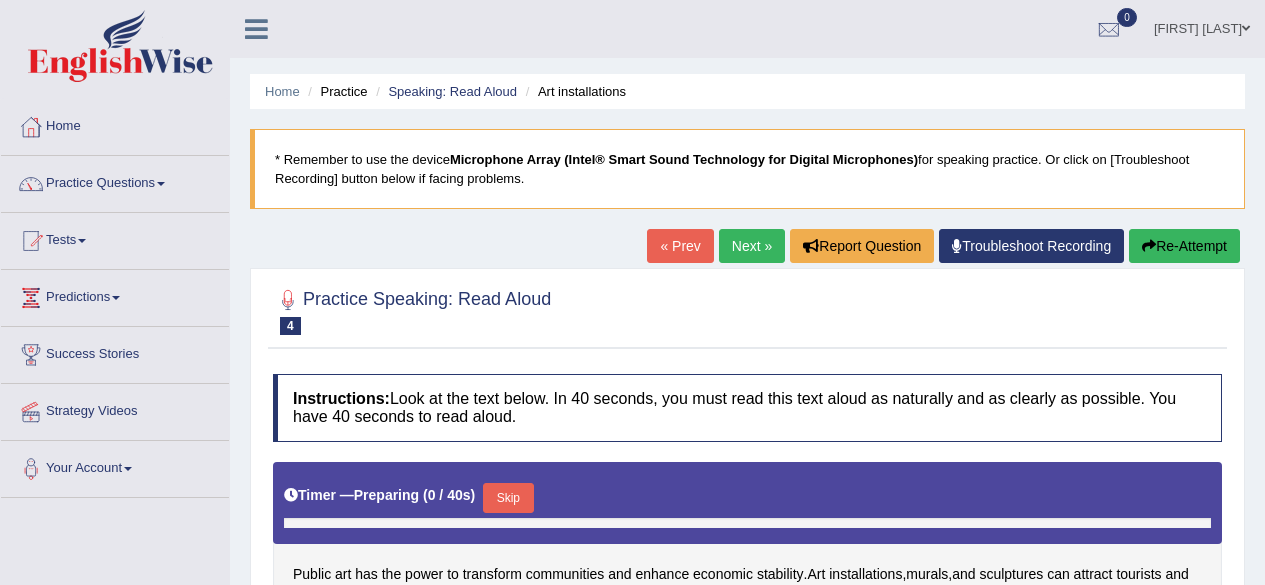 scroll, scrollTop: 0, scrollLeft: 0, axis: both 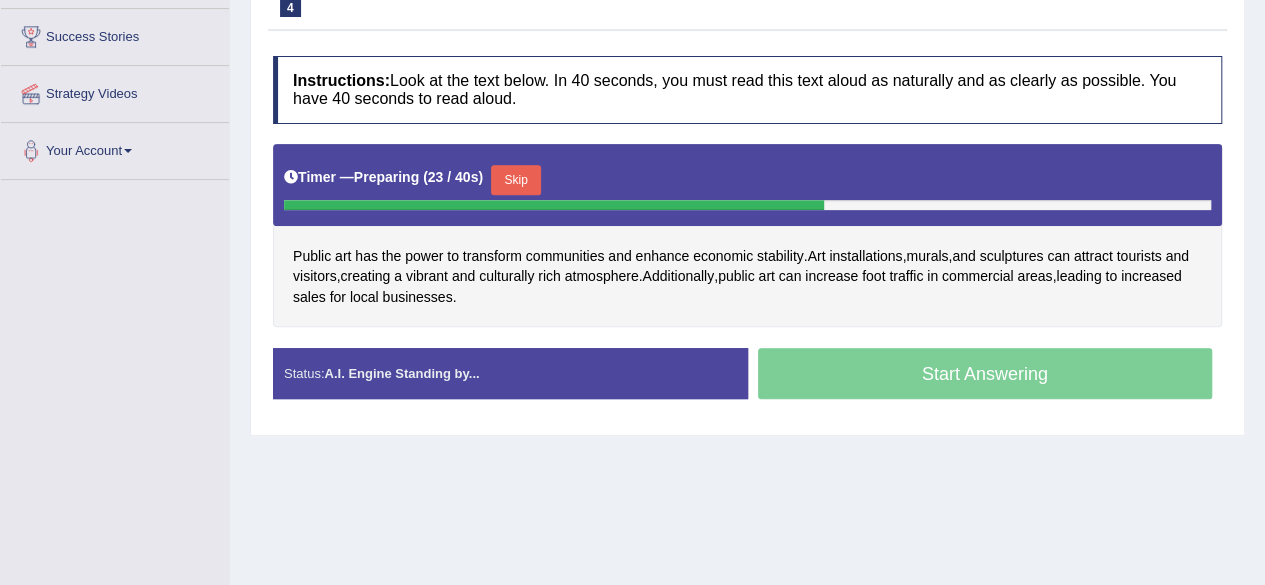 click on "Skip" at bounding box center [516, 180] 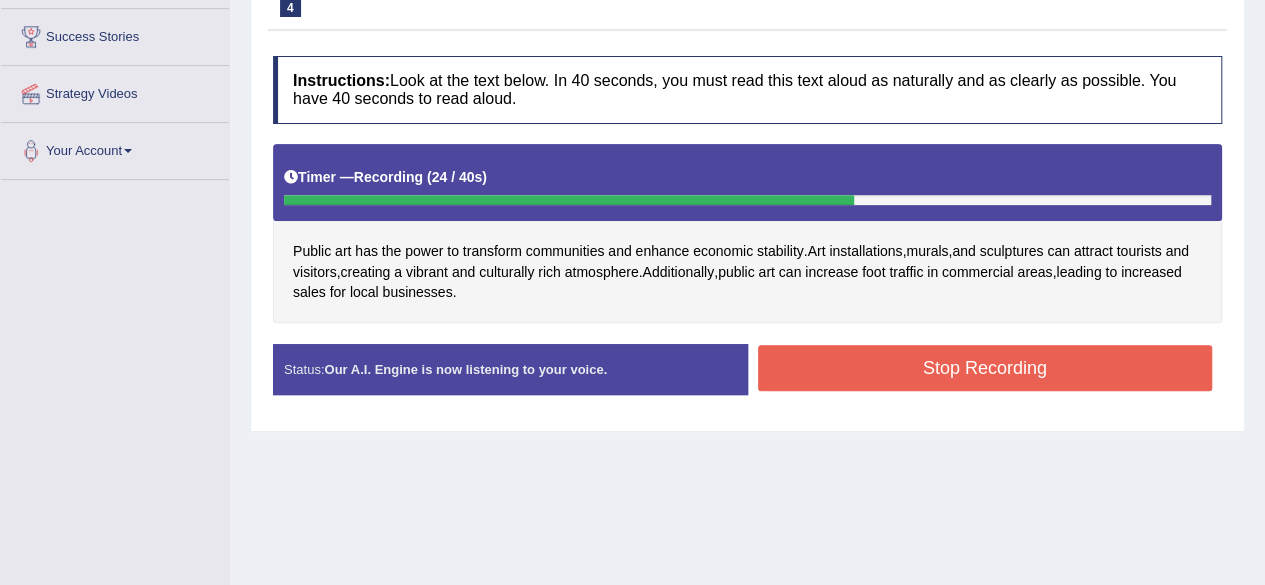 click on "Stop Recording" at bounding box center [985, 368] 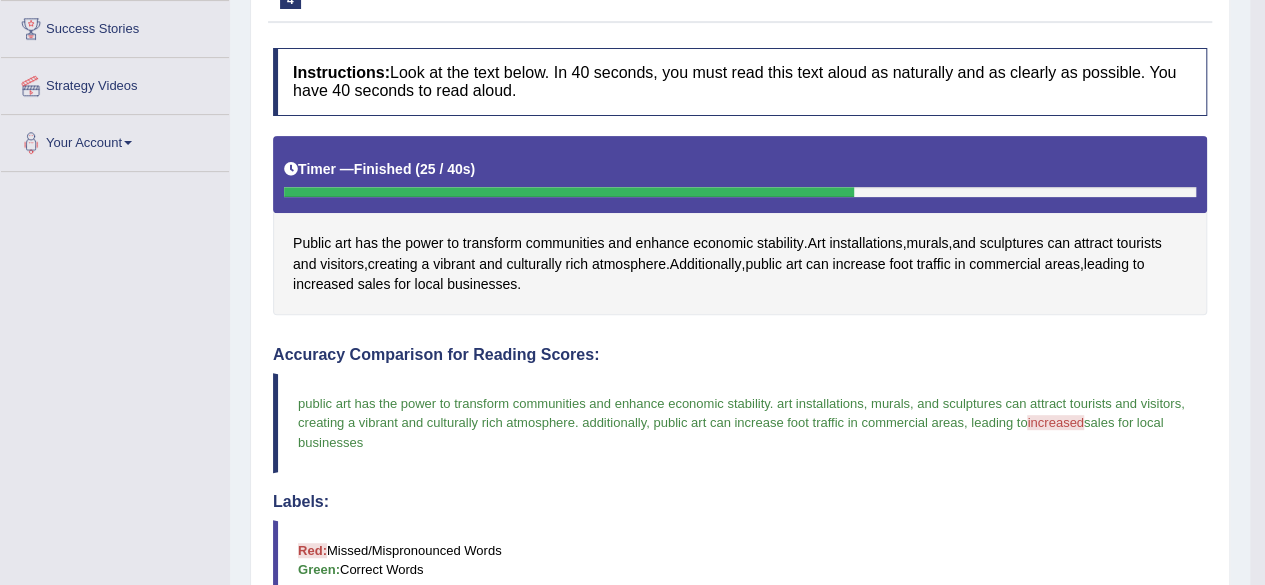 scroll, scrollTop: 187, scrollLeft: 0, axis: vertical 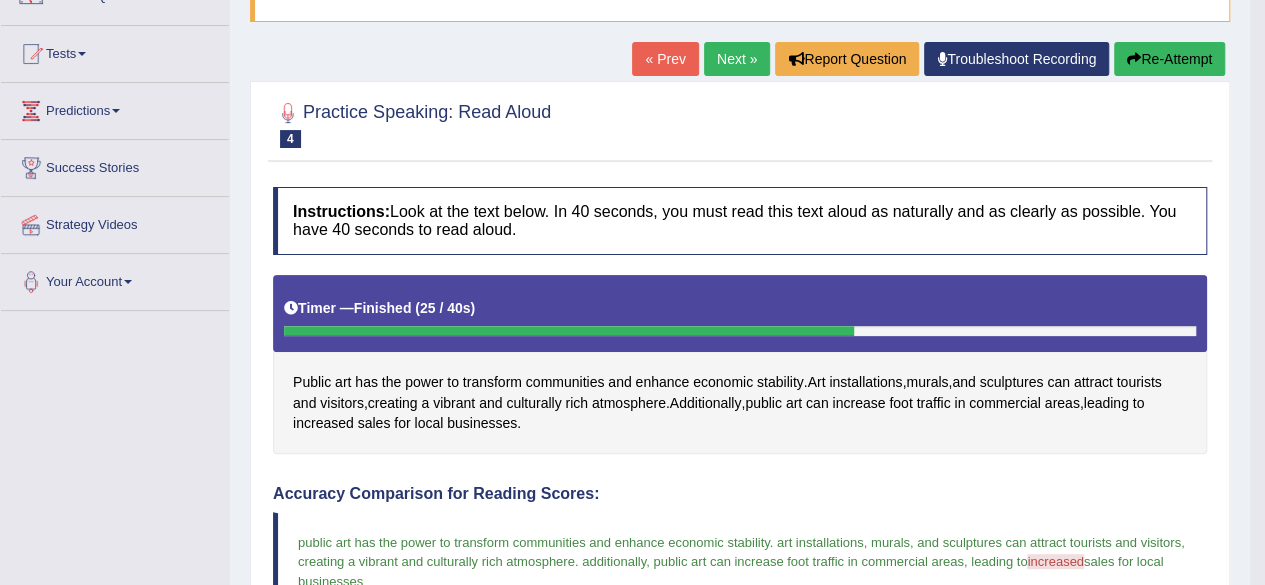 click on "Next »" at bounding box center (737, 59) 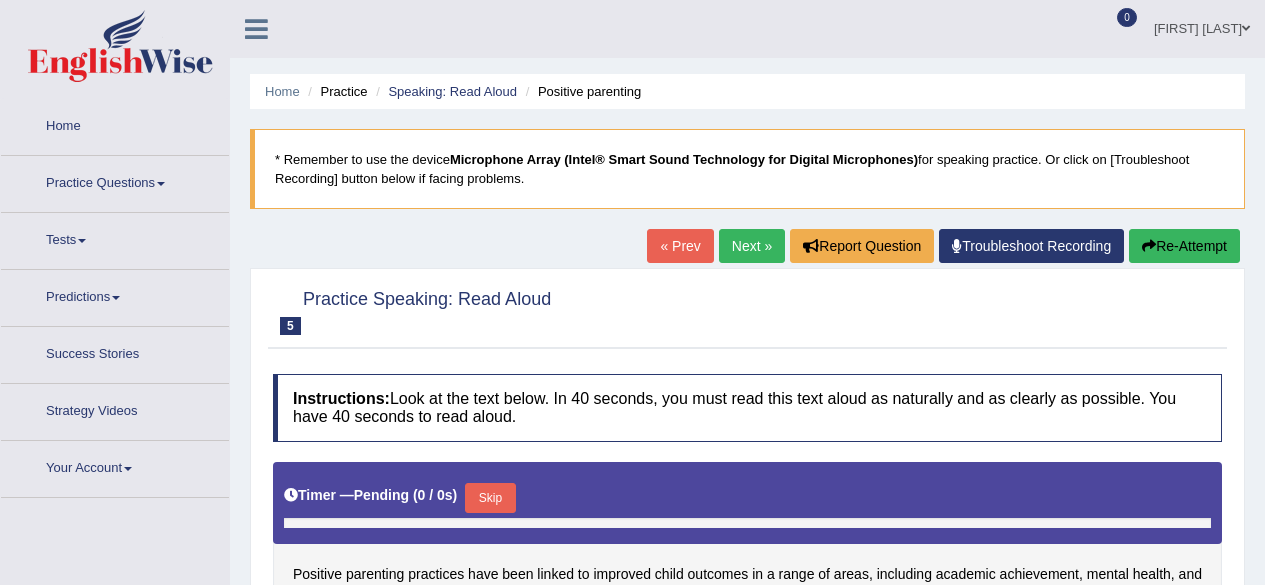 scroll, scrollTop: 0, scrollLeft: 0, axis: both 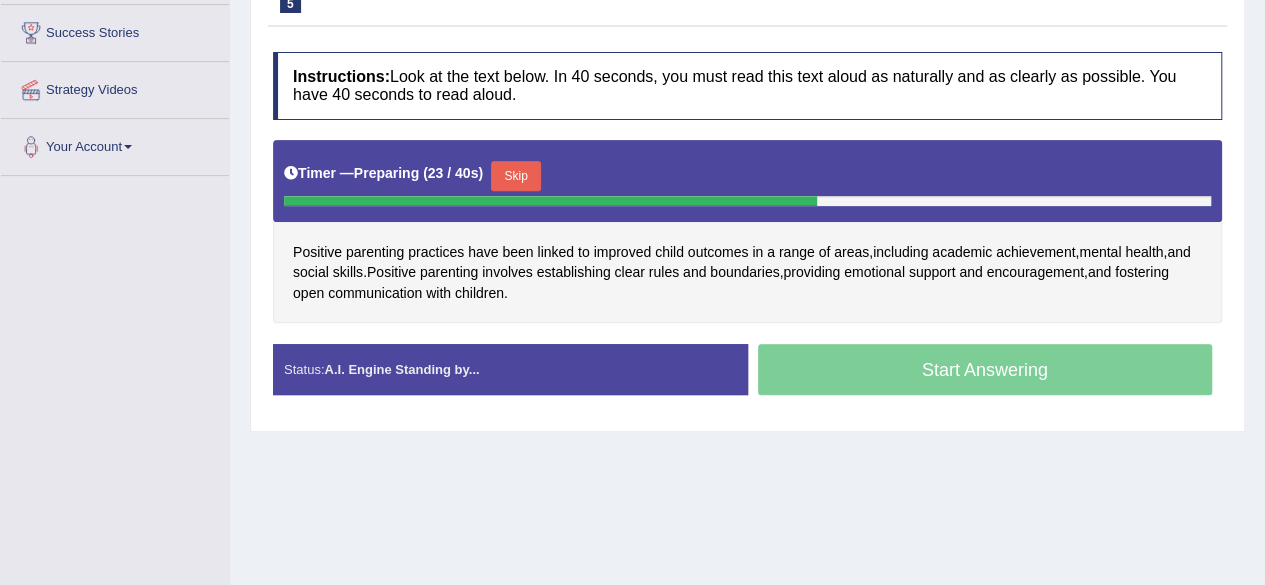 click on "Skip" at bounding box center [516, 176] 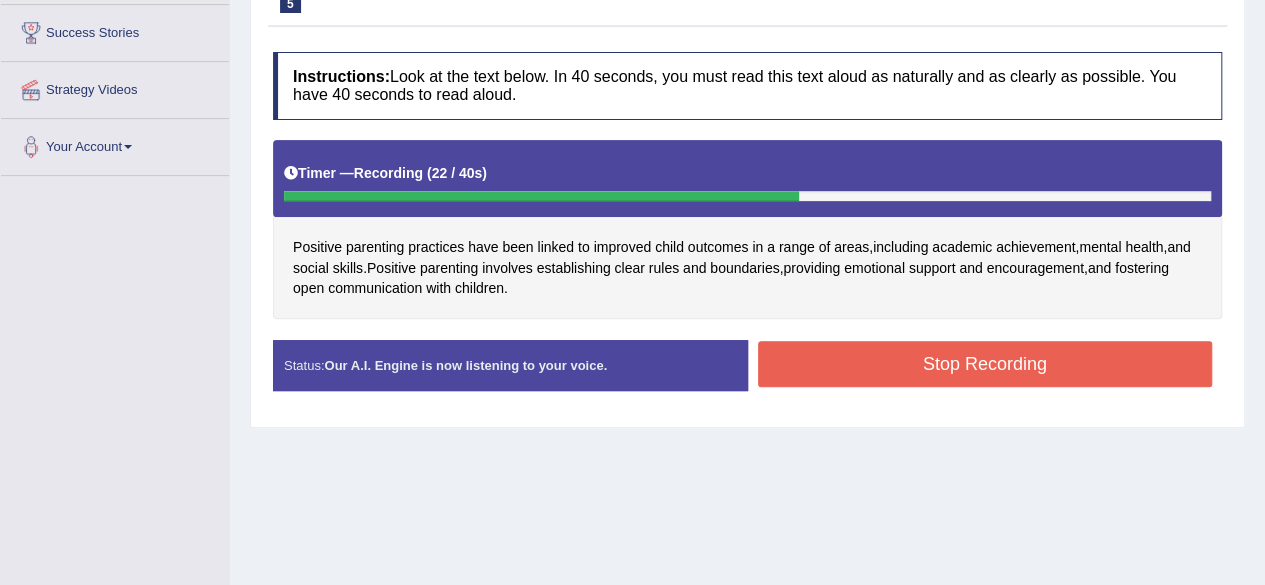 click on "Stop Recording" at bounding box center [985, 364] 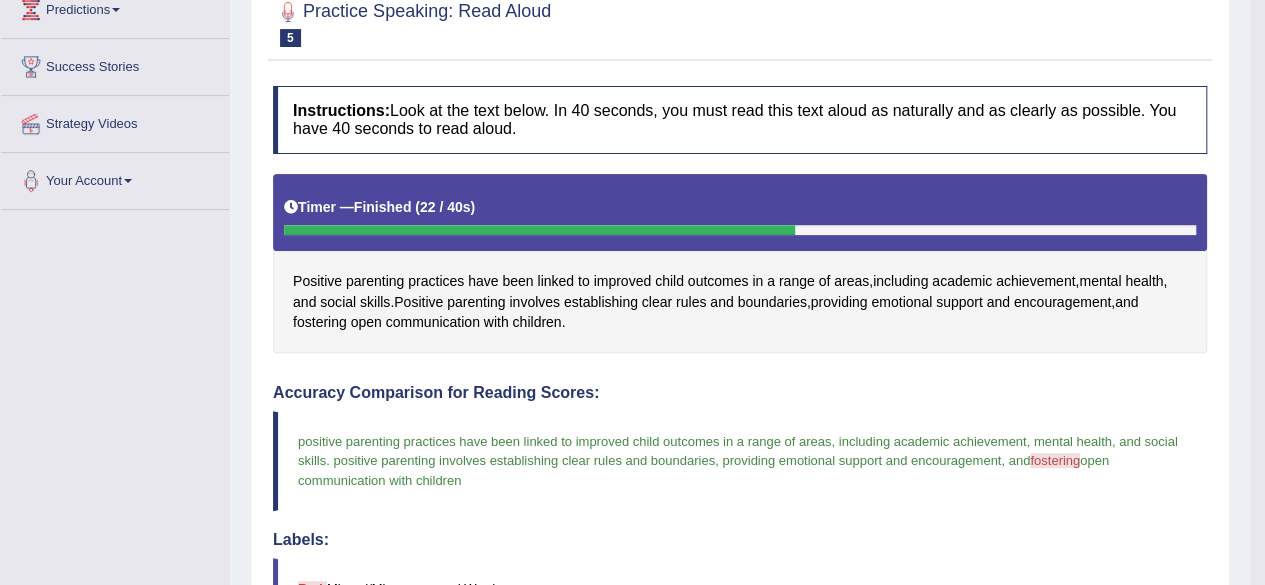 scroll, scrollTop: 282, scrollLeft: 0, axis: vertical 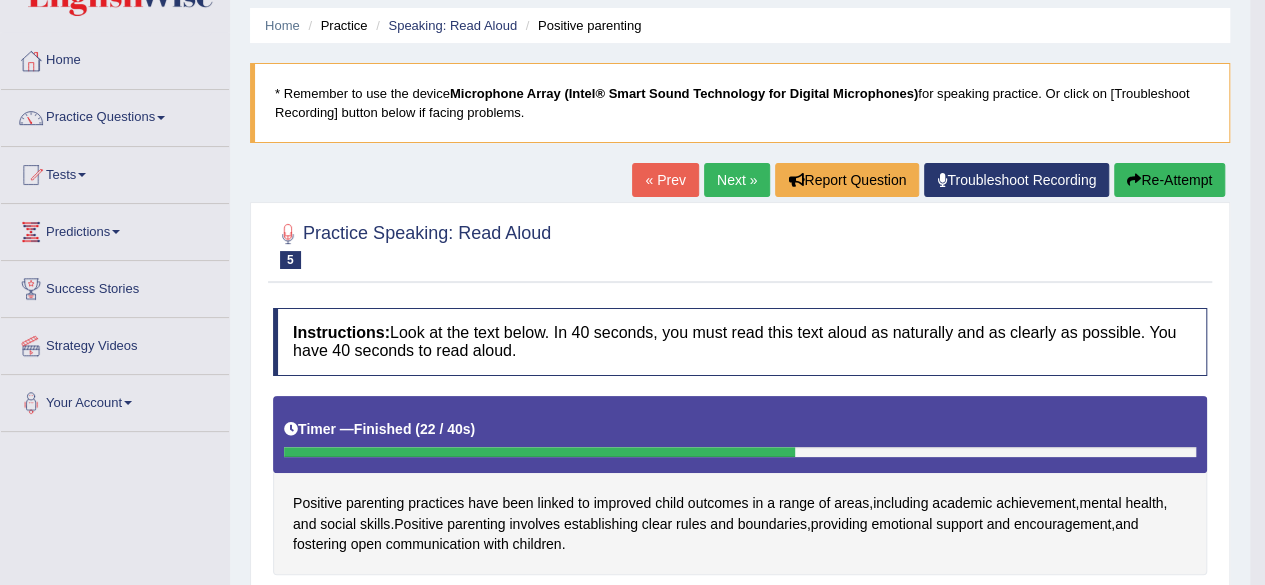 click on "Re-Attempt" at bounding box center (1169, 180) 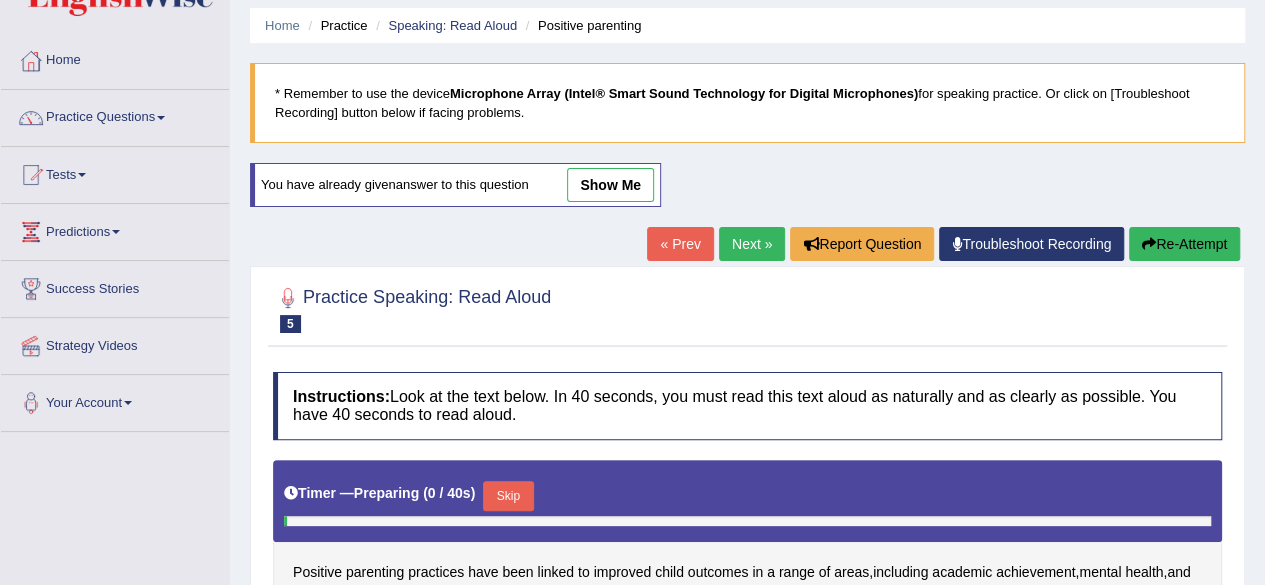 scroll, scrollTop: 66, scrollLeft: 0, axis: vertical 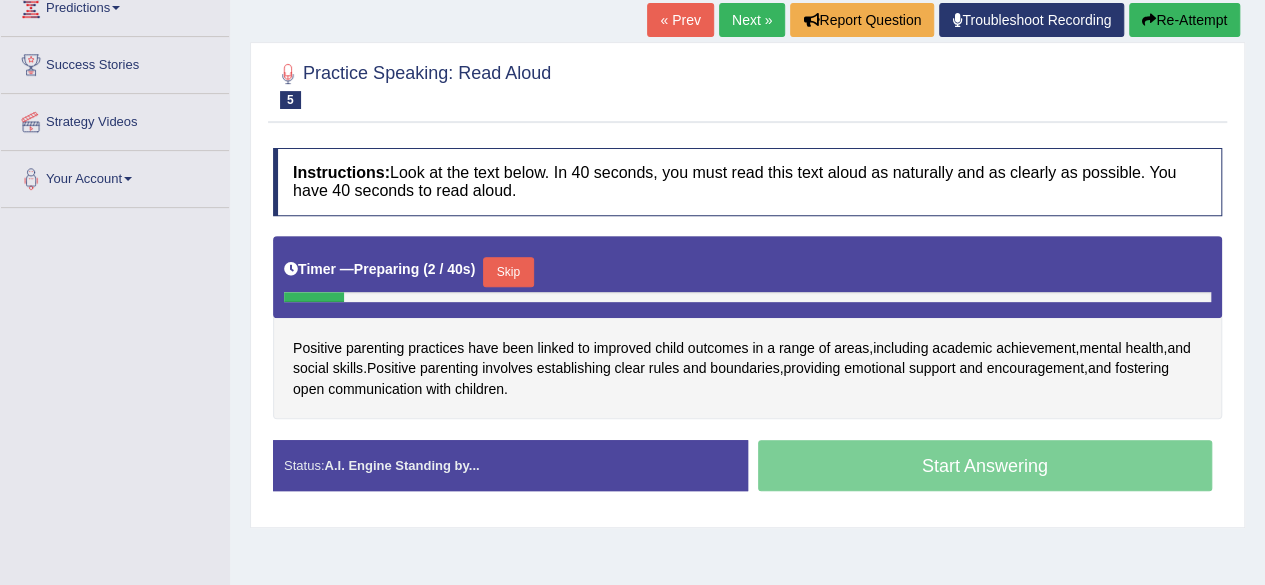 click on "Skip" at bounding box center (508, 272) 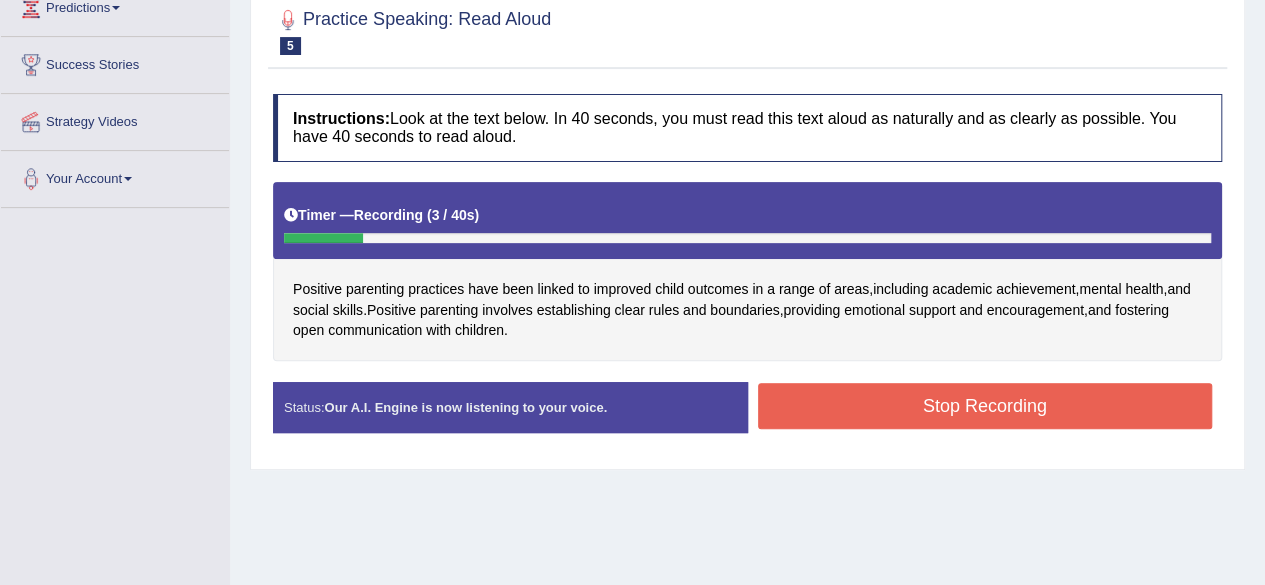 click on "Stop Recording" at bounding box center (985, 406) 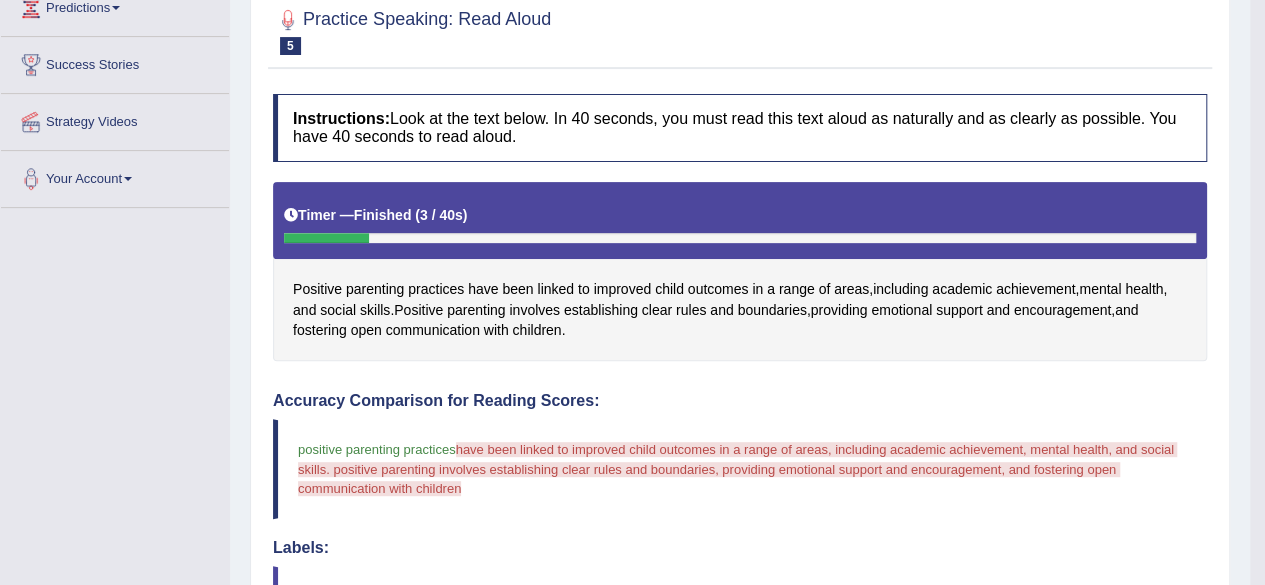 scroll, scrollTop: 0, scrollLeft: 0, axis: both 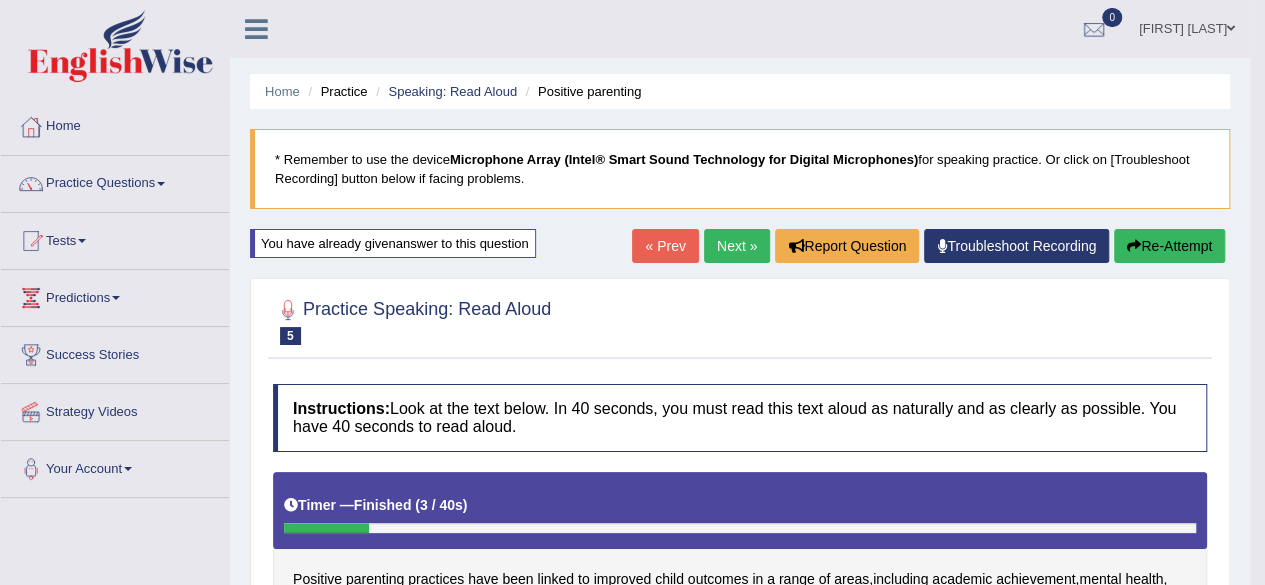 click on "Re-Attempt" at bounding box center [1169, 246] 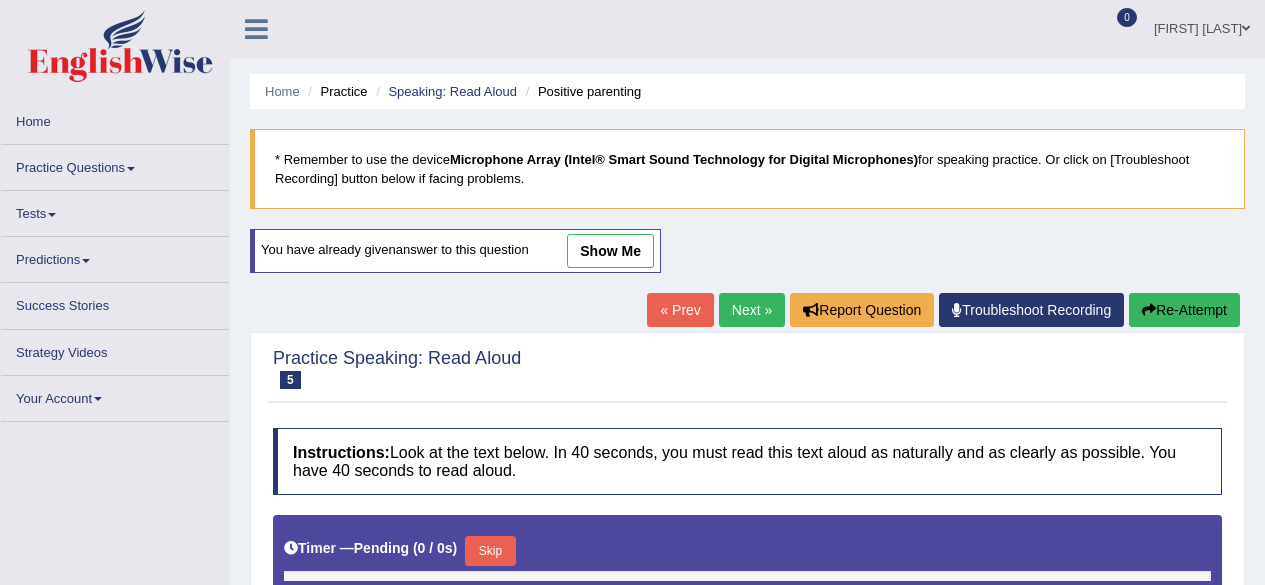 scroll, scrollTop: 0, scrollLeft: 0, axis: both 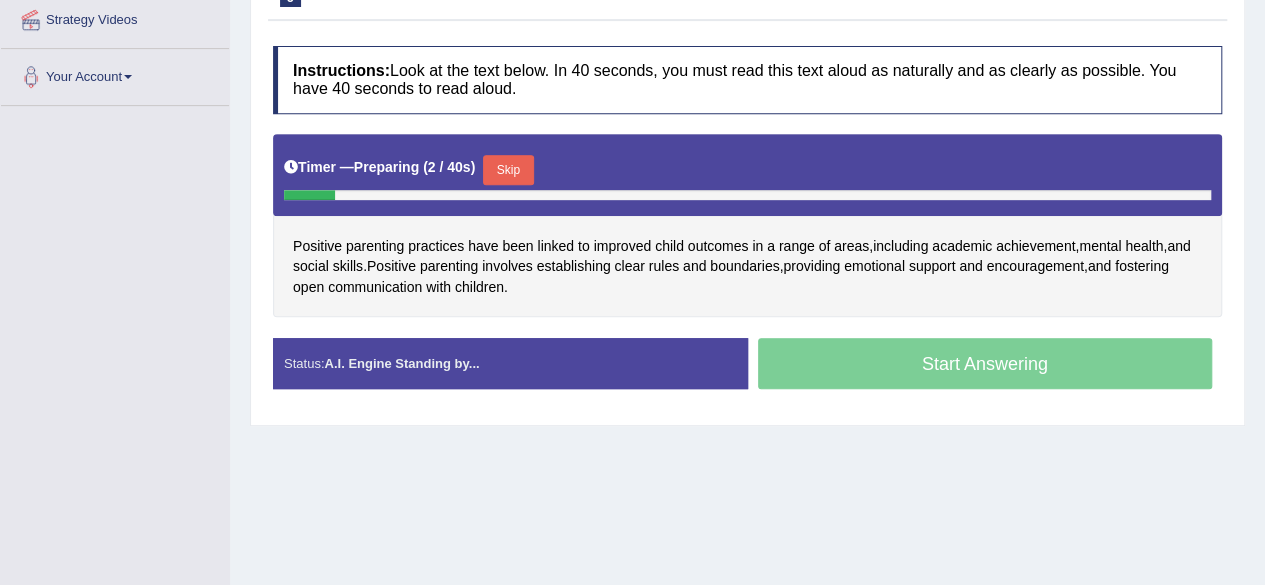 click on "Skip" at bounding box center (508, 170) 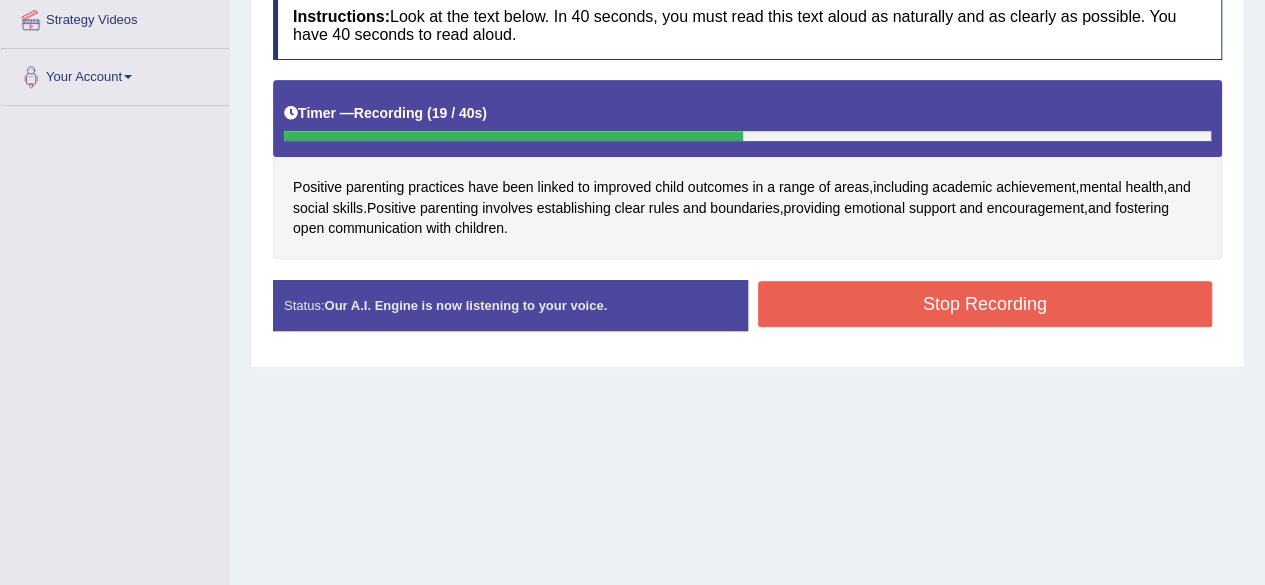 click on "Stop Recording" at bounding box center [985, 304] 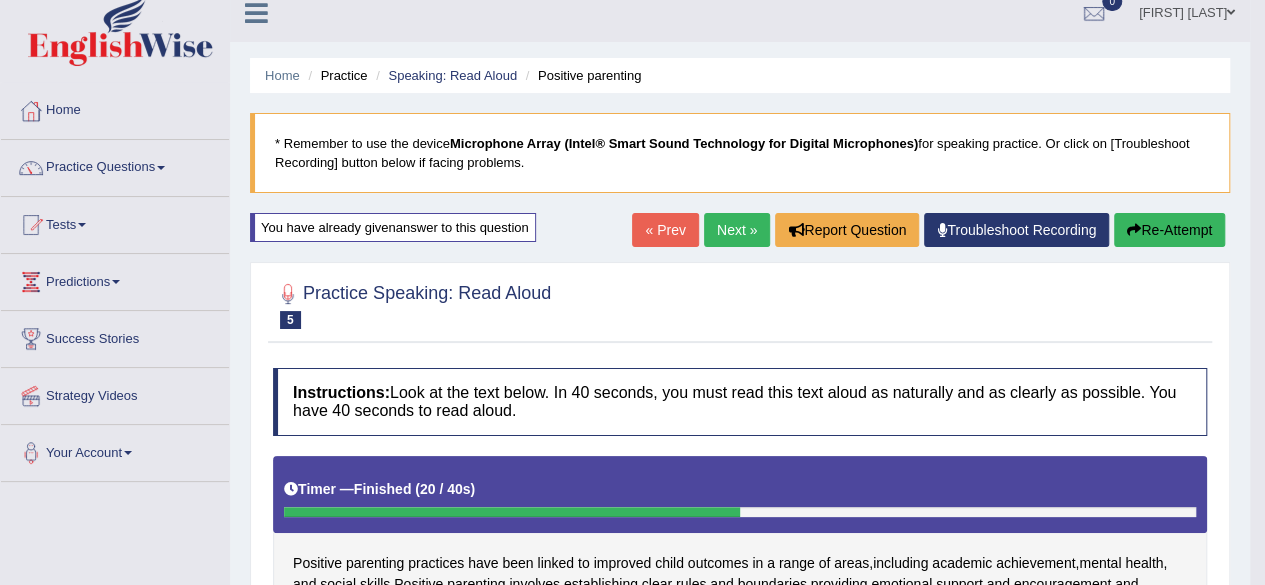 scroll, scrollTop: 7, scrollLeft: 0, axis: vertical 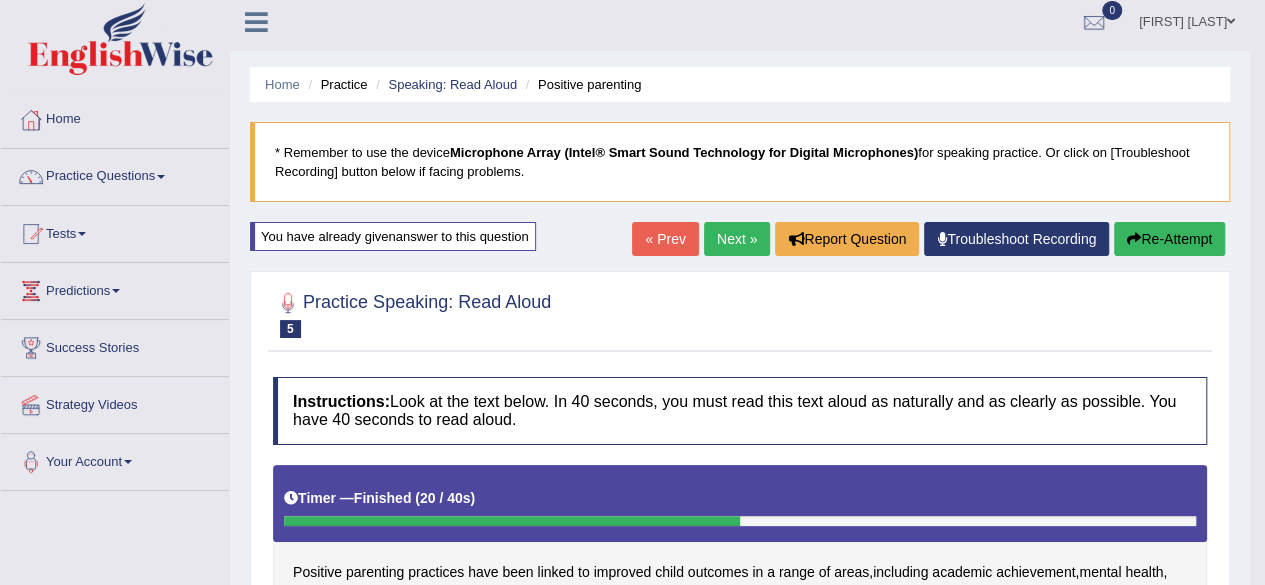 click on "Re-Attempt" at bounding box center [1169, 239] 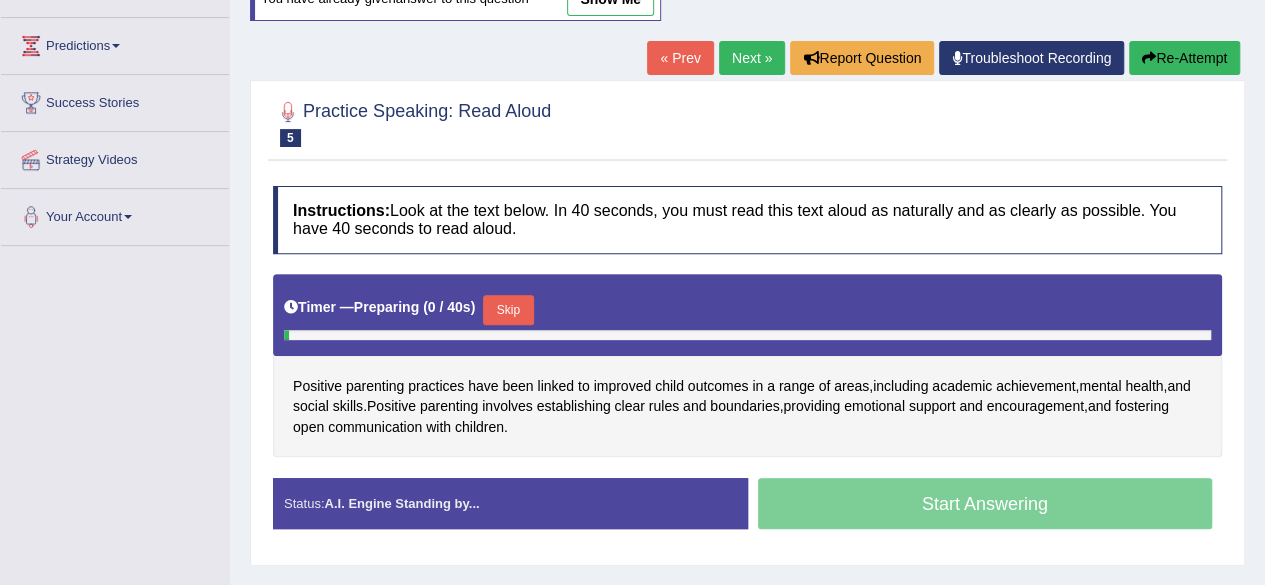 scroll, scrollTop: 272, scrollLeft: 0, axis: vertical 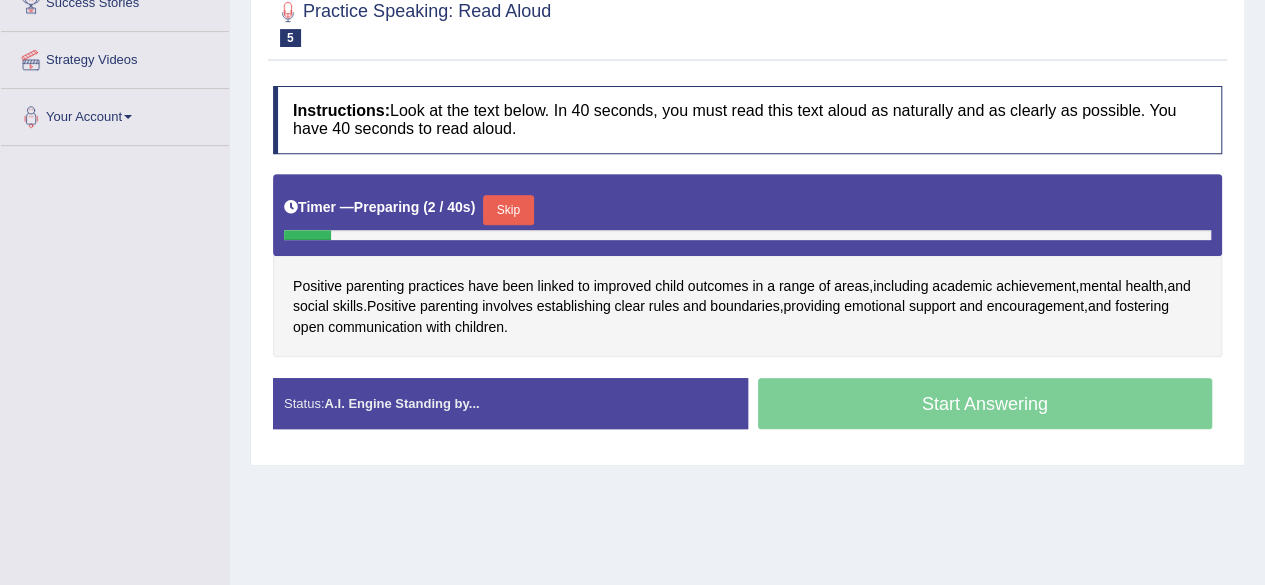 click on "Skip" at bounding box center [508, 210] 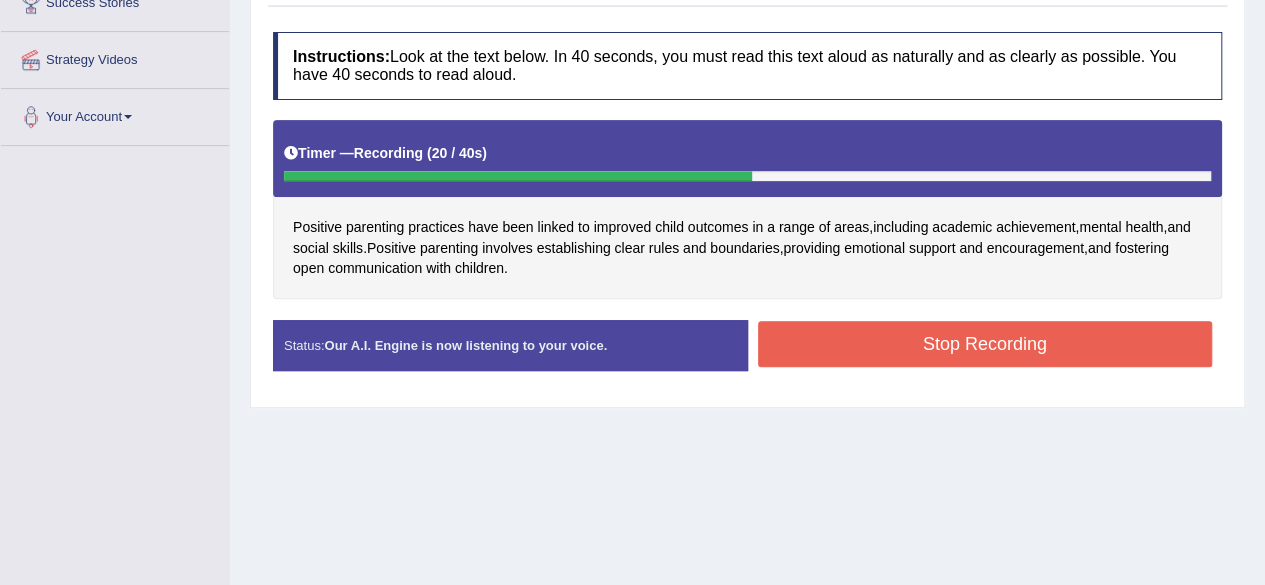 click on "Stop Recording" at bounding box center (985, 344) 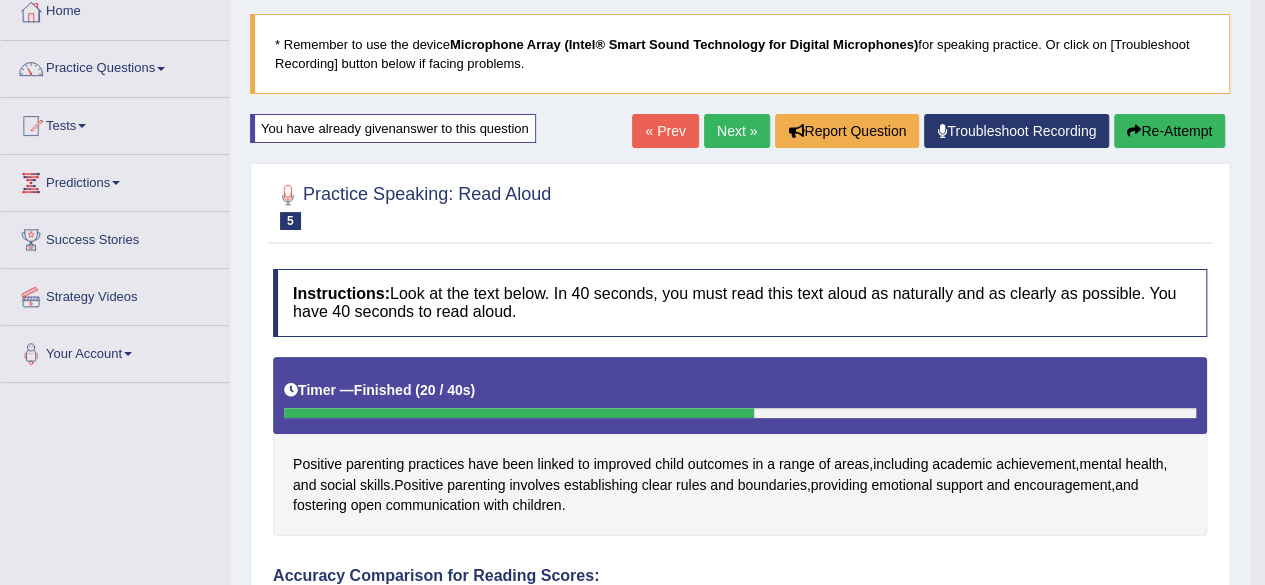 scroll, scrollTop: 113, scrollLeft: 0, axis: vertical 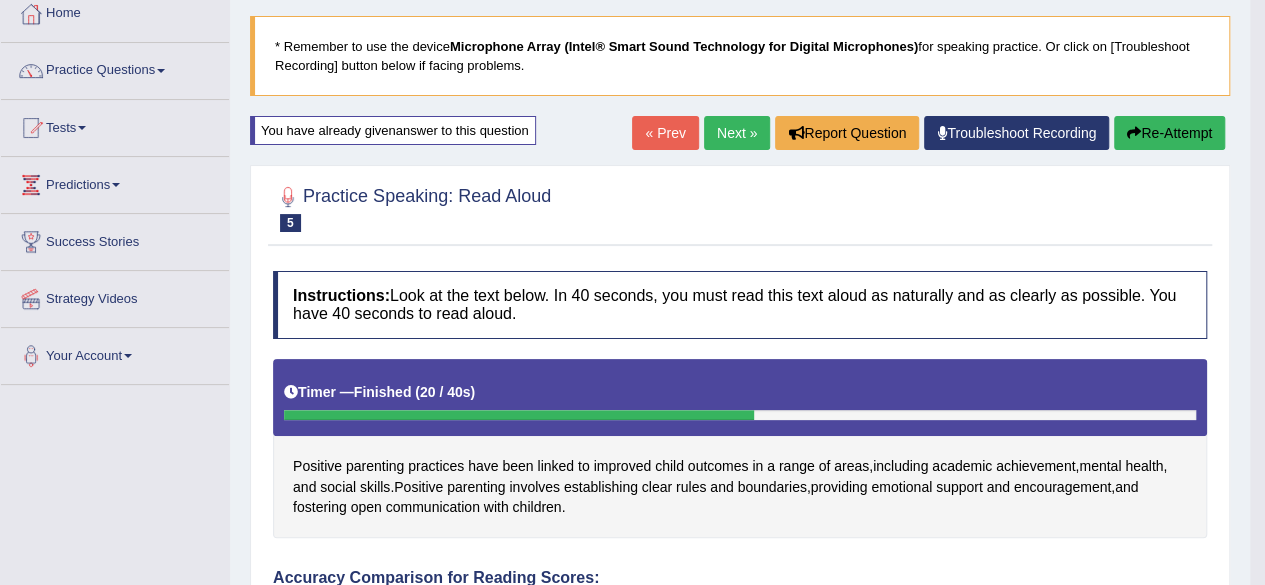 click on "5" at bounding box center (290, 223) 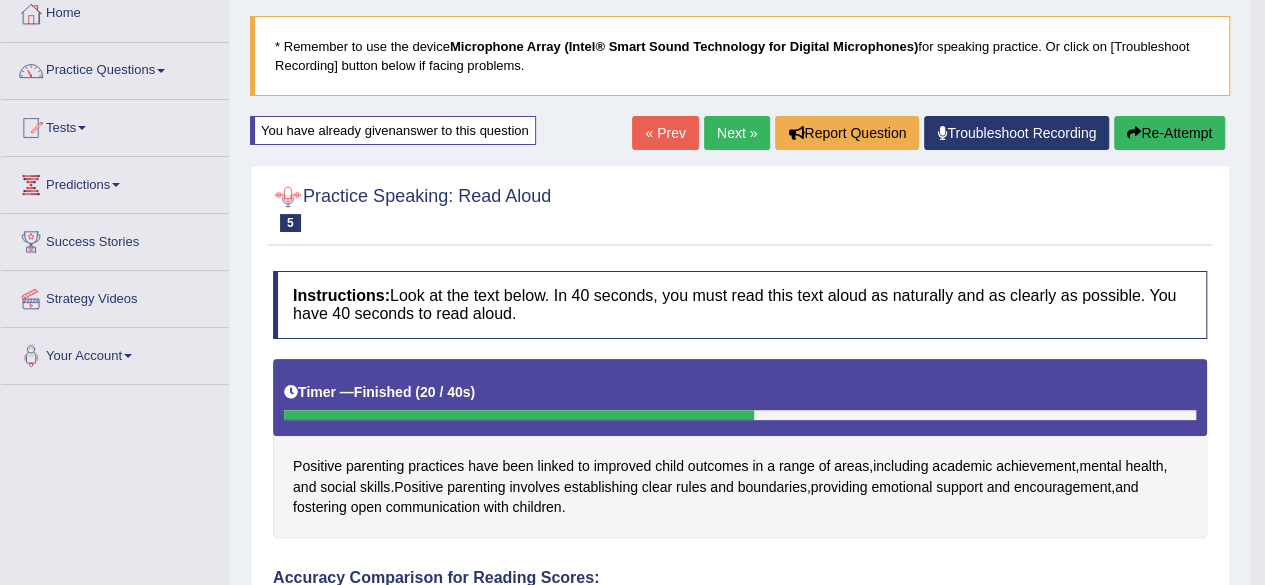 click at bounding box center [288, 197] 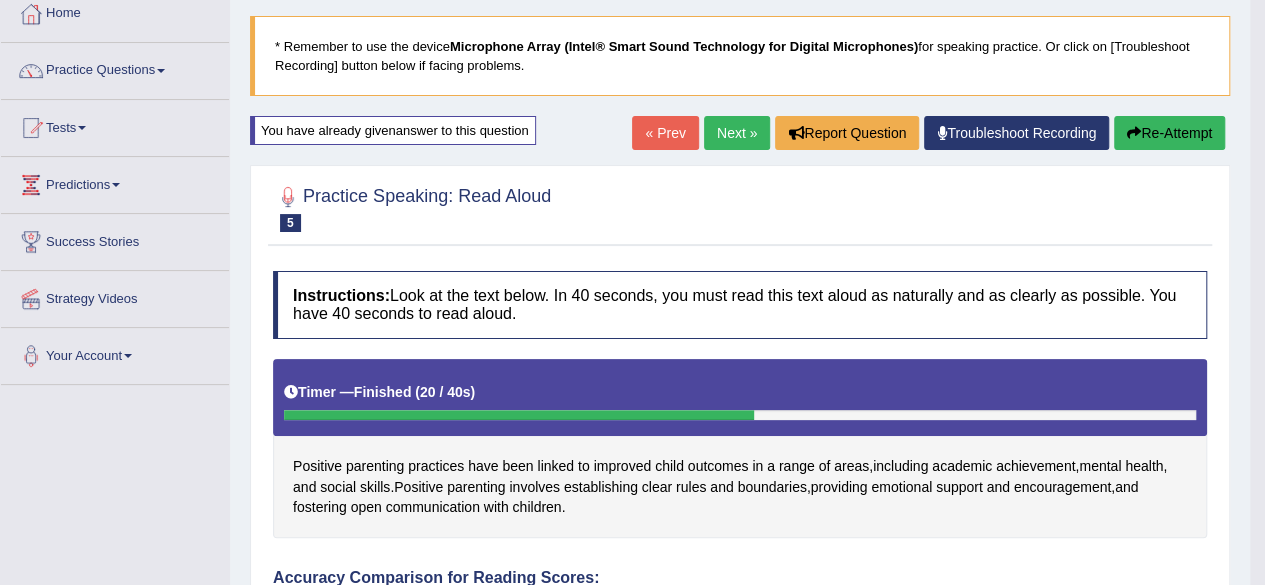 click on "Troubleshoot Recording" at bounding box center (1016, 133) 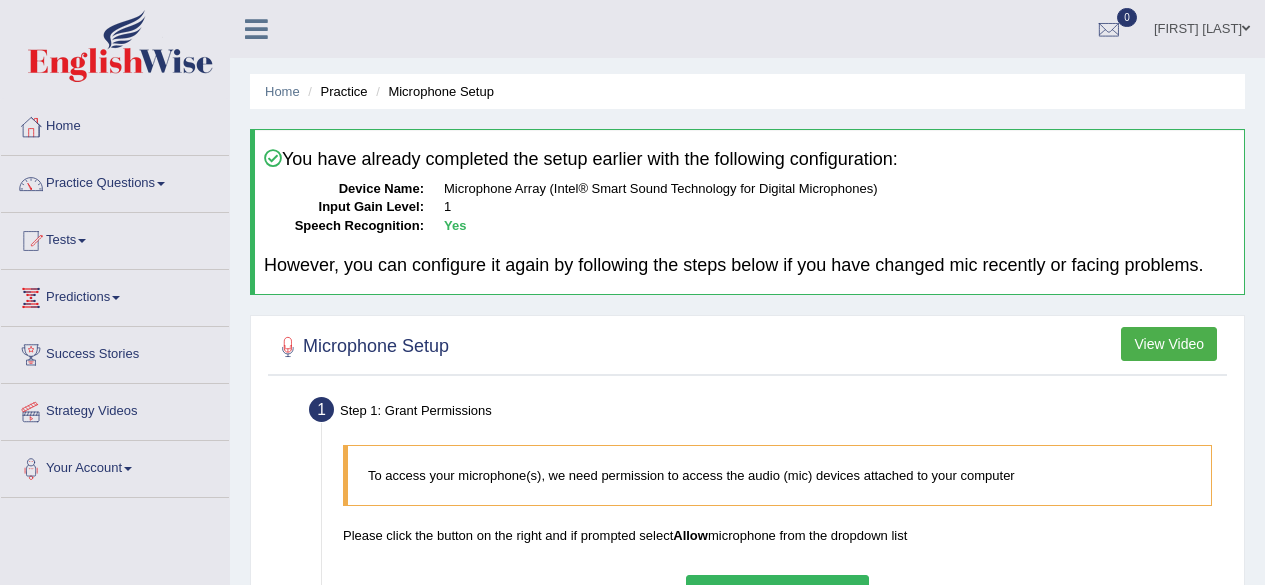 scroll, scrollTop: 0, scrollLeft: 0, axis: both 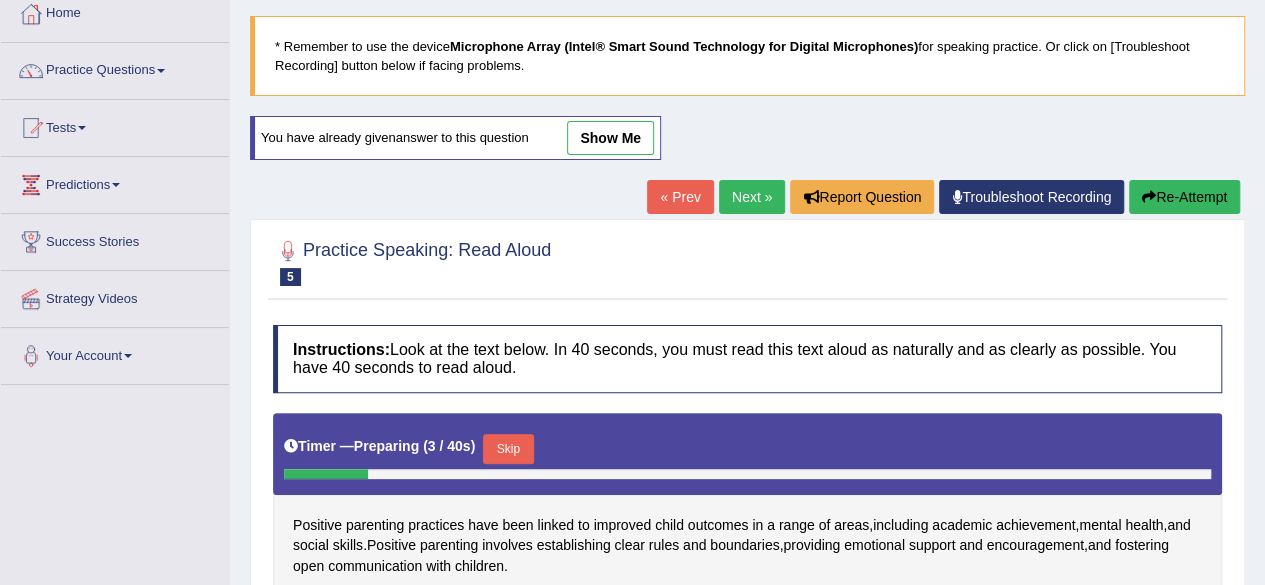 click on "show me" at bounding box center [610, 138] 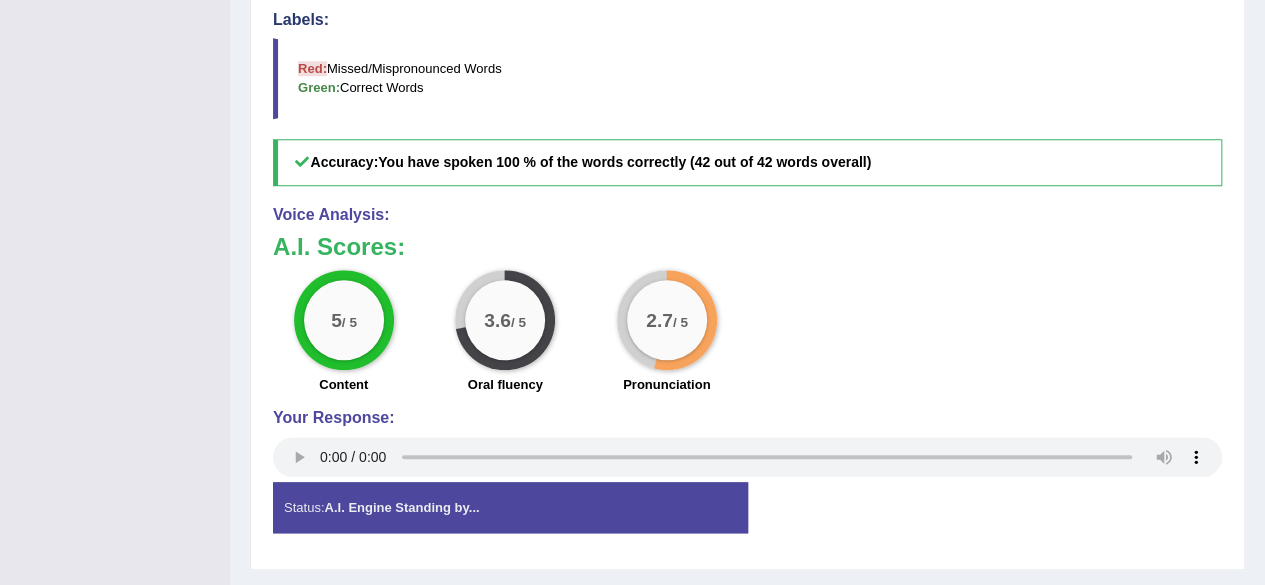 scroll, scrollTop: 862, scrollLeft: 0, axis: vertical 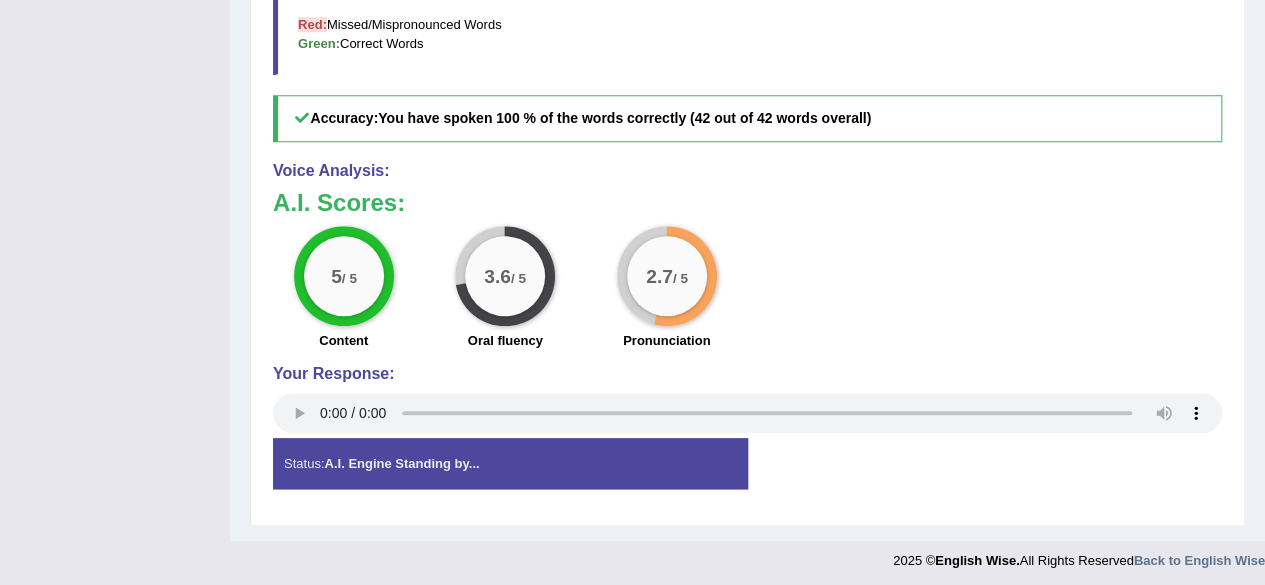 click on "A.I. Engine Standing by..." at bounding box center (401, 463) 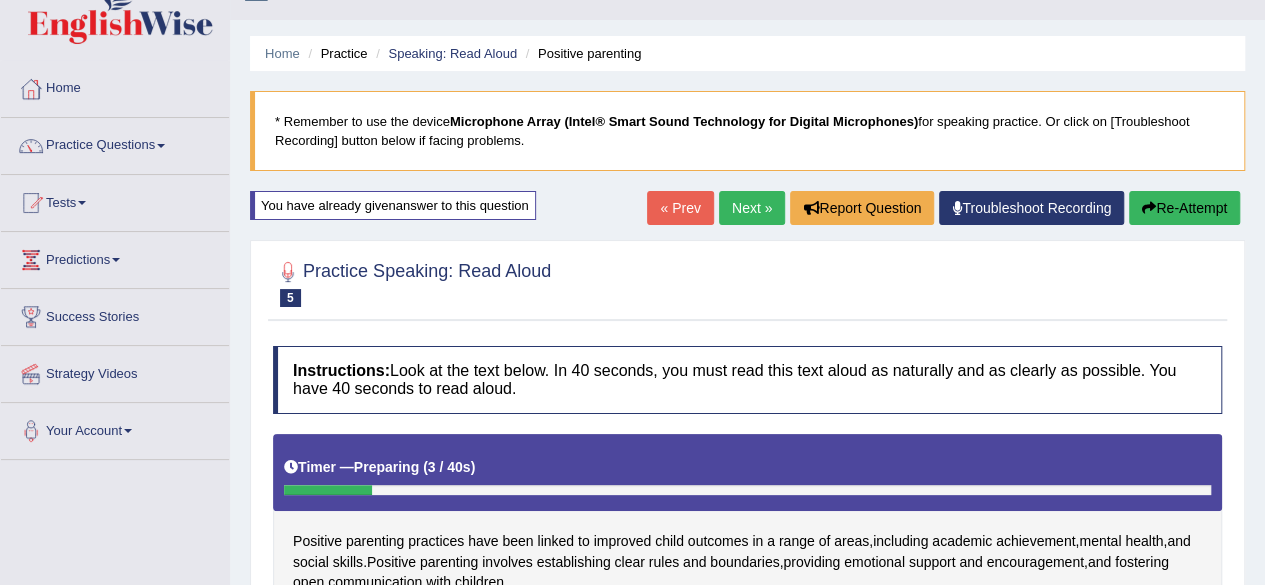 scroll, scrollTop: 36, scrollLeft: 0, axis: vertical 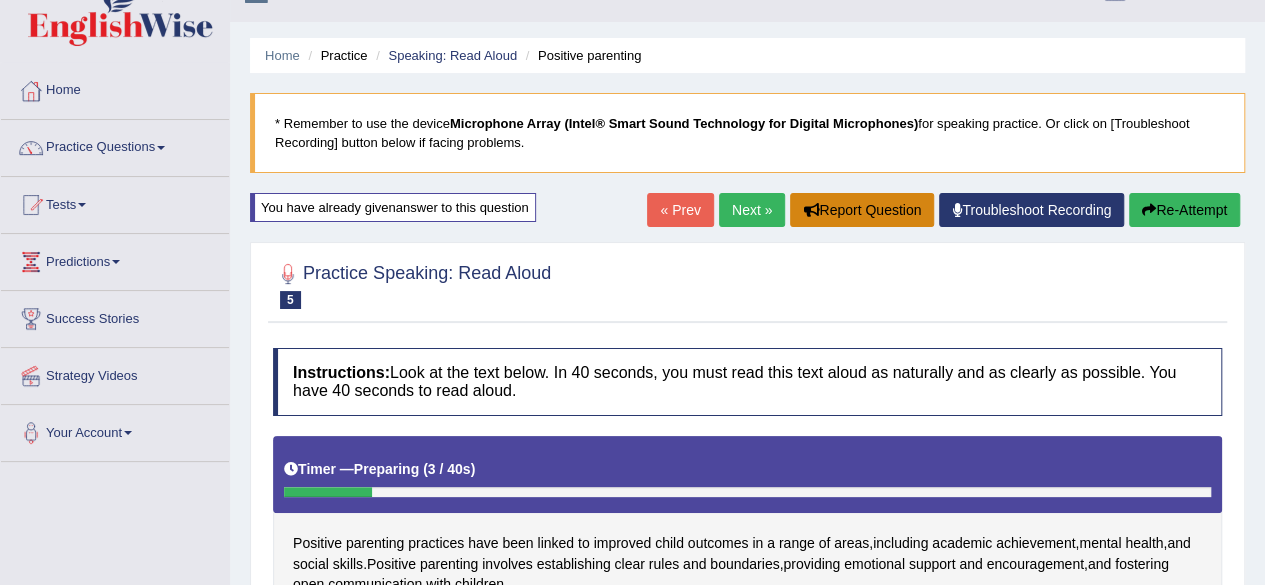 click on "Report Question" at bounding box center [862, 210] 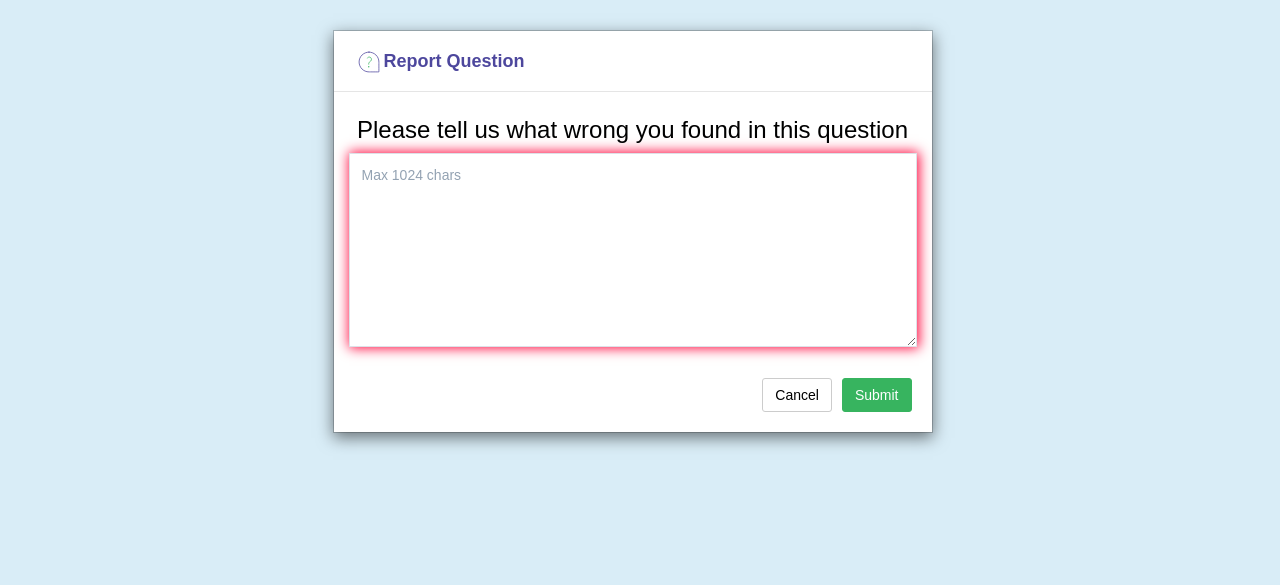 type 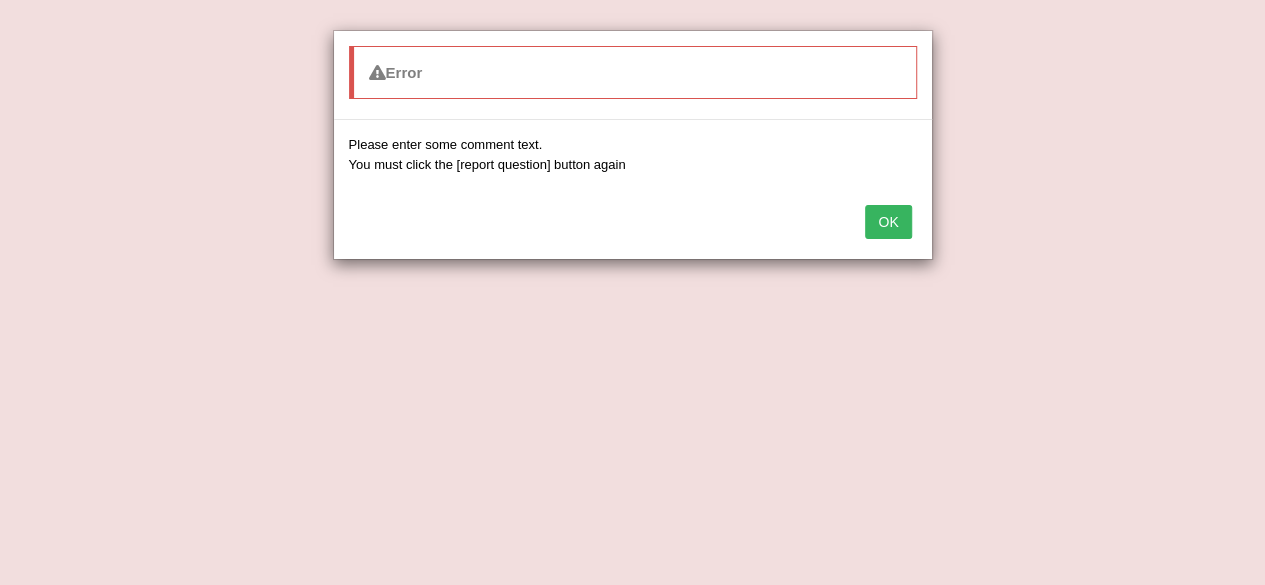 click on "OK" at bounding box center [888, 222] 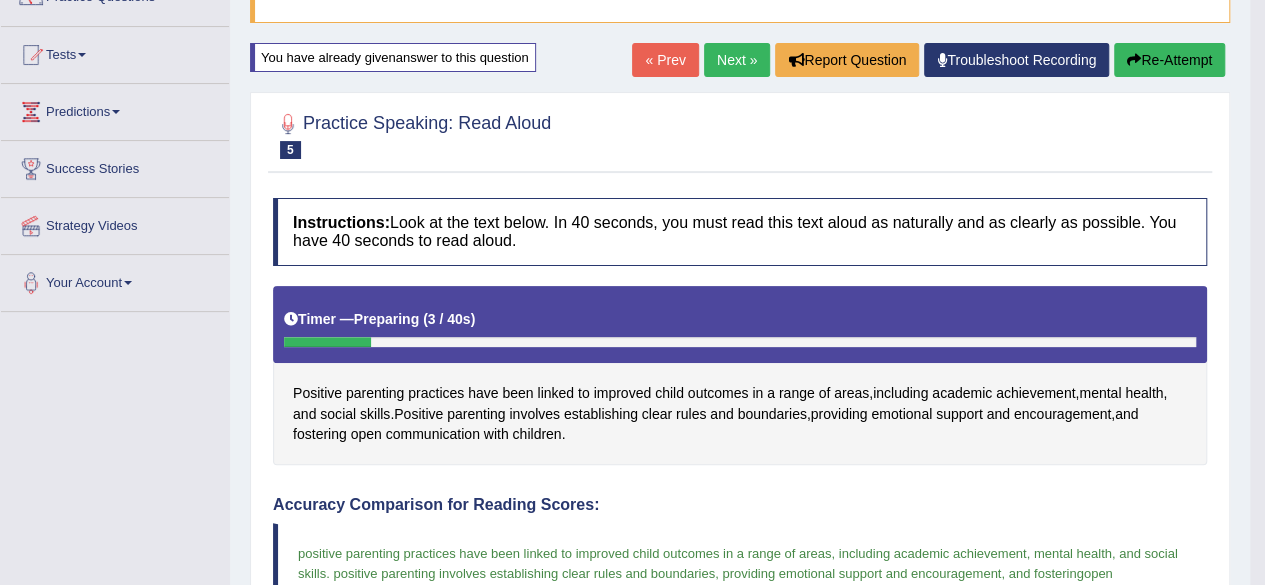 scroll, scrollTop: 172, scrollLeft: 0, axis: vertical 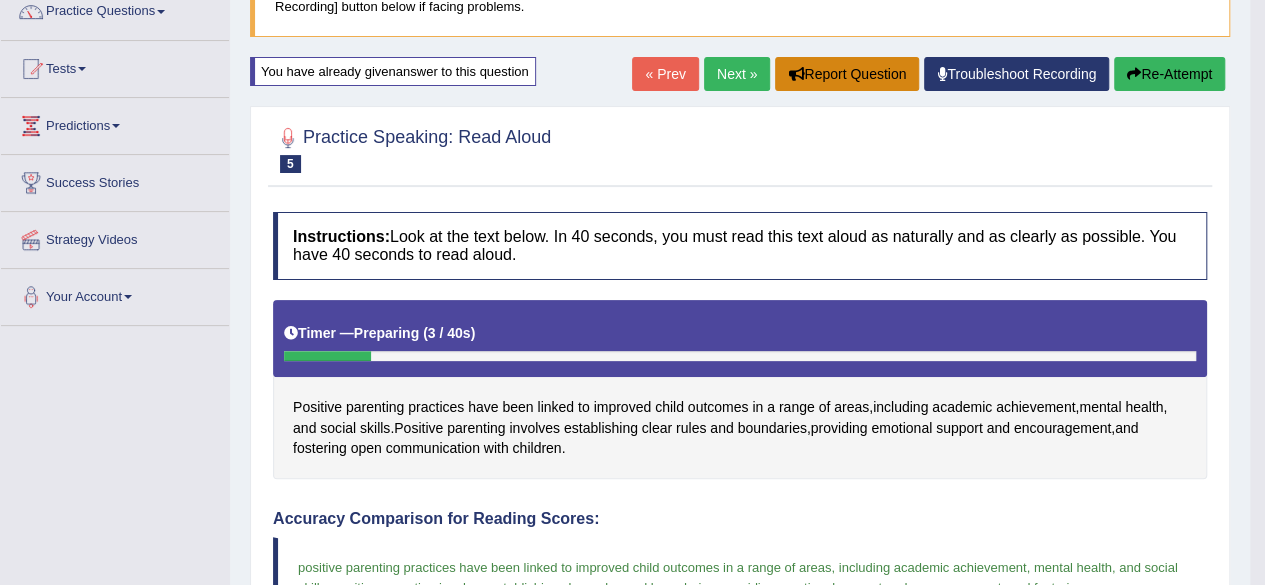 click on "Report Question" at bounding box center [847, 74] 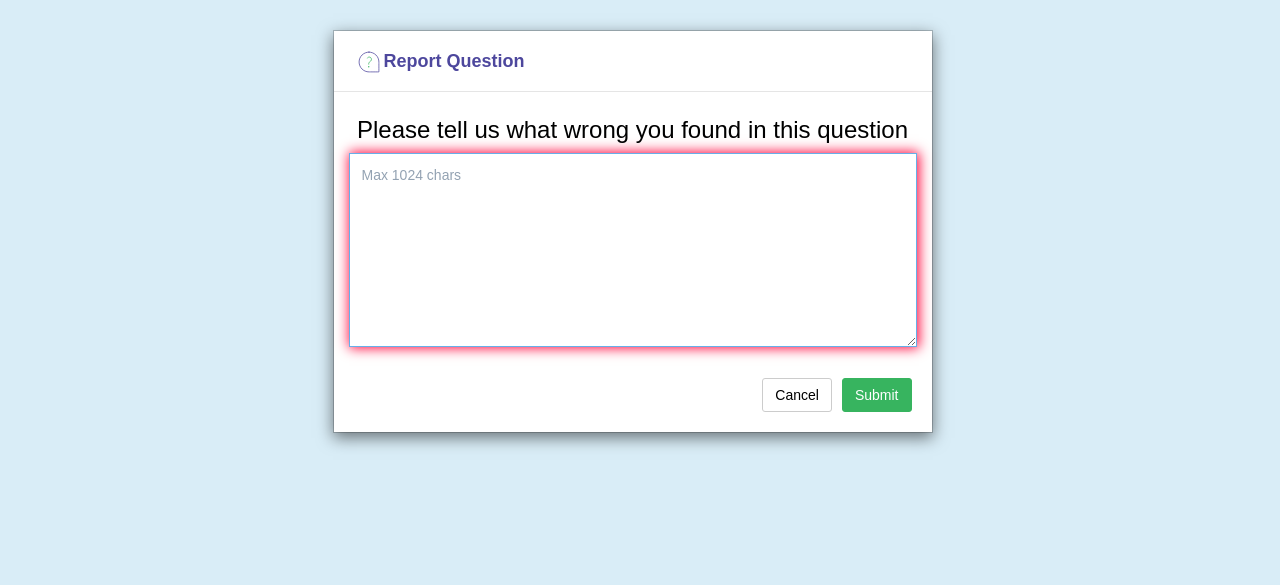 click at bounding box center [633, 250] 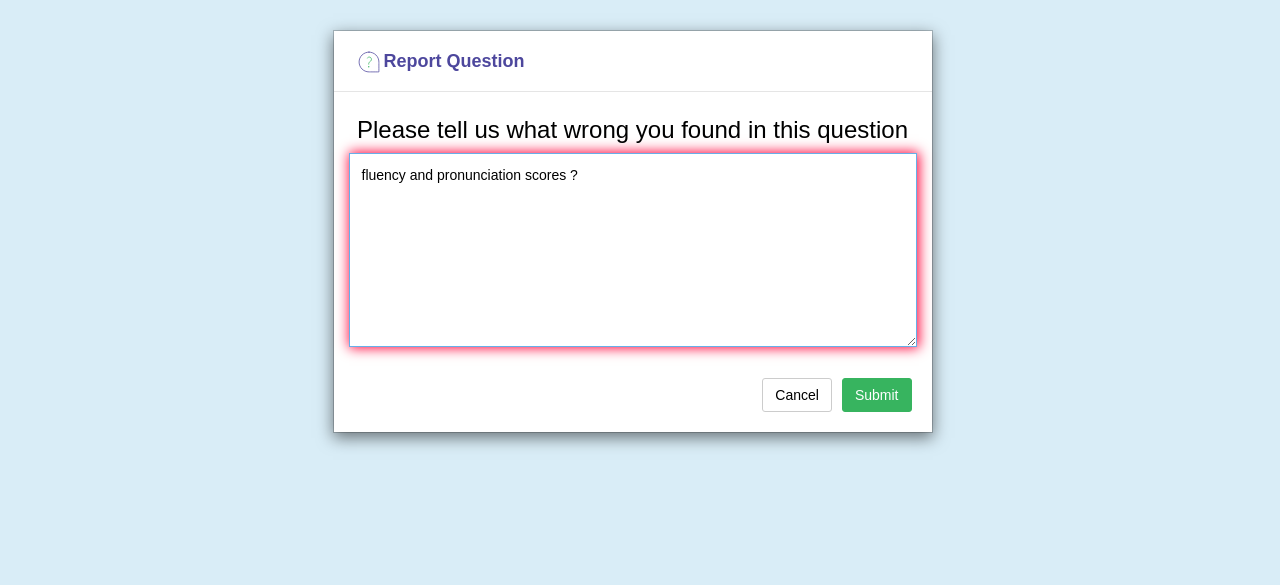 type on "fluency and pronunciation scores ?" 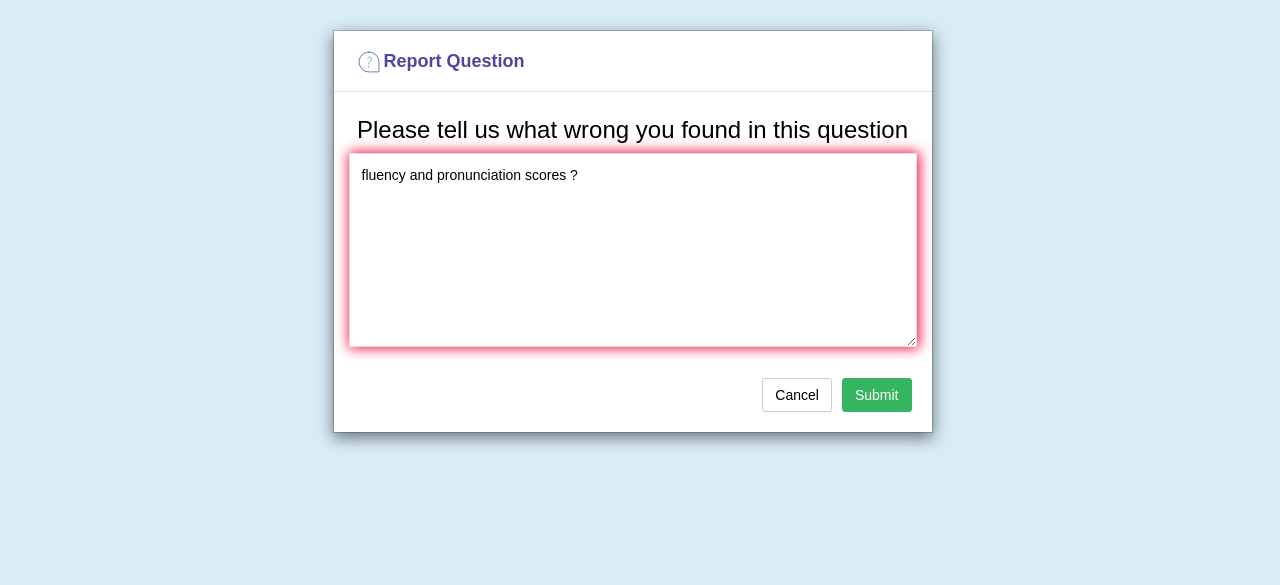 click on "Submit" at bounding box center [877, 395] 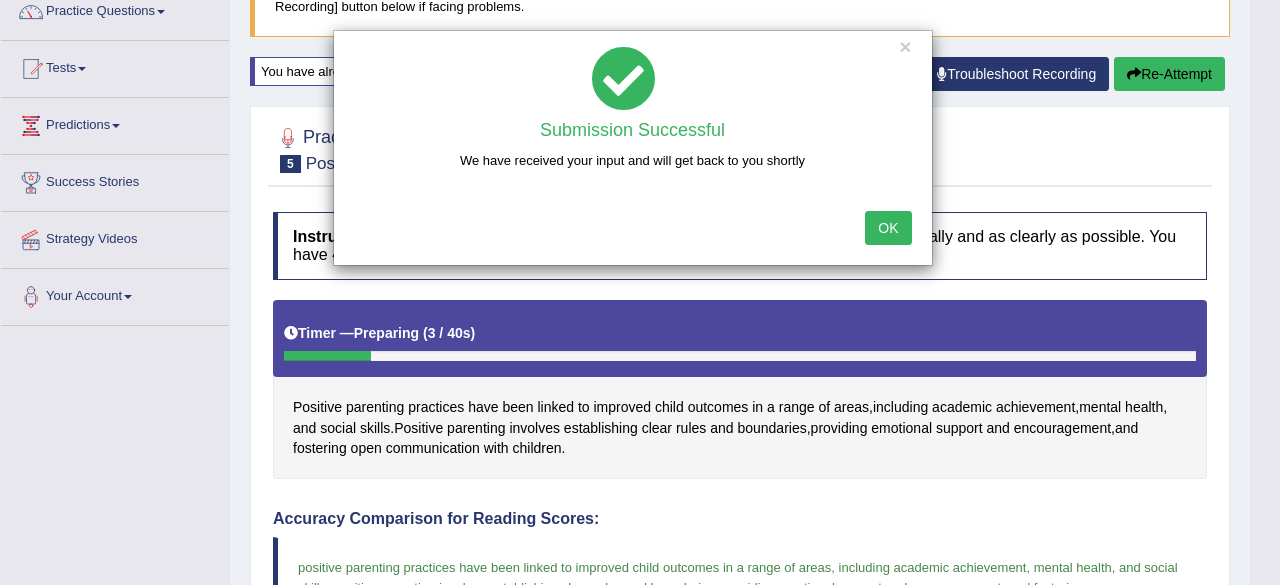 click on "OK" at bounding box center (888, 228) 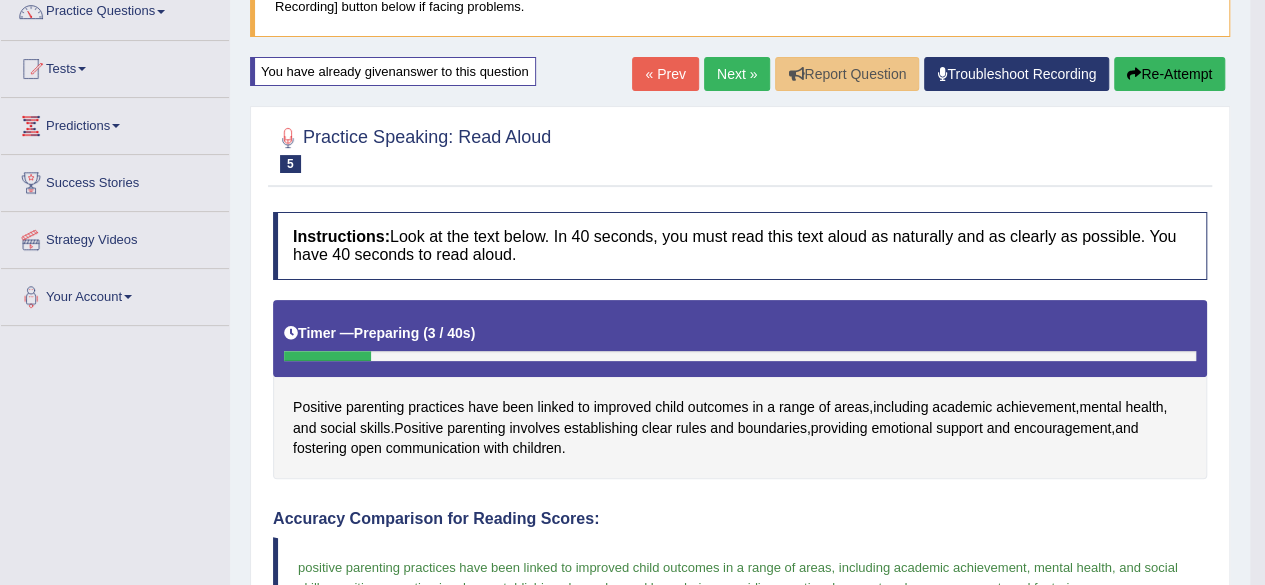 click on "Next »" at bounding box center [737, 74] 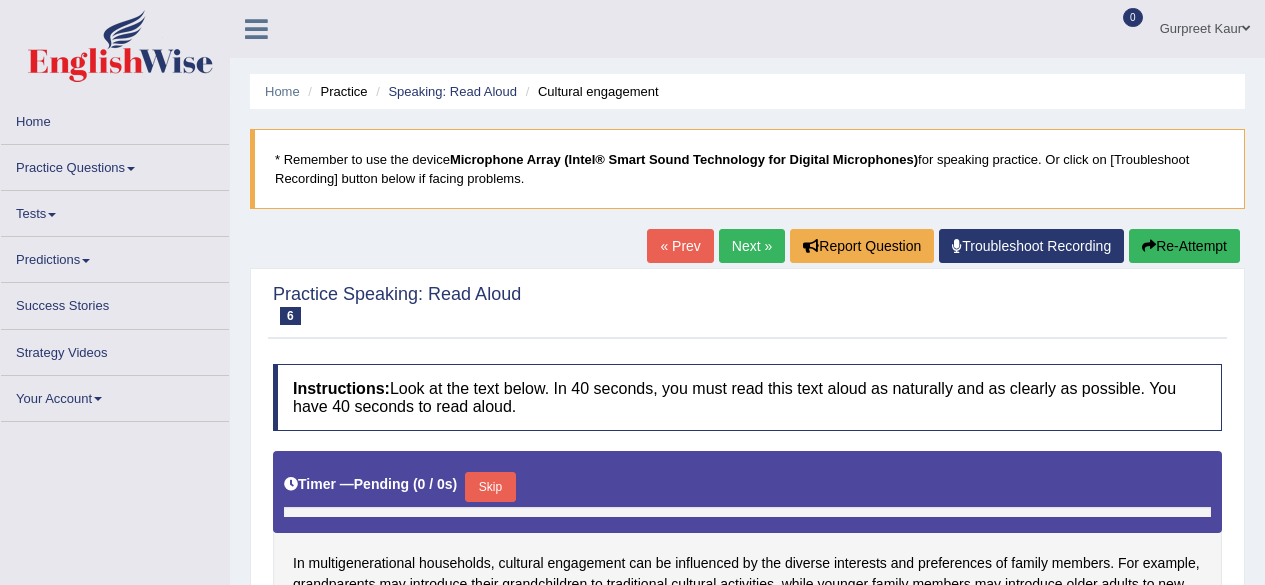 scroll, scrollTop: 0, scrollLeft: 0, axis: both 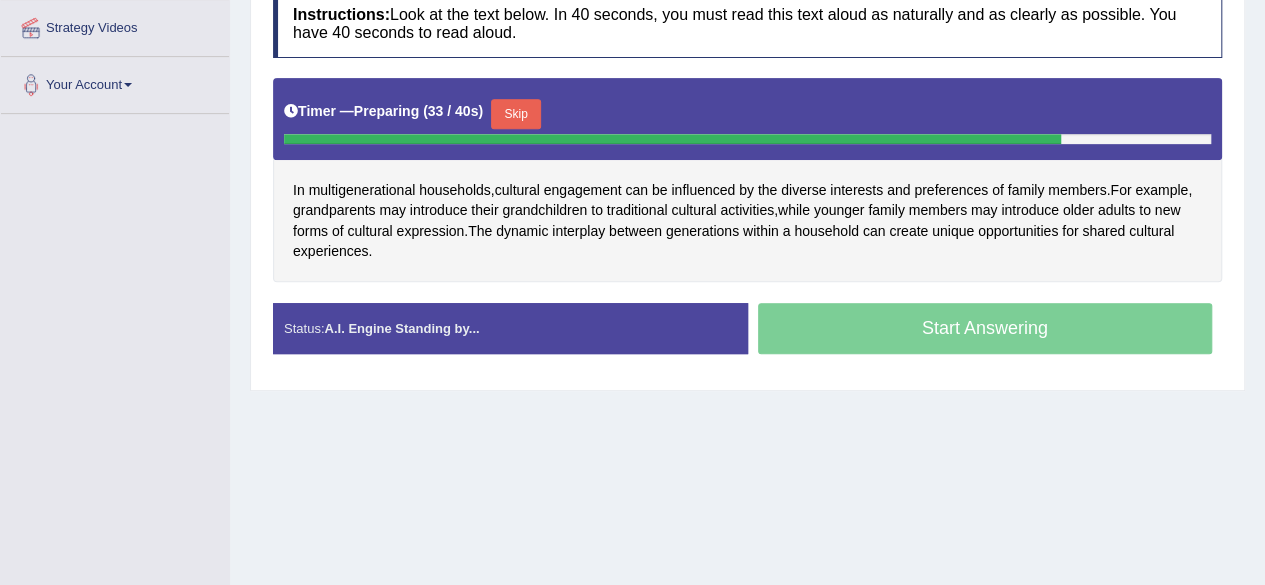 click on "Start Answering" at bounding box center [985, 331] 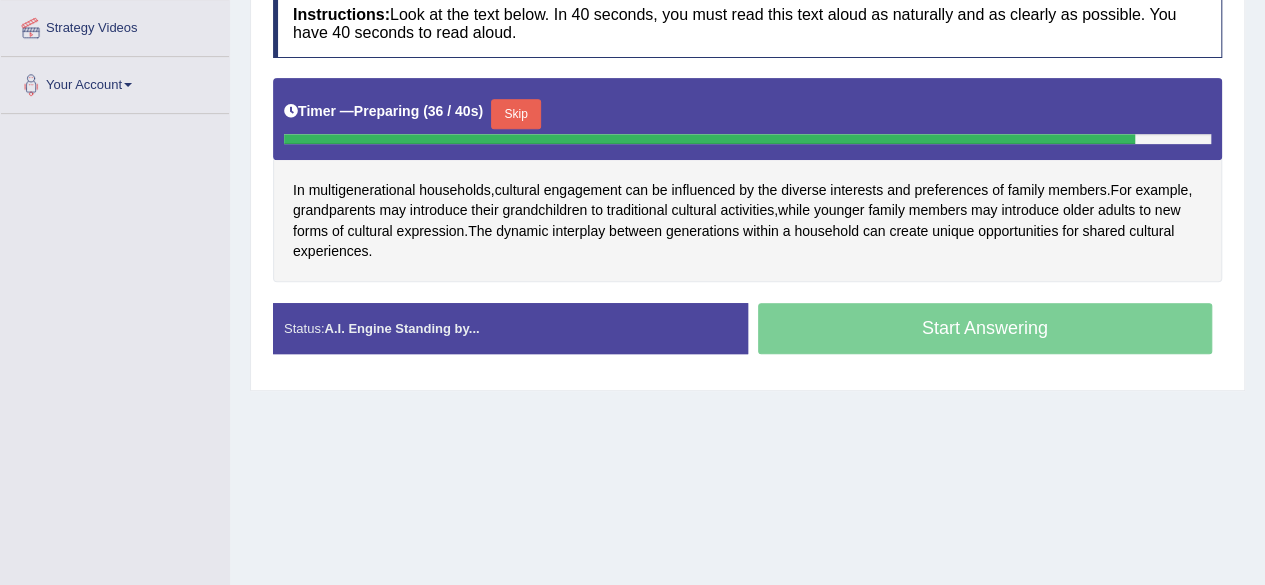 click on "Skip" at bounding box center (516, 114) 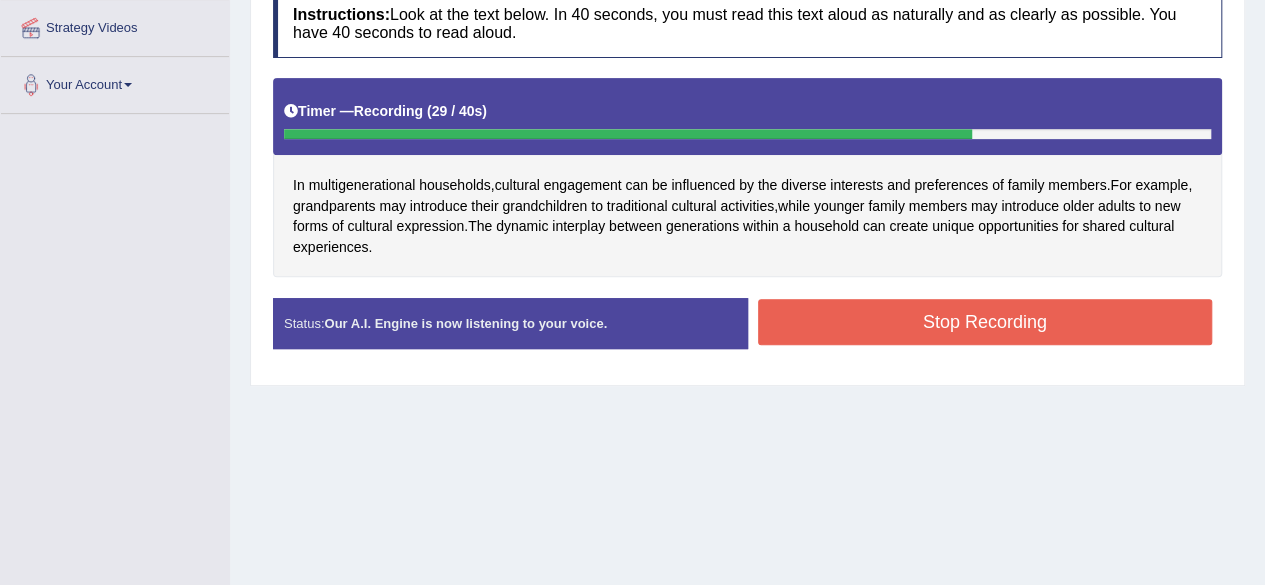 click on "Stop Recording" at bounding box center (985, 322) 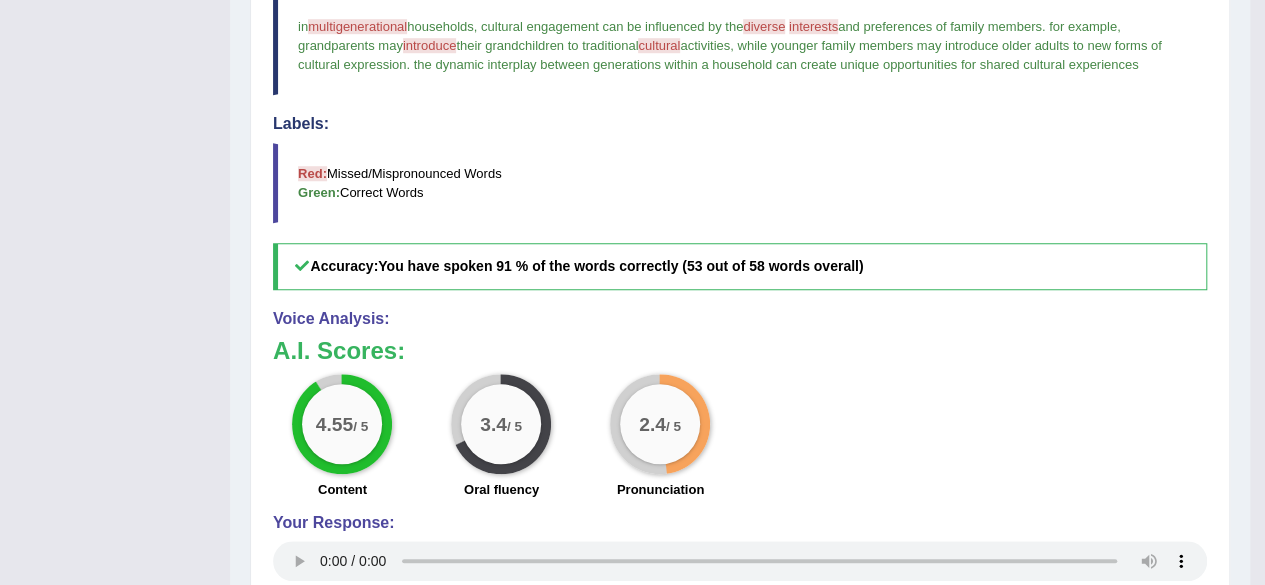 scroll, scrollTop: 872, scrollLeft: 0, axis: vertical 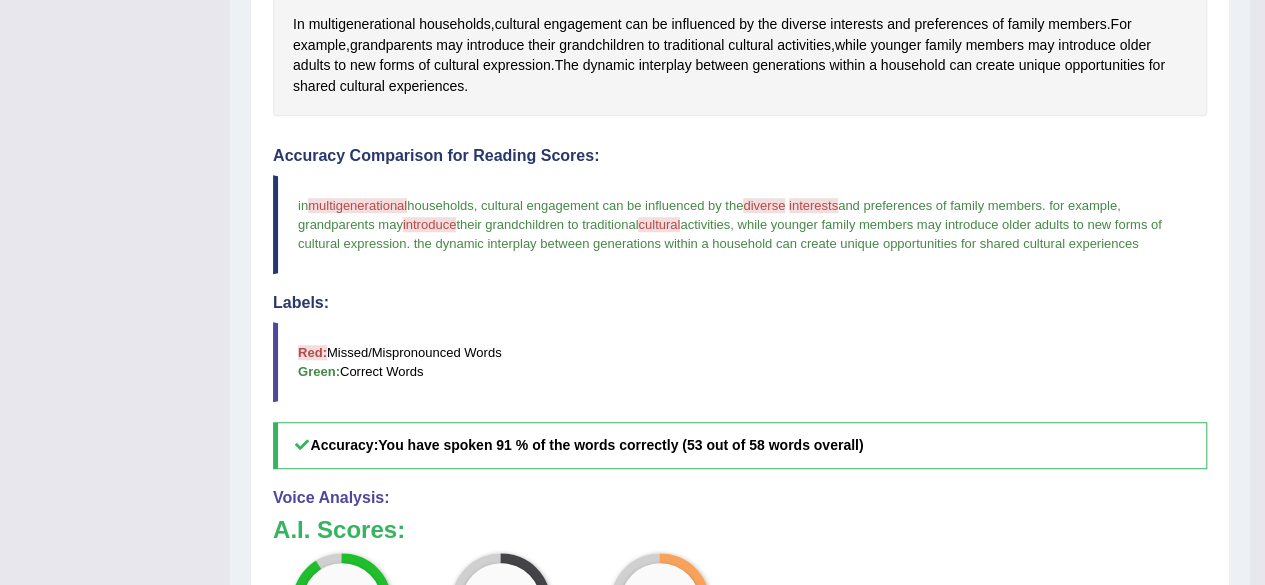 click on "multigenerational" at bounding box center (357, 205) 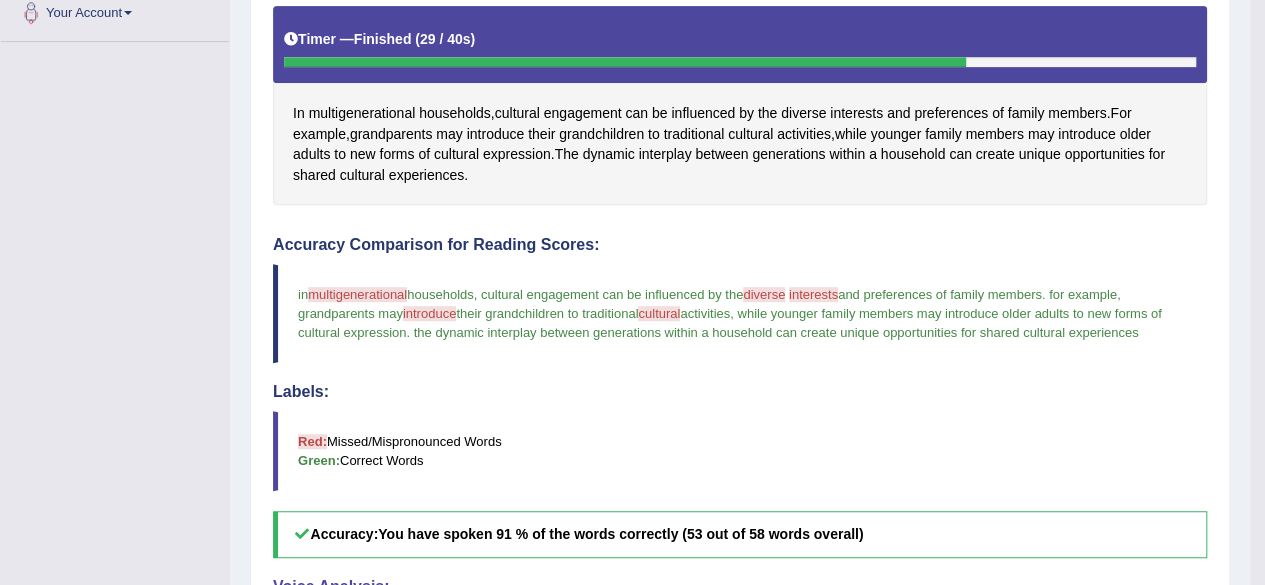 click on "Red:" at bounding box center [312, 441] 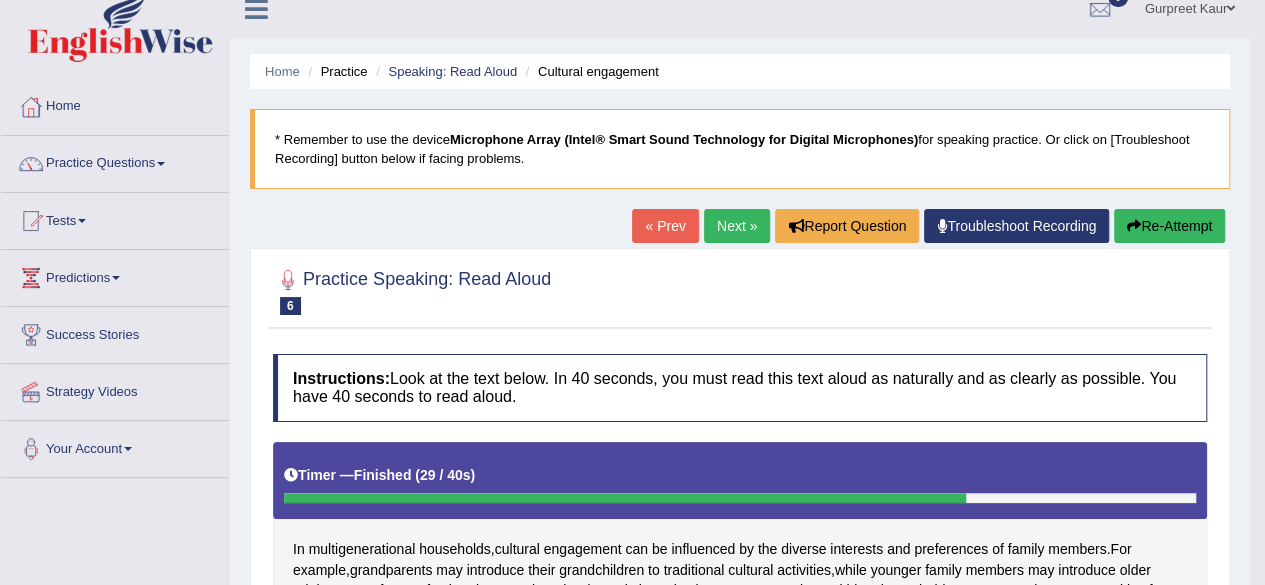 scroll, scrollTop: 0, scrollLeft: 0, axis: both 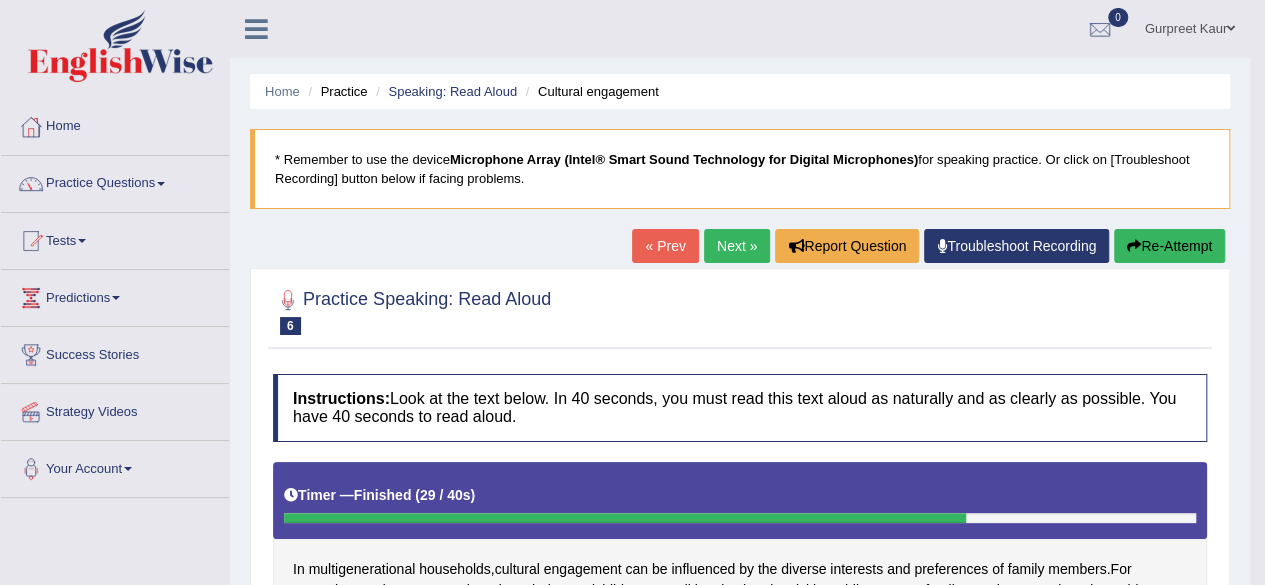 click on "6" at bounding box center [290, 326] 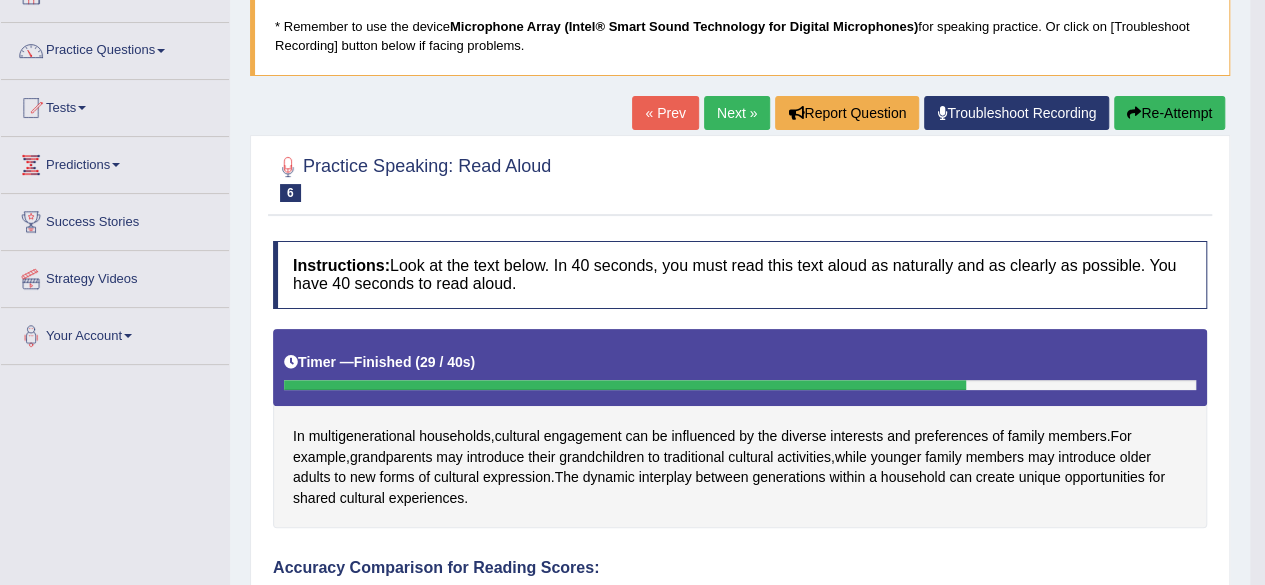 scroll, scrollTop: 122, scrollLeft: 0, axis: vertical 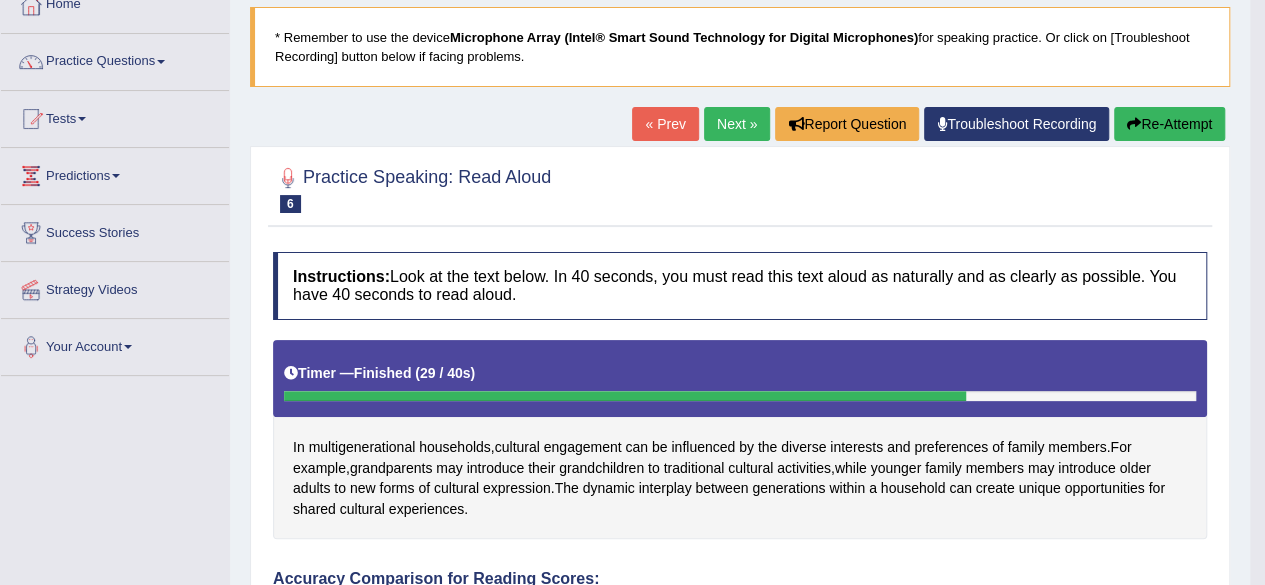 click on "Re-Attempt" at bounding box center [1169, 124] 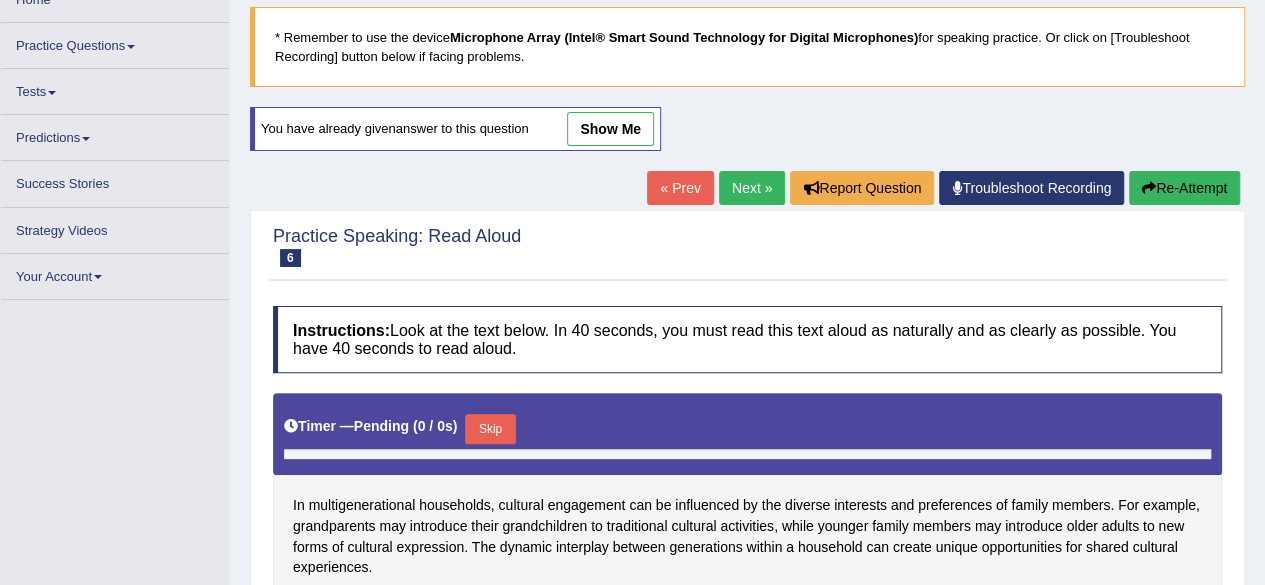 click at bounding box center (747, 247) 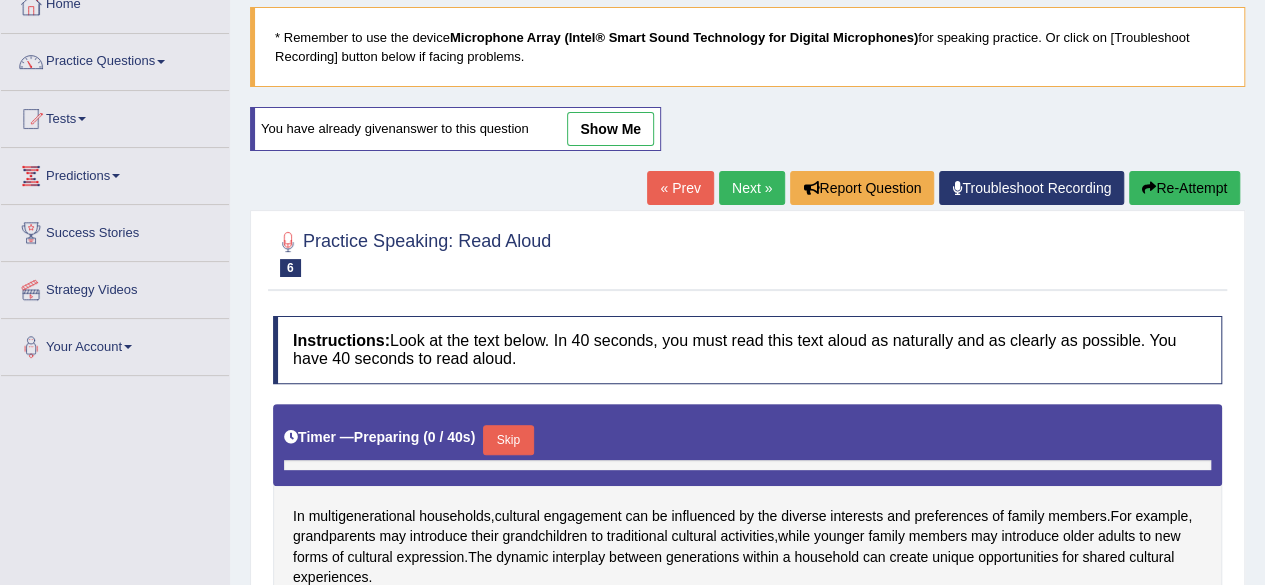 scroll, scrollTop: 122, scrollLeft: 0, axis: vertical 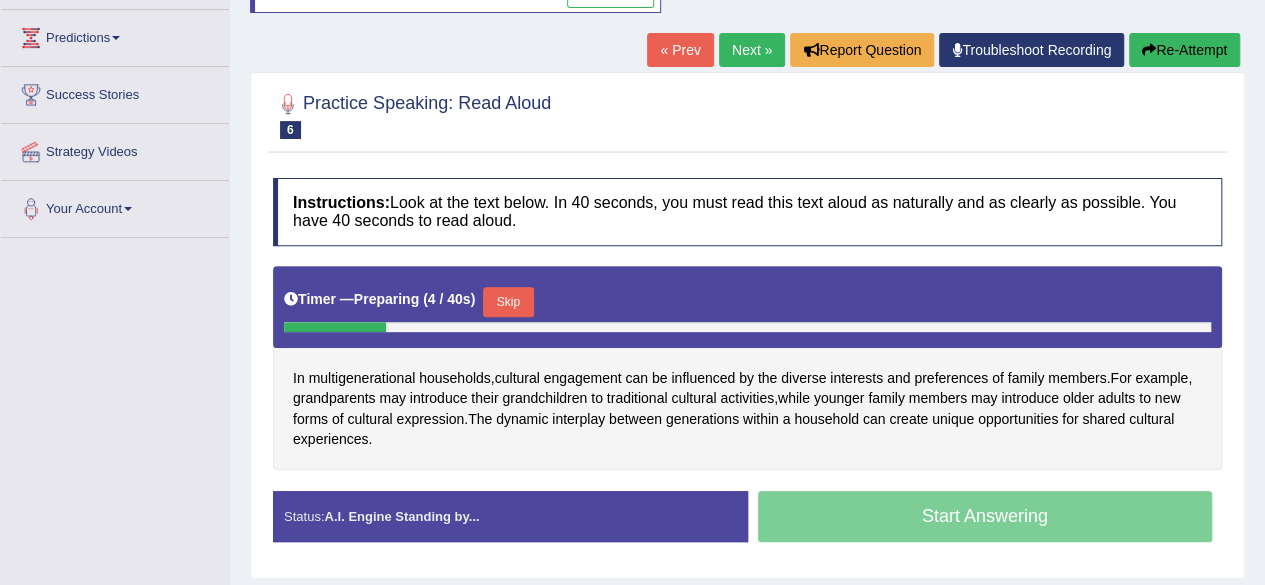 click on "Skip" at bounding box center [508, 302] 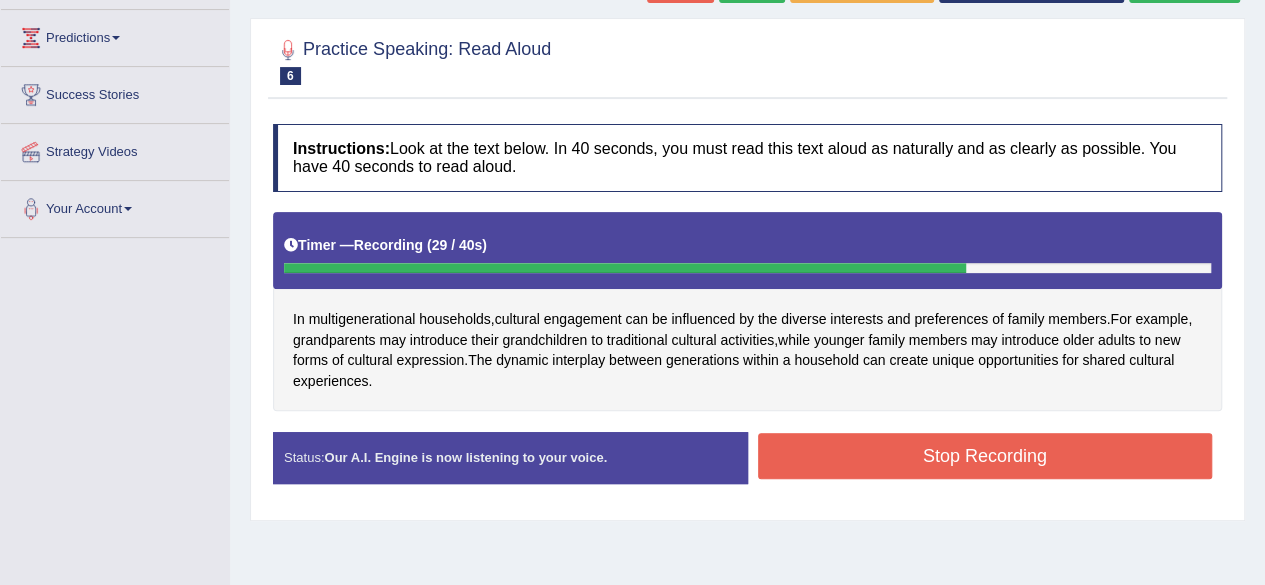 click on "Stop Recording" at bounding box center (985, 456) 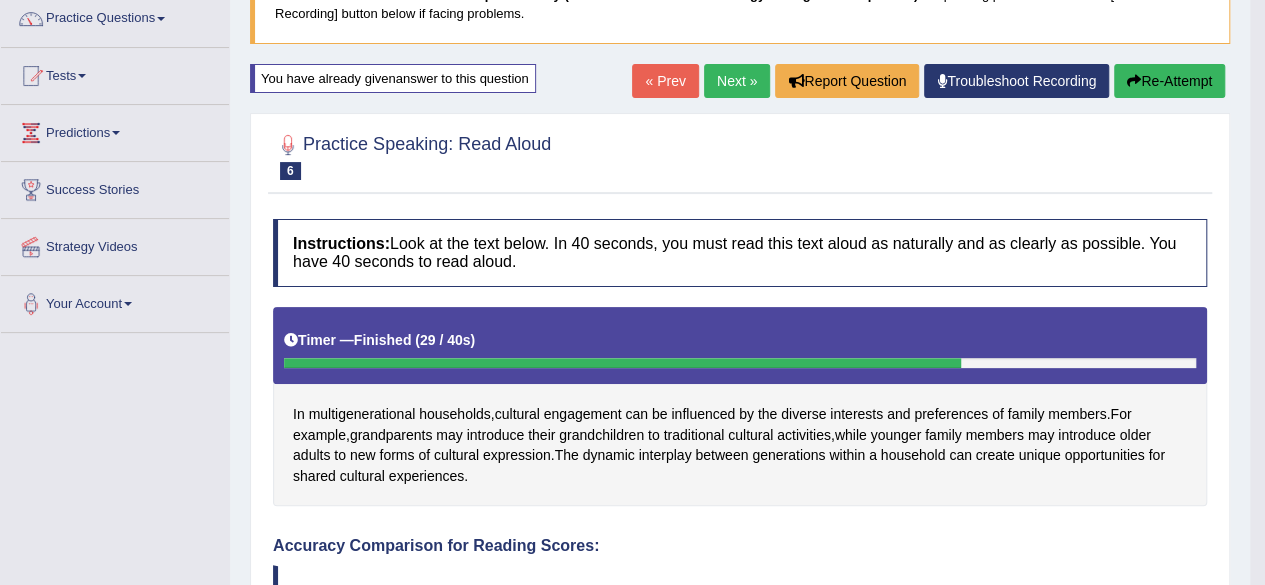 scroll, scrollTop: 0, scrollLeft: 0, axis: both 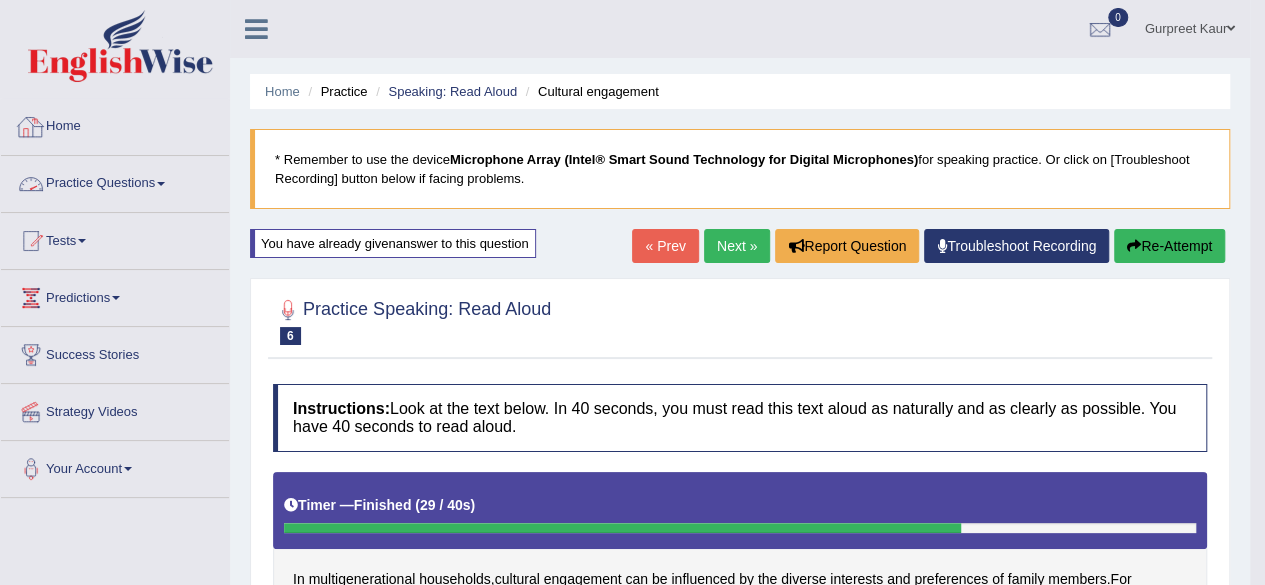 click on "Practice Questions" at bounding box center (115, 181) 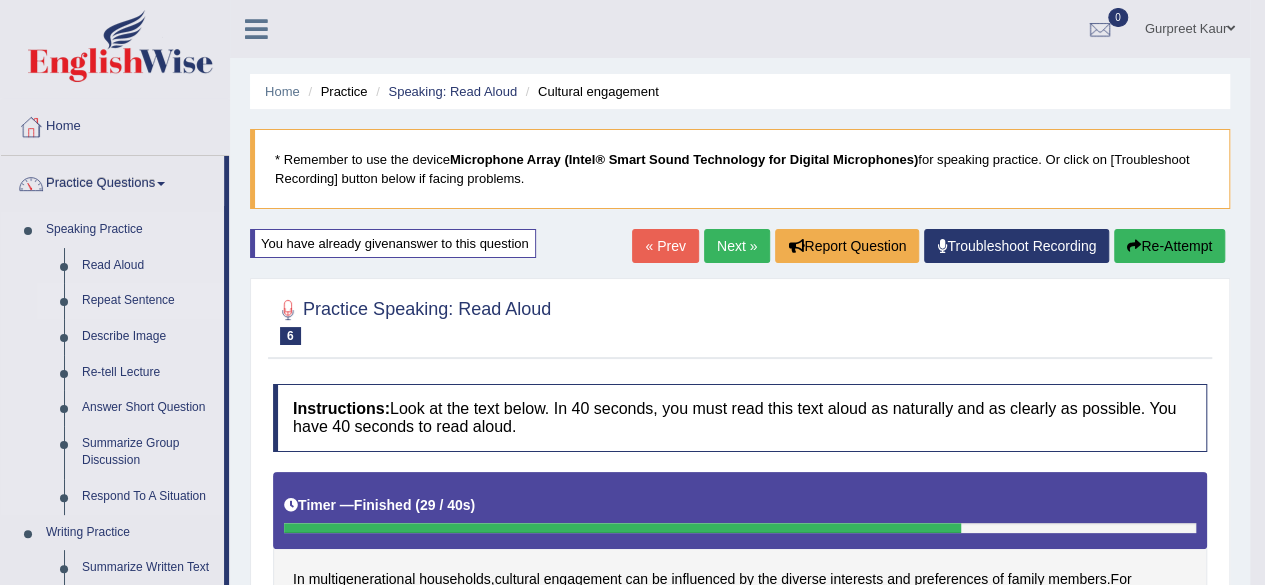 click on "Repeat Sentence" at bounding box center [148, 301] 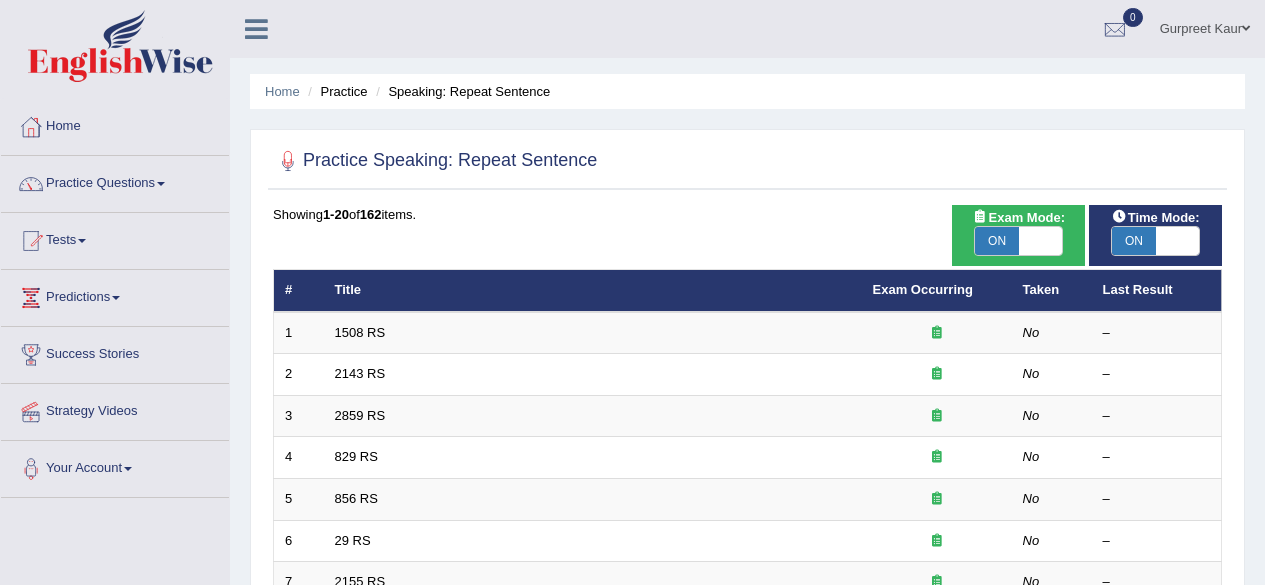 scroll, scrollTop: 0, scrollLeft: 0, axis: both 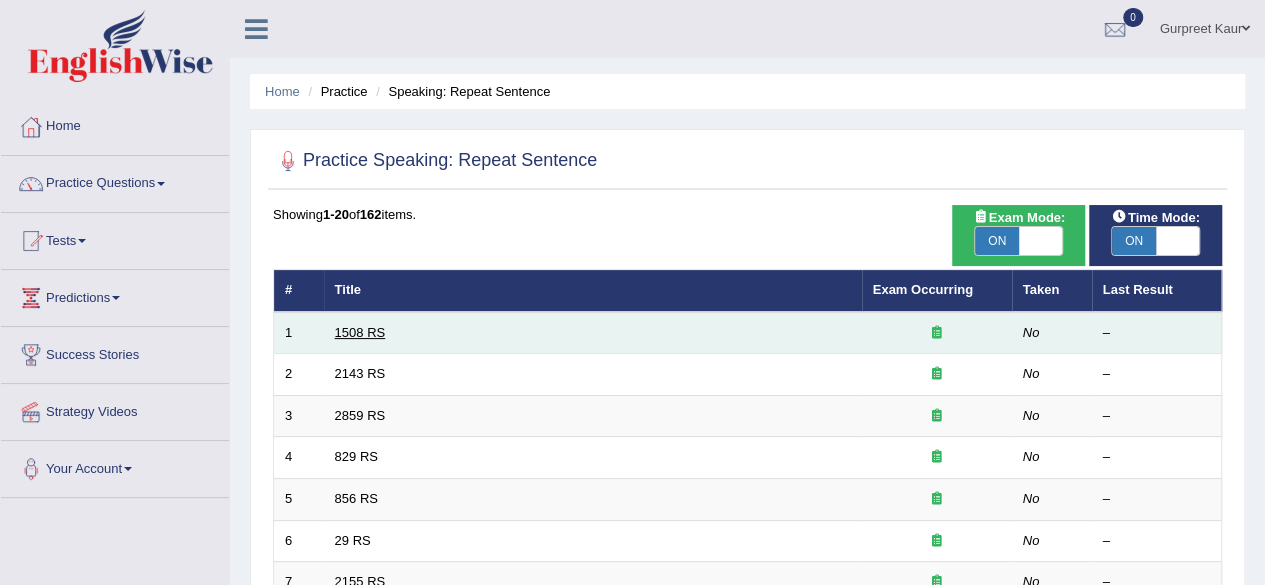 click on "1508 RS" at bounding box center [360, 332] 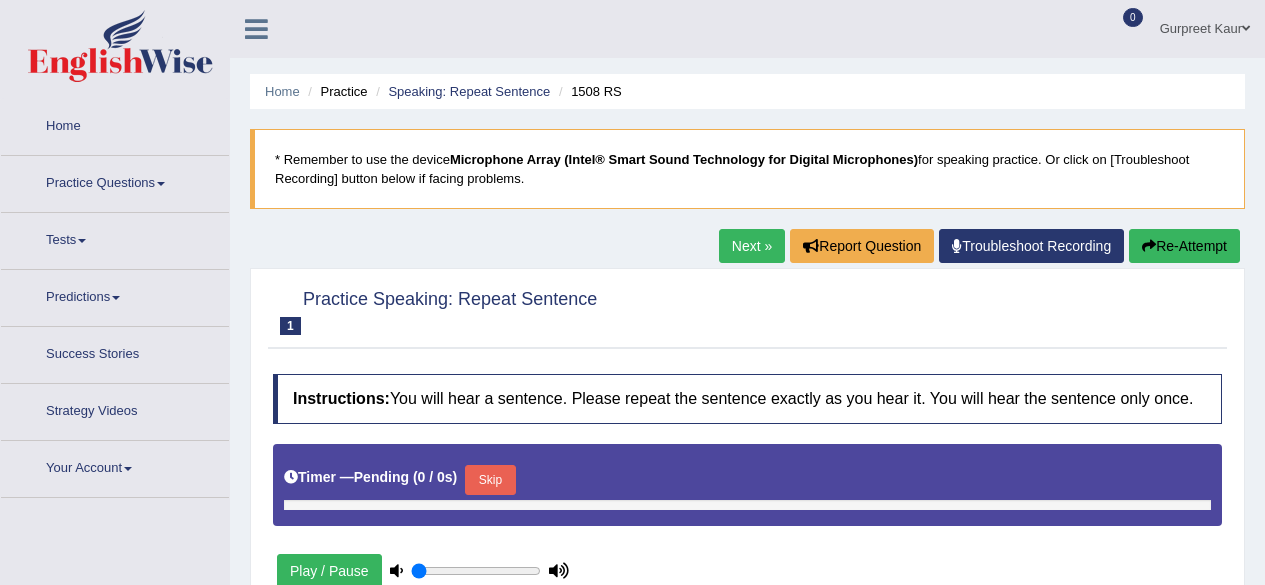 scroll, scrollTop: 0, scrollLeft: 0, axis: both 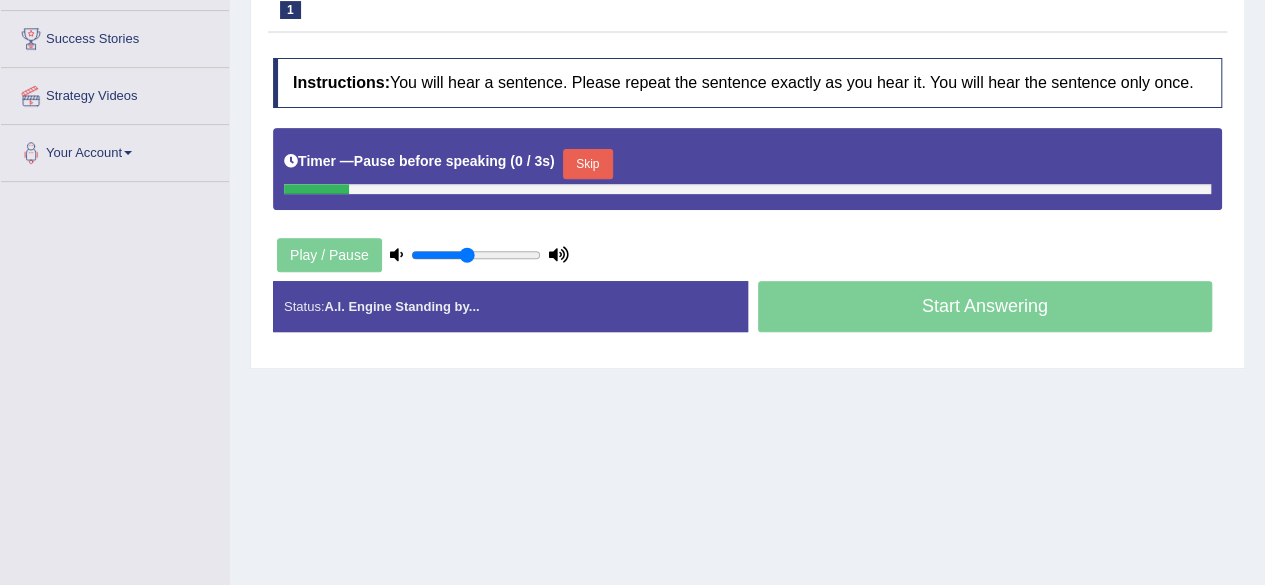 drag, startPoint x: 445, startPoint y: 249, endPoint x: 463, endPoint y: 249, distance: 18 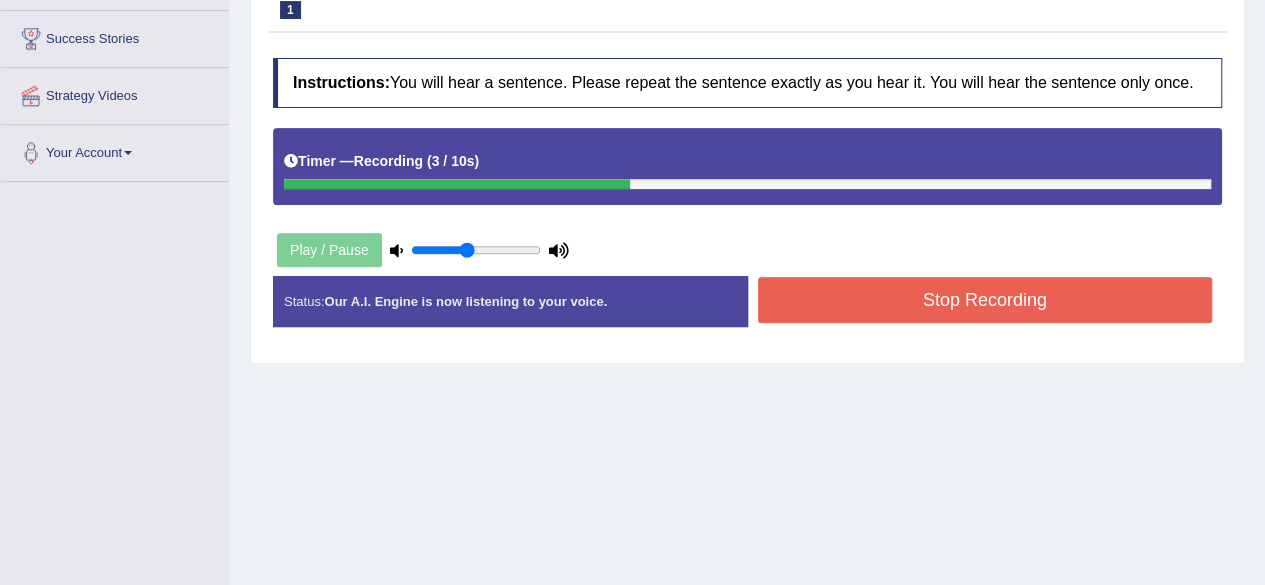 click on "Stop Recording" at bounding box center (985, 300) 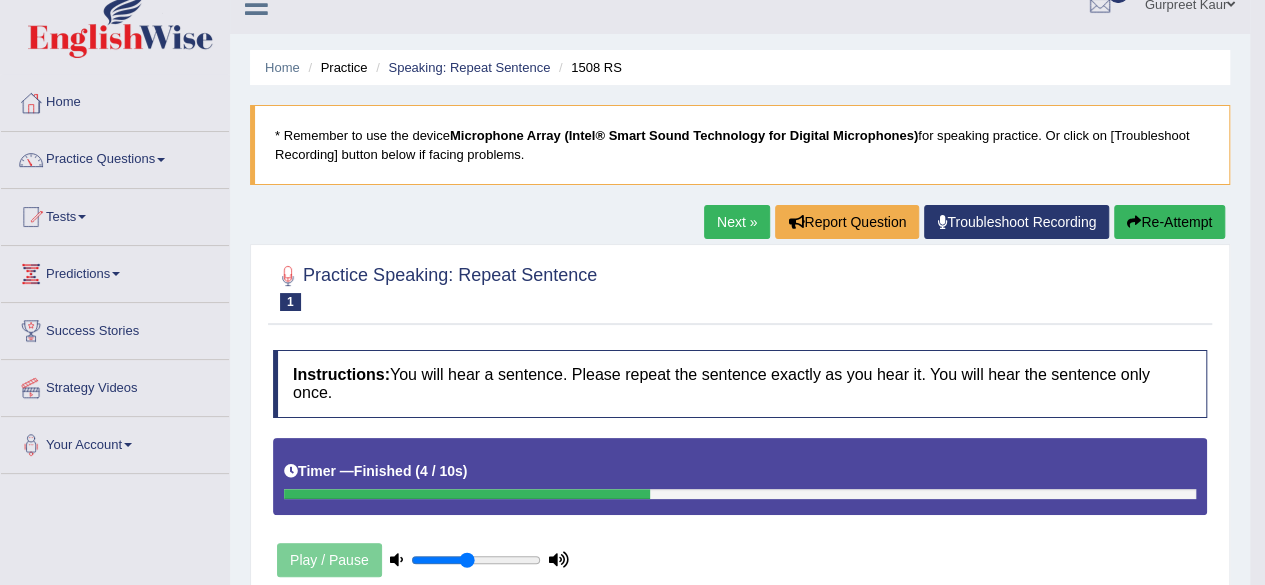scroll, scrollTop: 22, scrollLeft: 0, axis: vertical 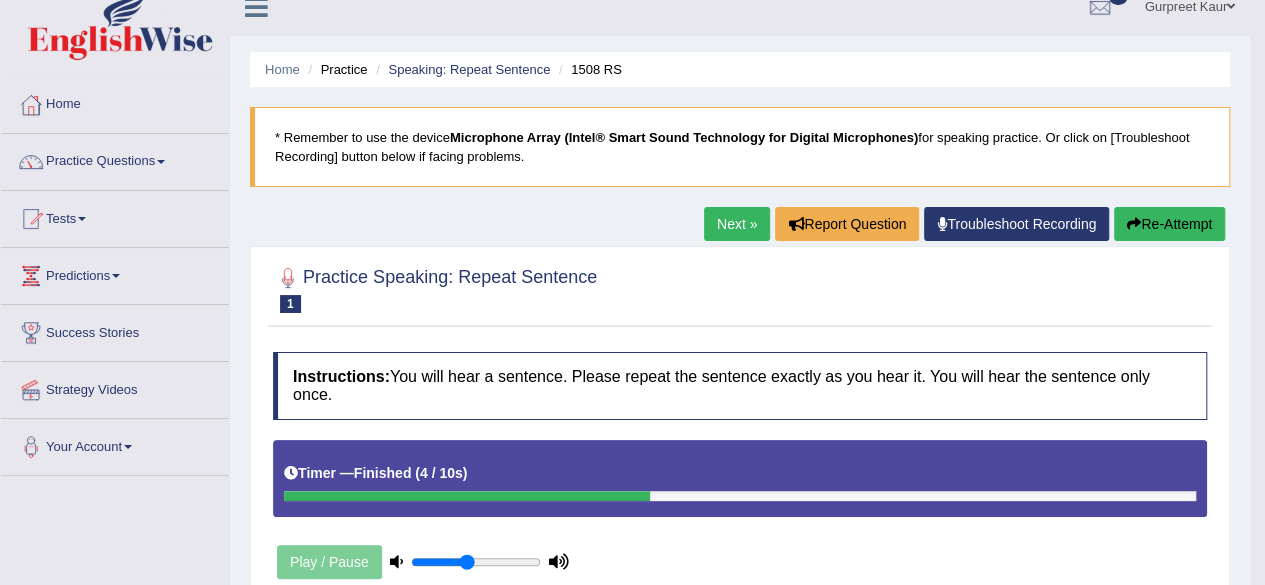 click on "Re-Attempt" at bounding box center (1169, 224) 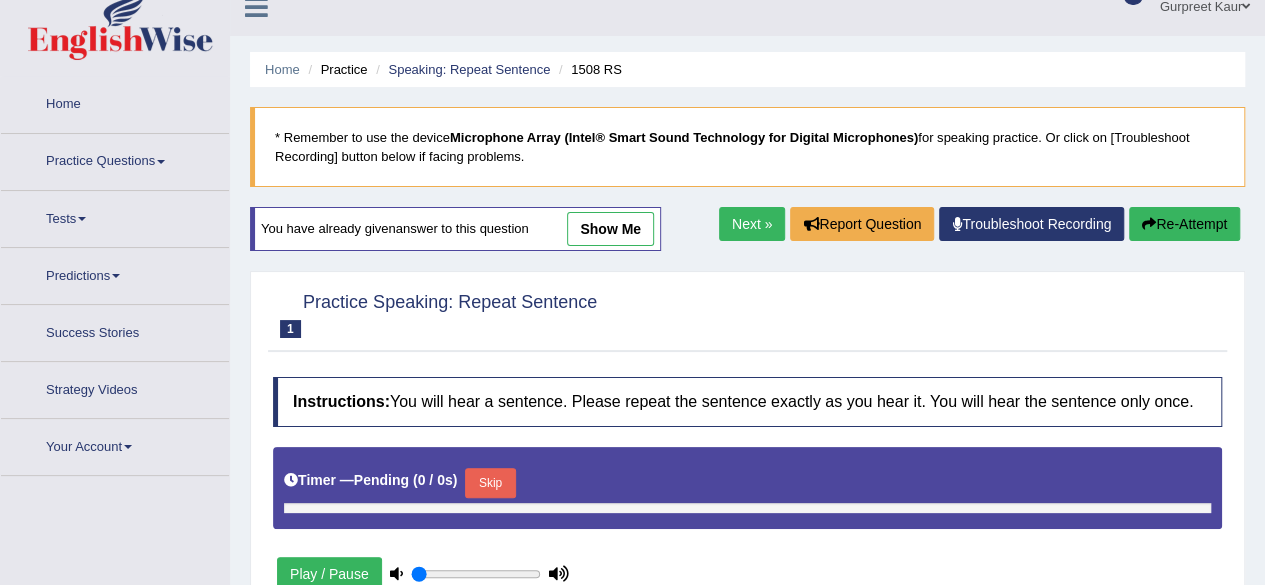 type on "0.45" 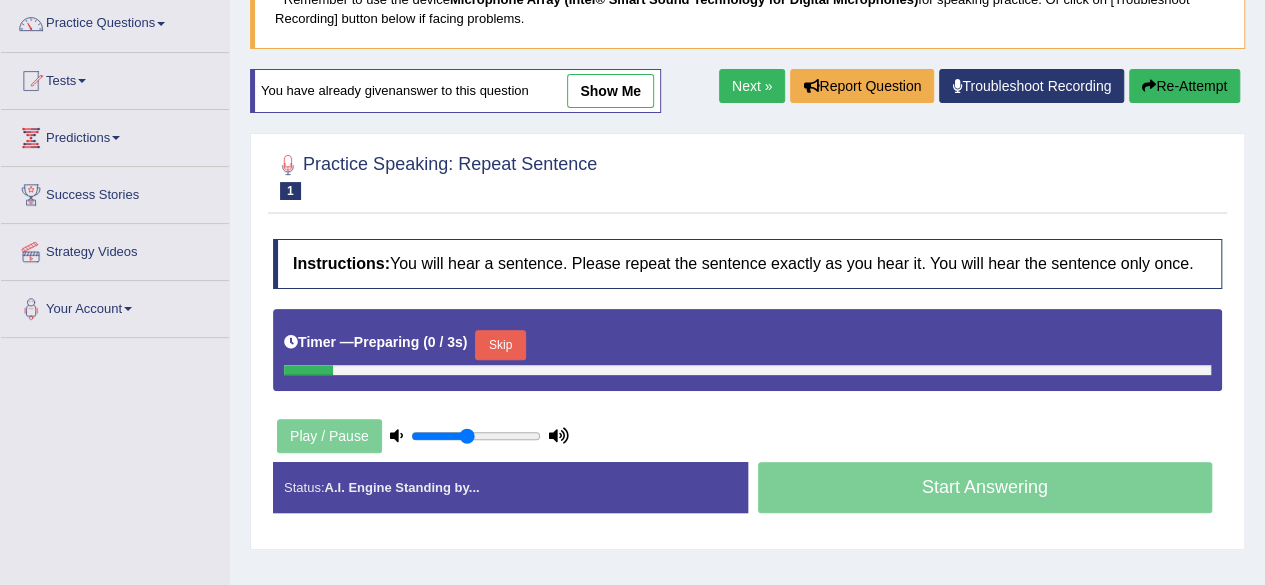 scroll, scrollTop: 0, scrollLeft: 0, axis: both 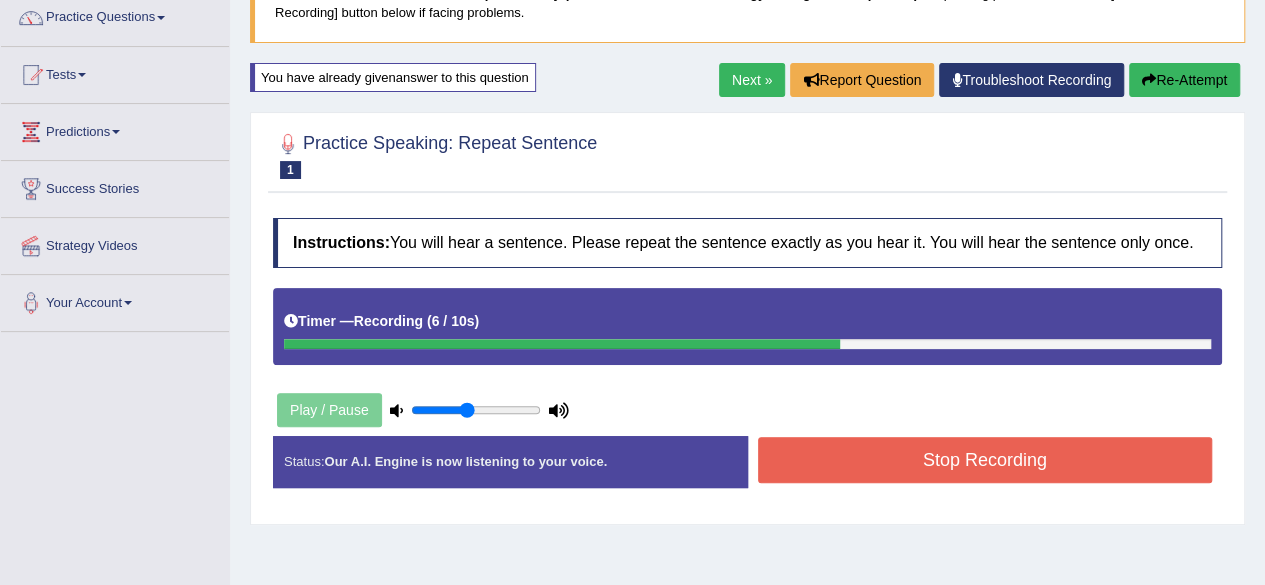 click on "Stop Recording" at bounding box center [985, 460] 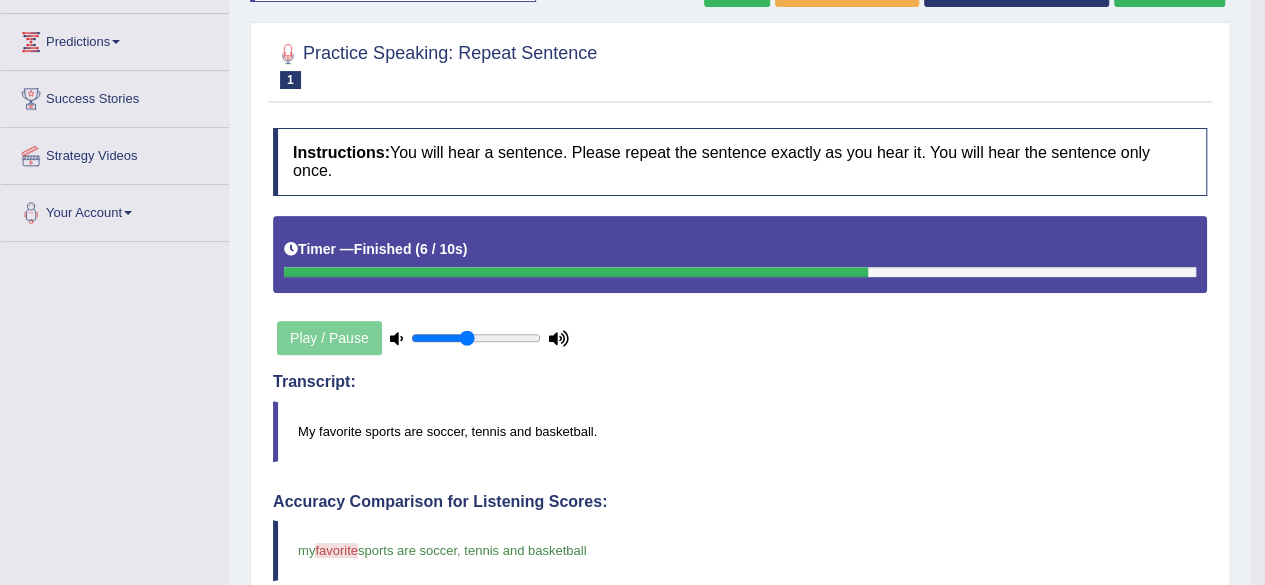 scroll, scrollTop: 158, scrollLeft: 0, axis: vertical 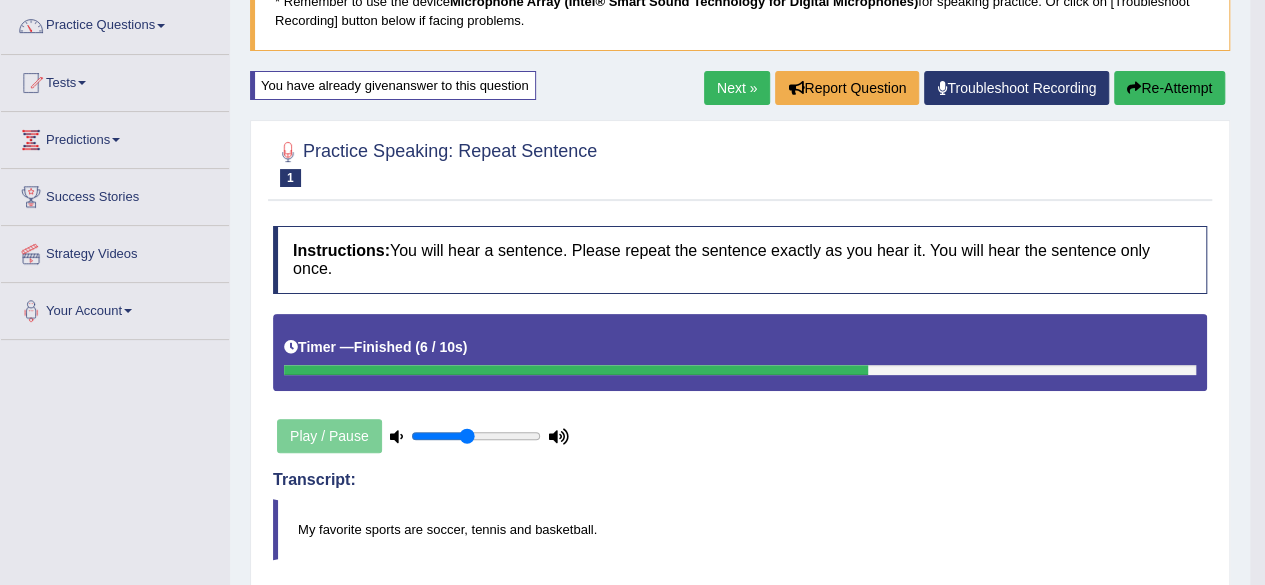 click on "Next »" at bounding box center (737, 88) 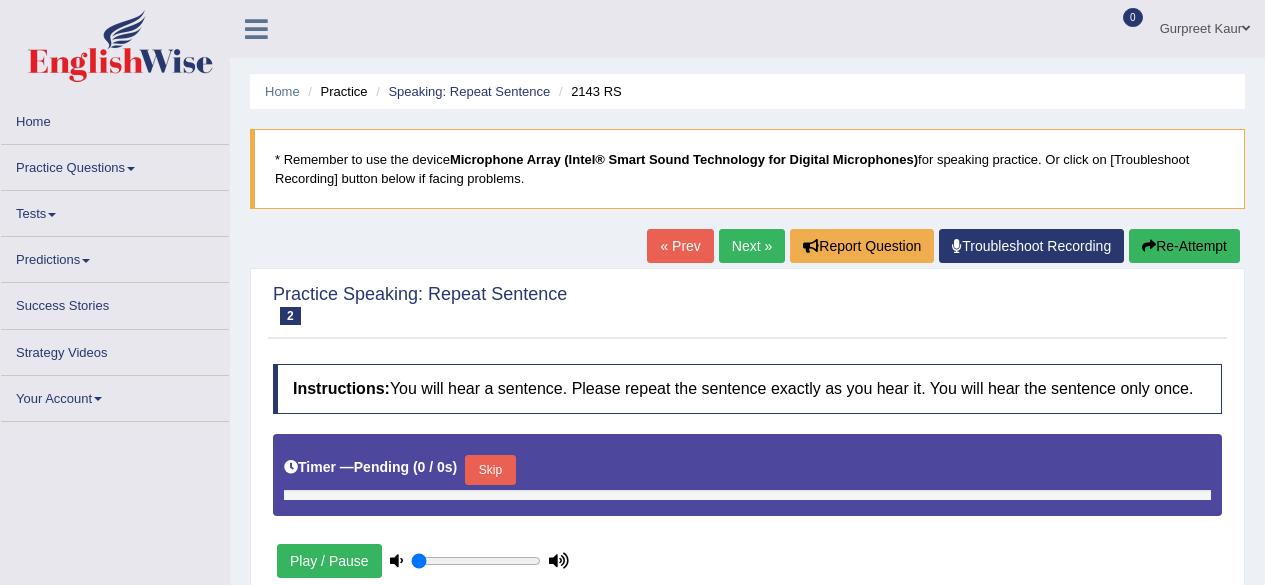 scroll, scrollTop: 0, scrollLeft: 0, axis: both 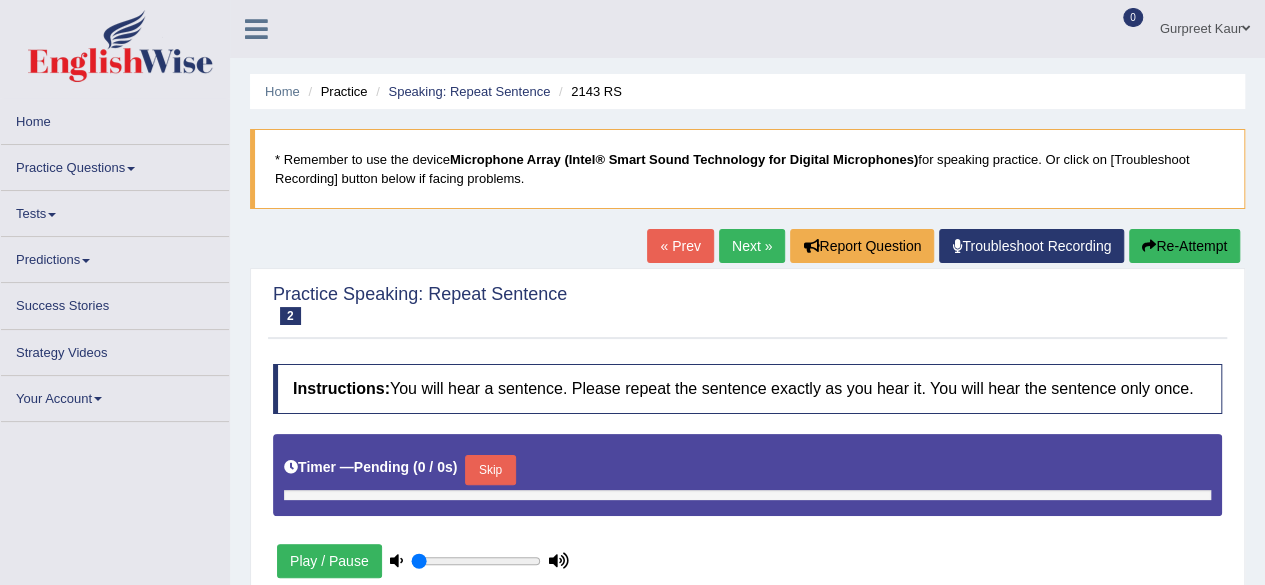 type on "0.45" 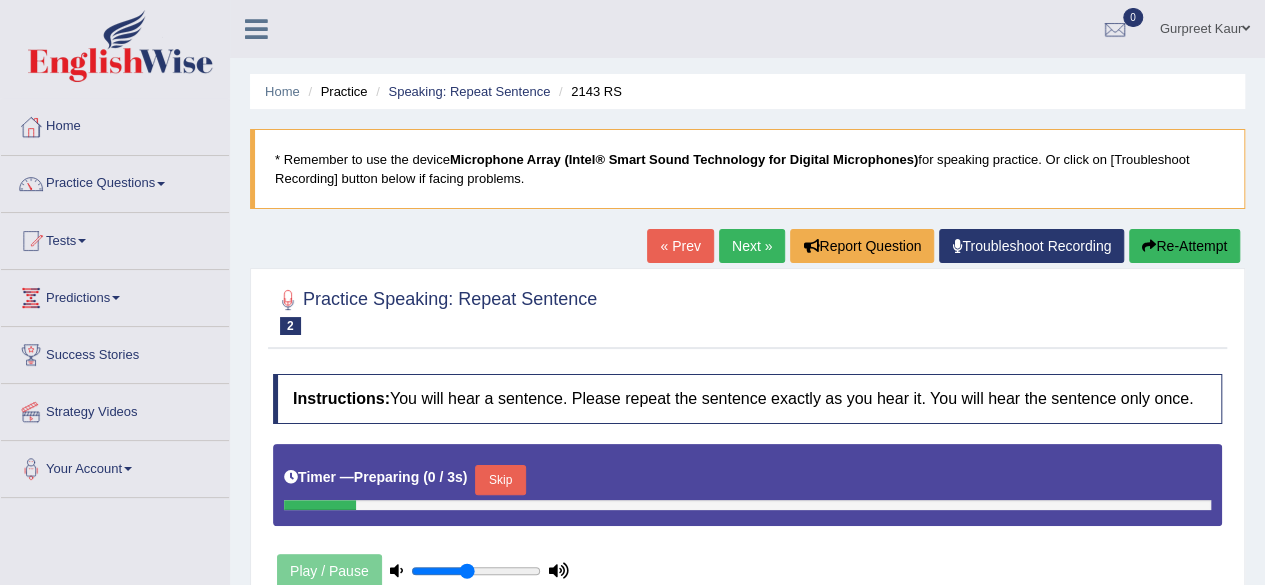 scroll, scrollTop: 0, scrollLeft: 0, axis: both 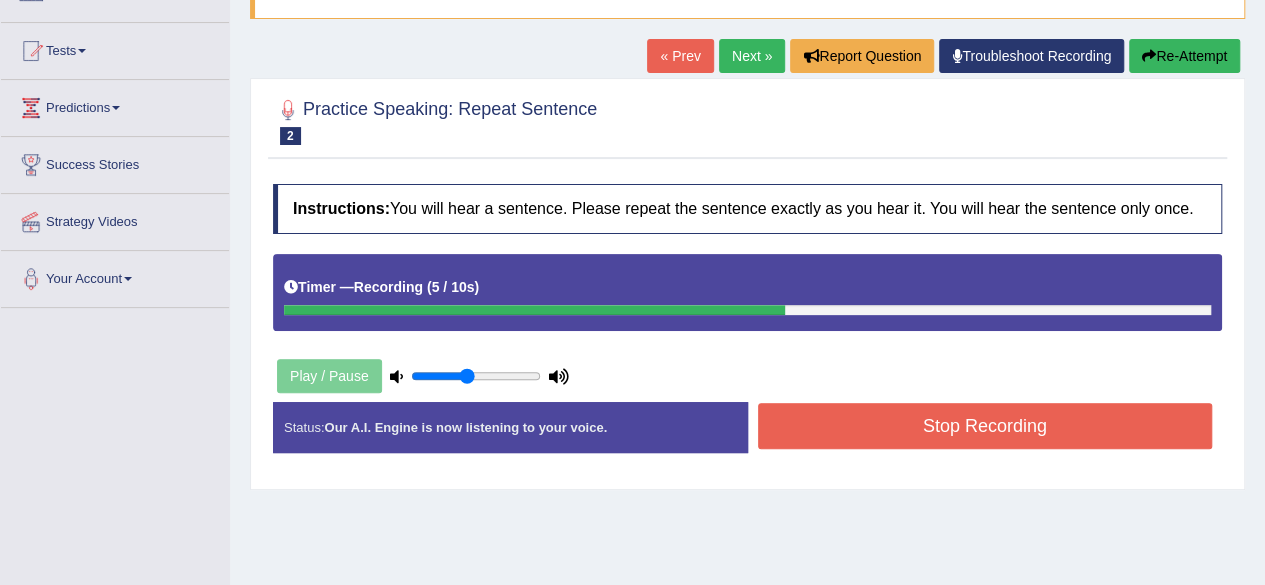 click on "Stop Recording" at bounding box center (985, 426) 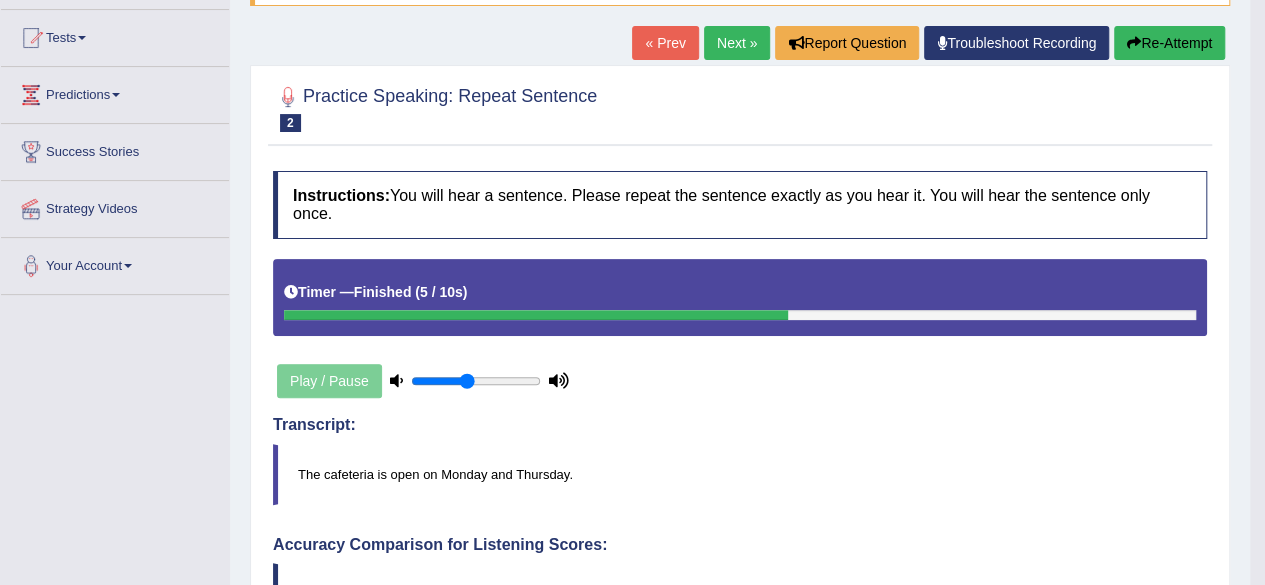 scroll, scrollTop: 200, scrollLeft: 0, axis: vertical 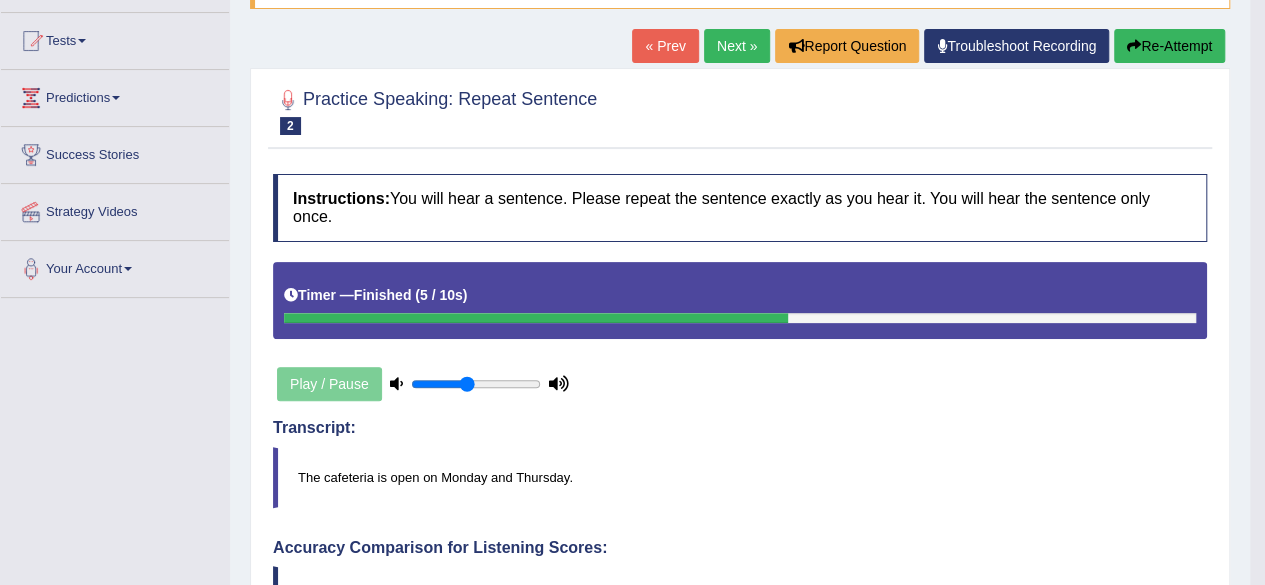 click on "Next »" at bounding box center (737, 46) 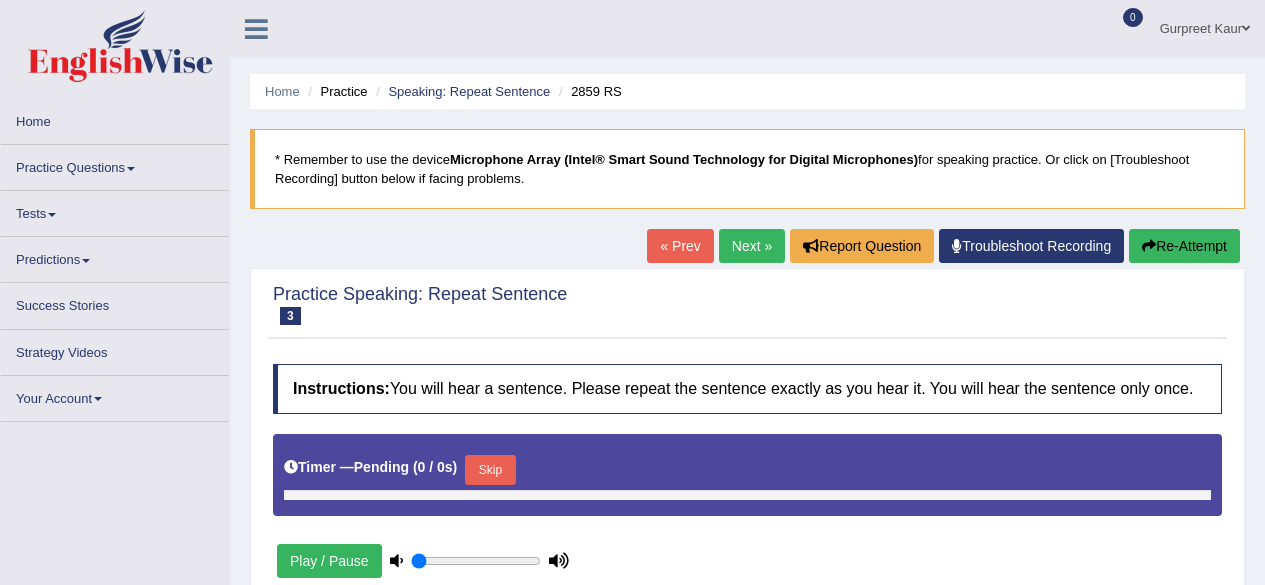 scroll, scrollTop: 0, scrollLeft: 0, axis: both 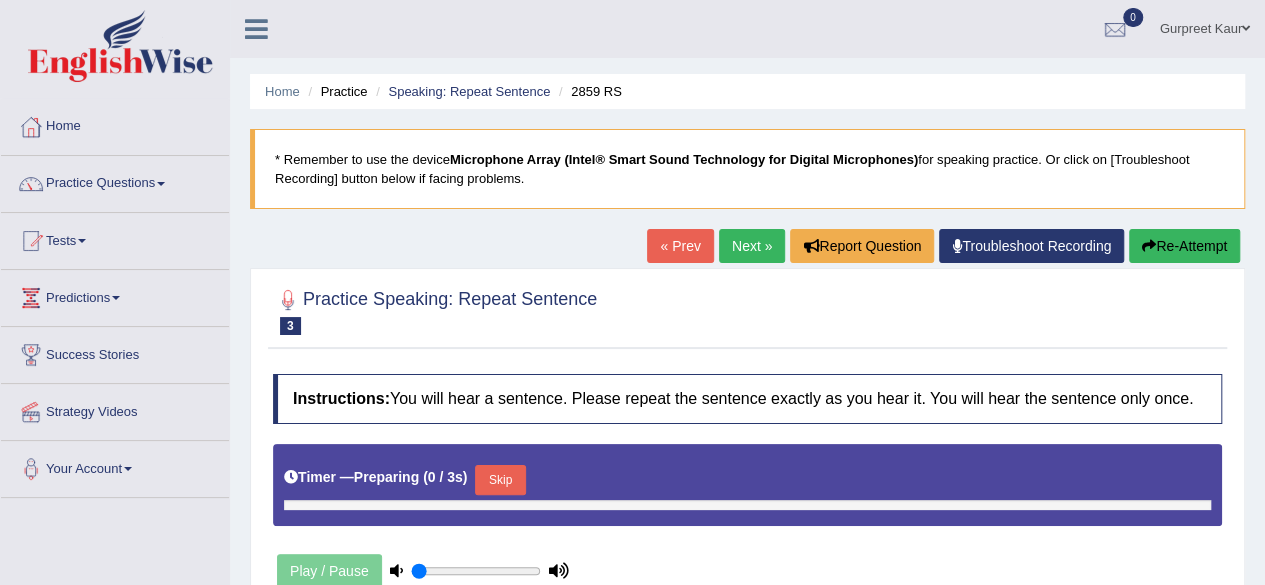 type on "0.45" 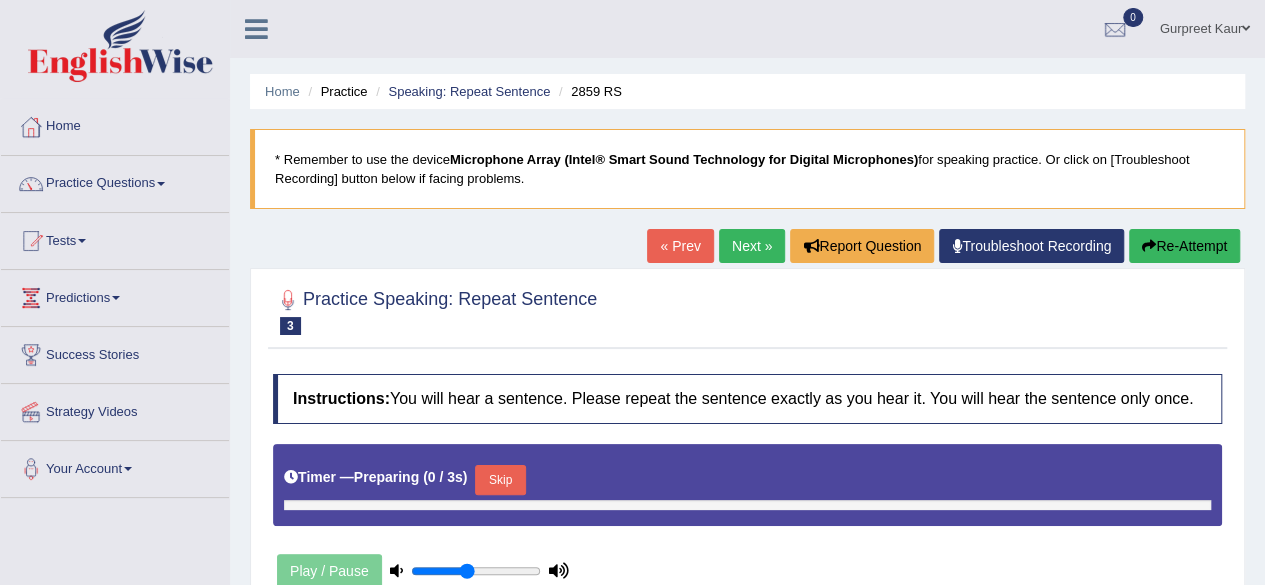 scroll, scrollTop: 0, scrollLeft: 0, axis: both 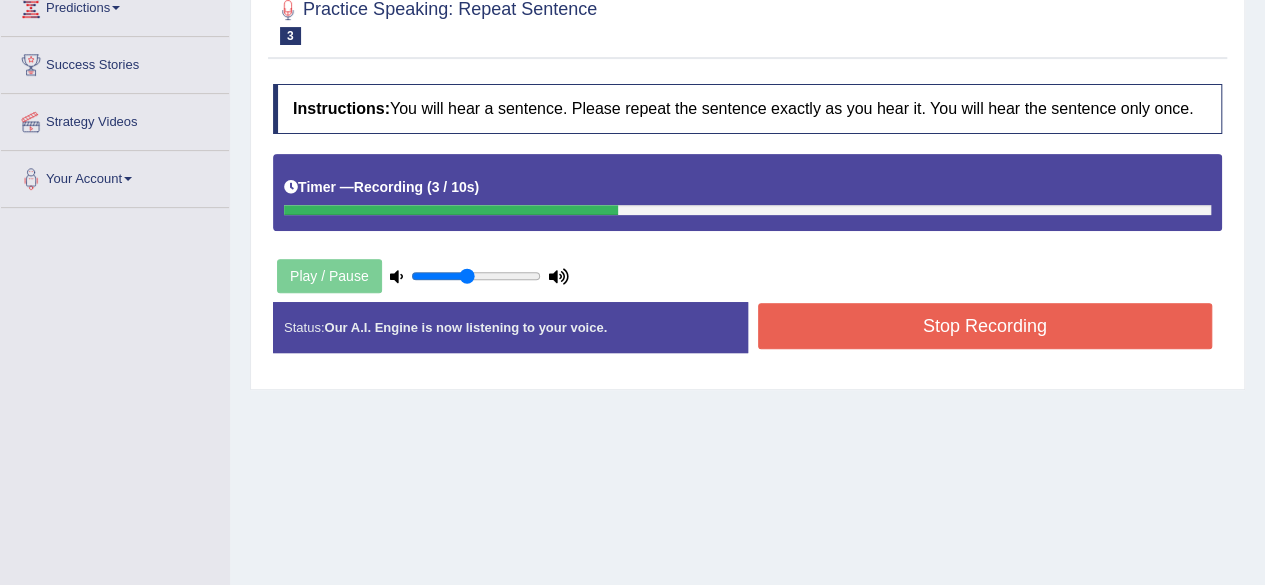 click on "Stop Recording" at bounding box center [985, 326] 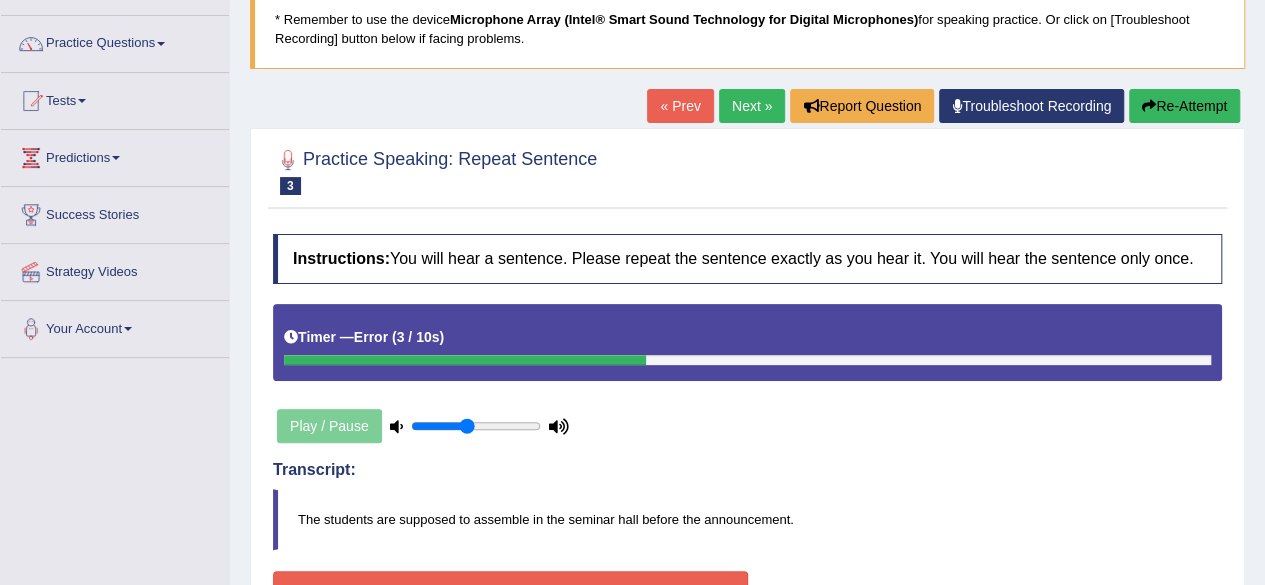 scroll, scrollTop: 137, scrollLeft: 0, axis: vertical 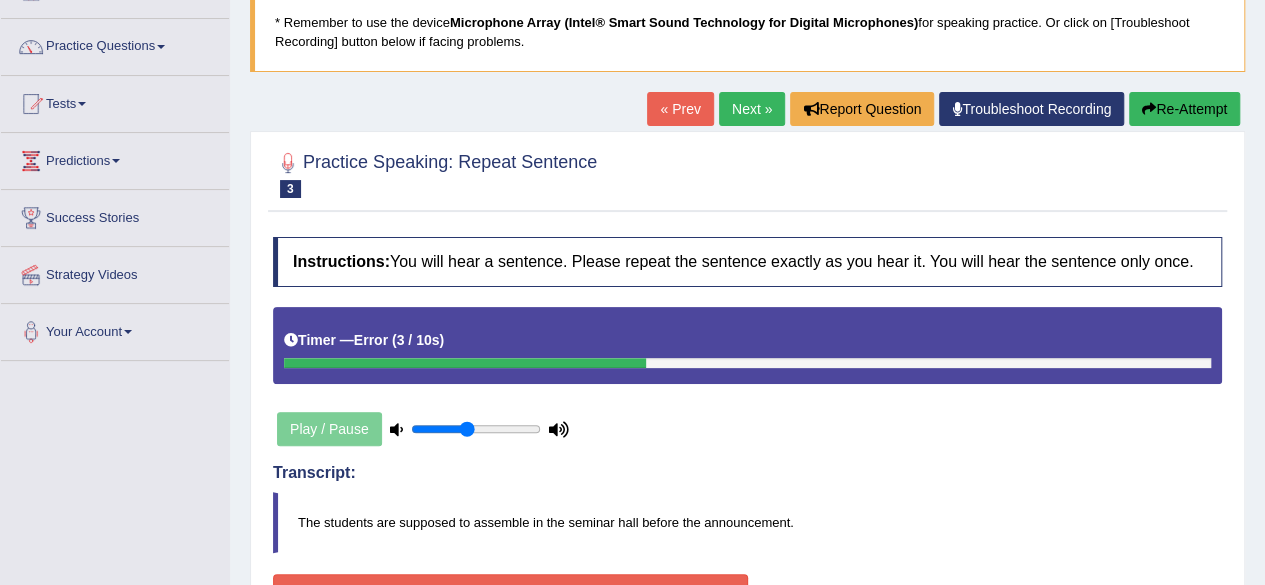 click on "Re-Attempt" at bounding box center [1184, 109] 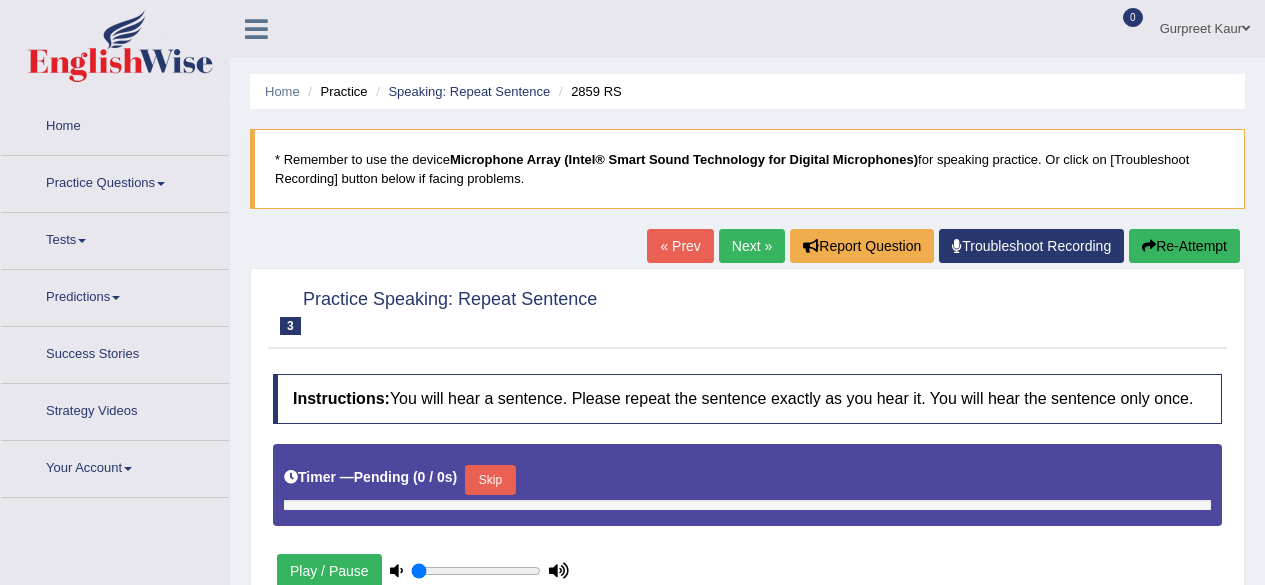 type on "0.45" 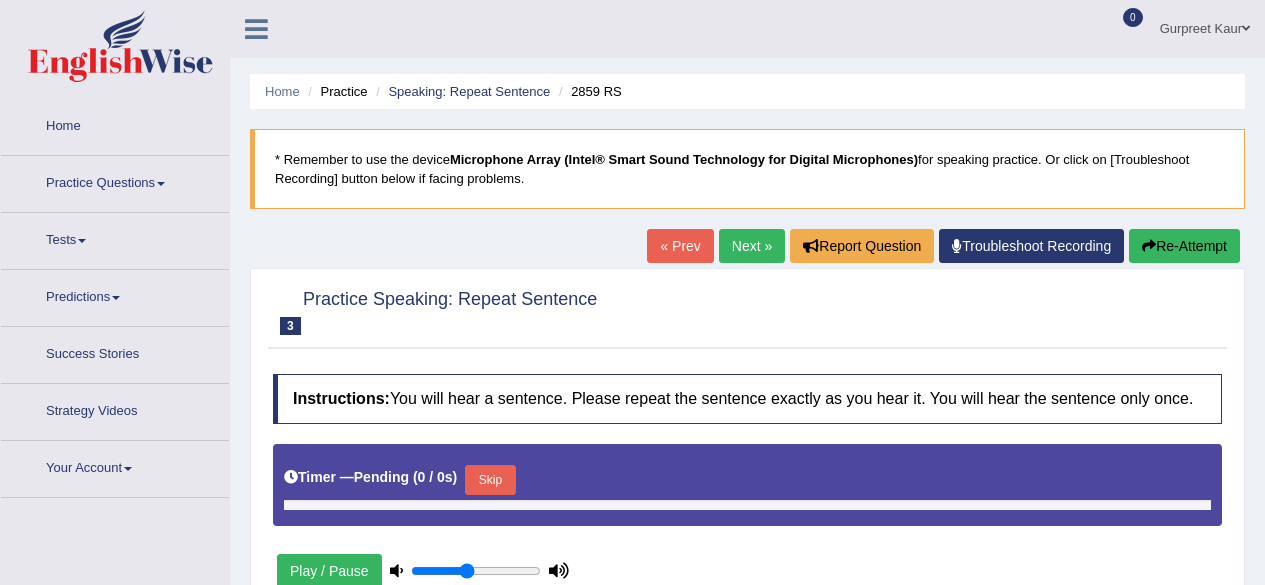 scroll, scrollTop: 137, scrollLeft: 0, axis: vertical 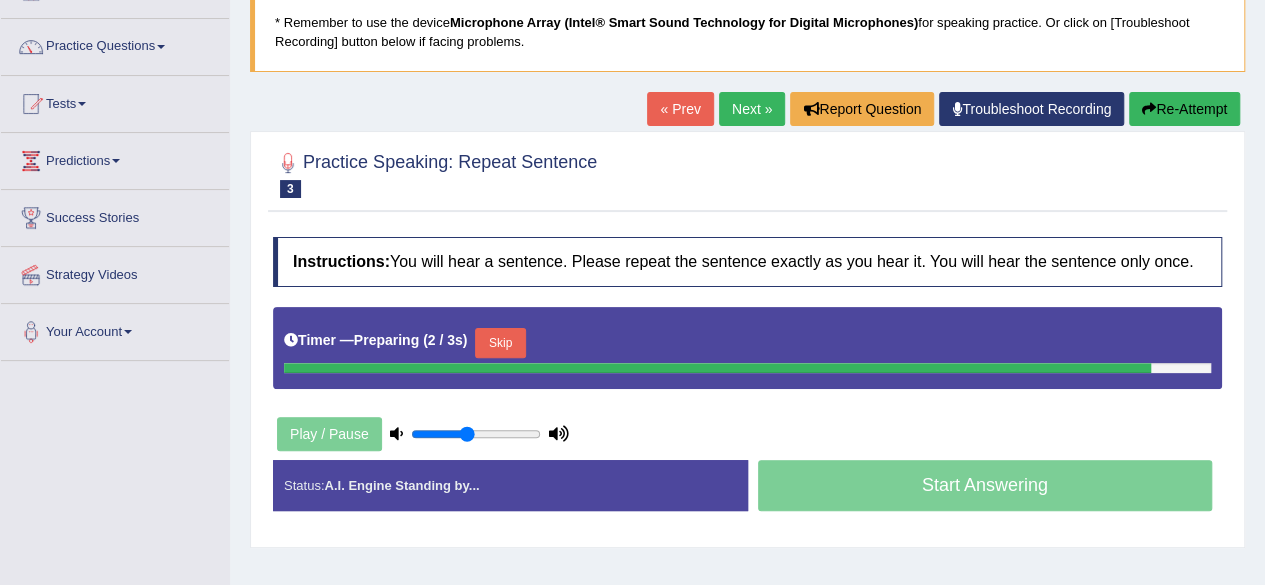 click on "Skip" at bounding box center [500, 343] 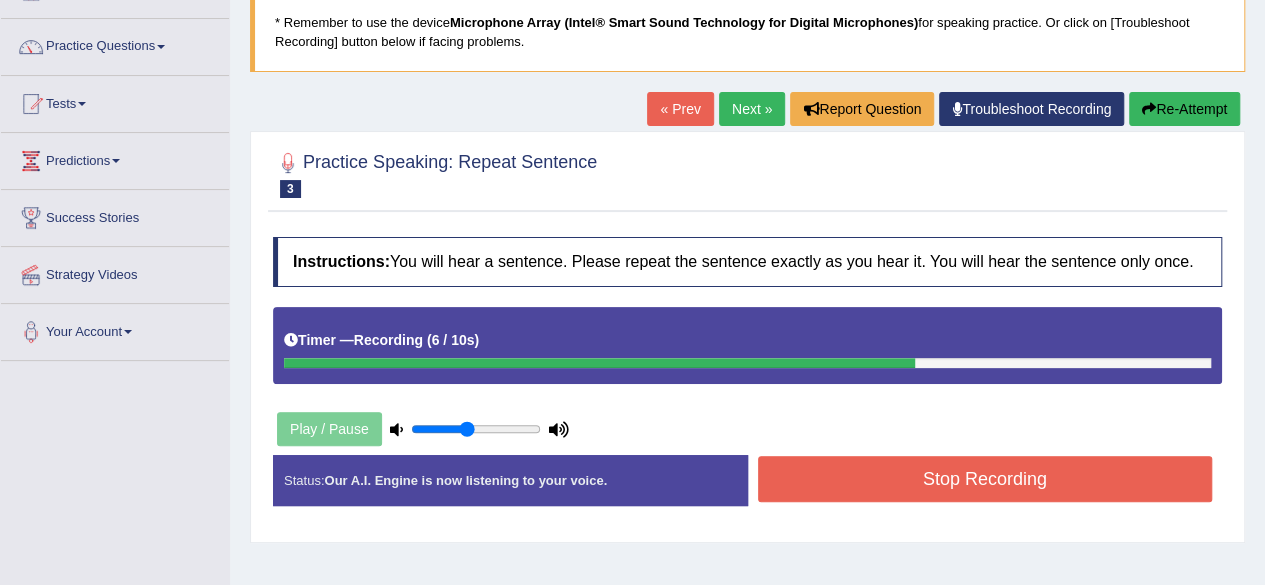 click on "Stop Recording" at bounding box center (985, 479) 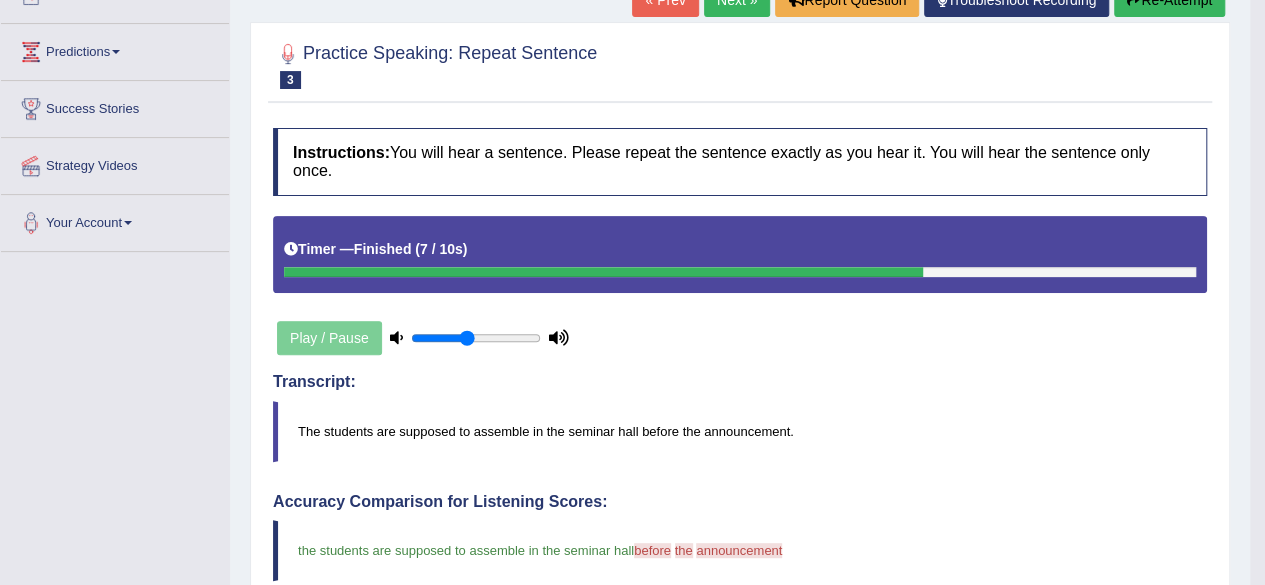 scroll, scrollTop: 244, scrollLeft: 0, axis: vertical 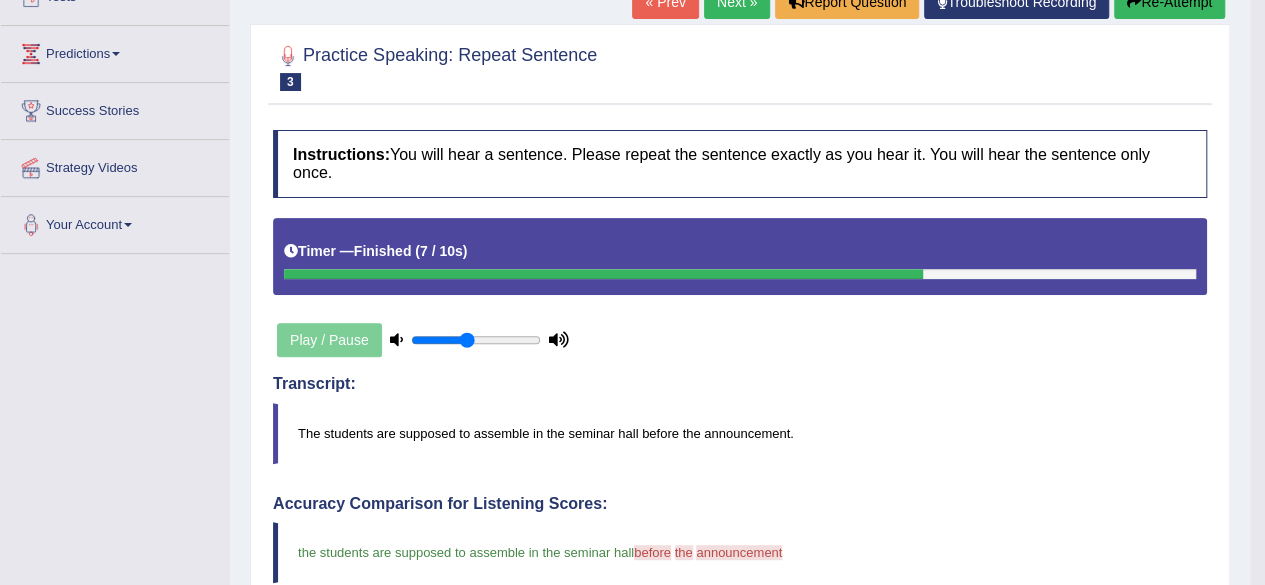 click on "Next »" at bounding box center (737, 2) 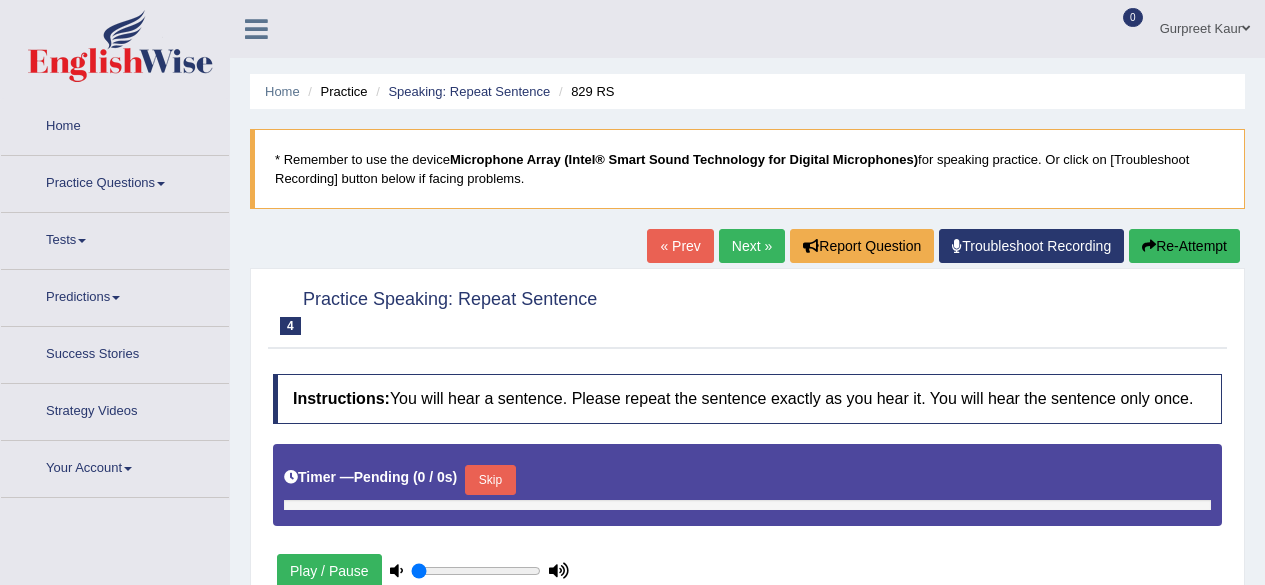scroll, scrollTop: 0, scrollLeft: 0, axis: both 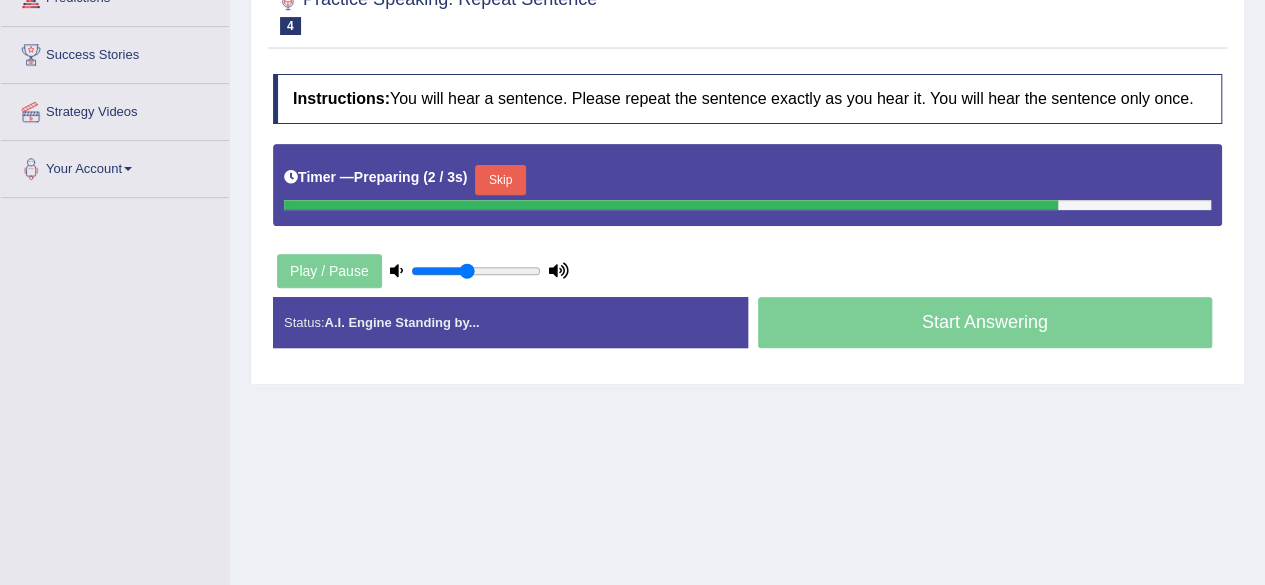 click on "Skip" at bounding box center (500, 180) 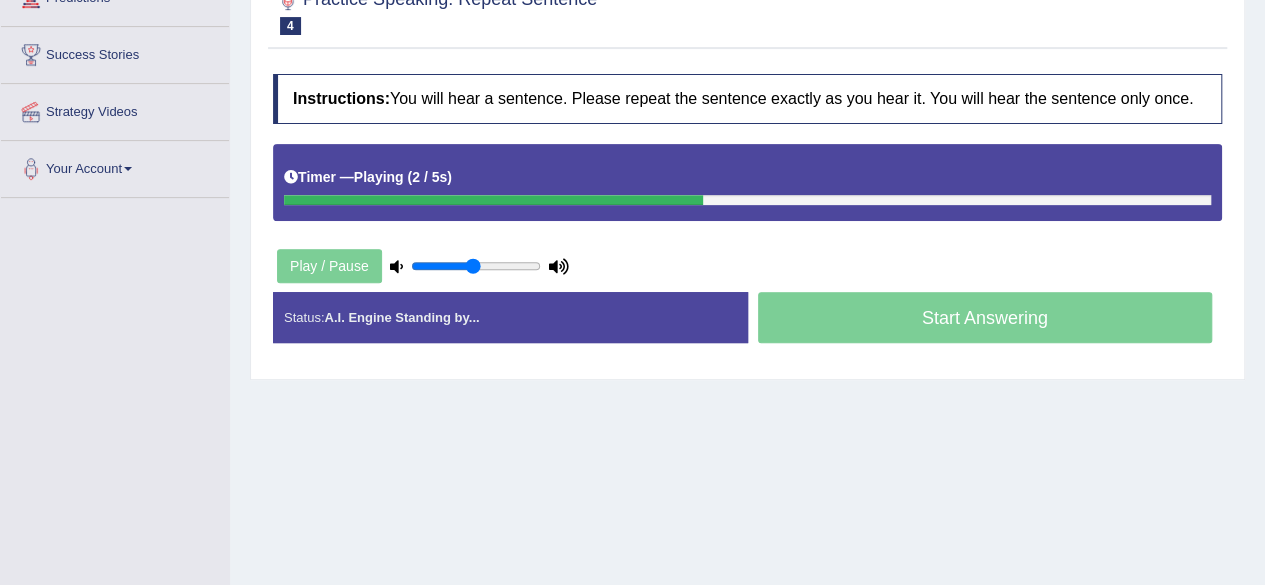 type on "0.5" 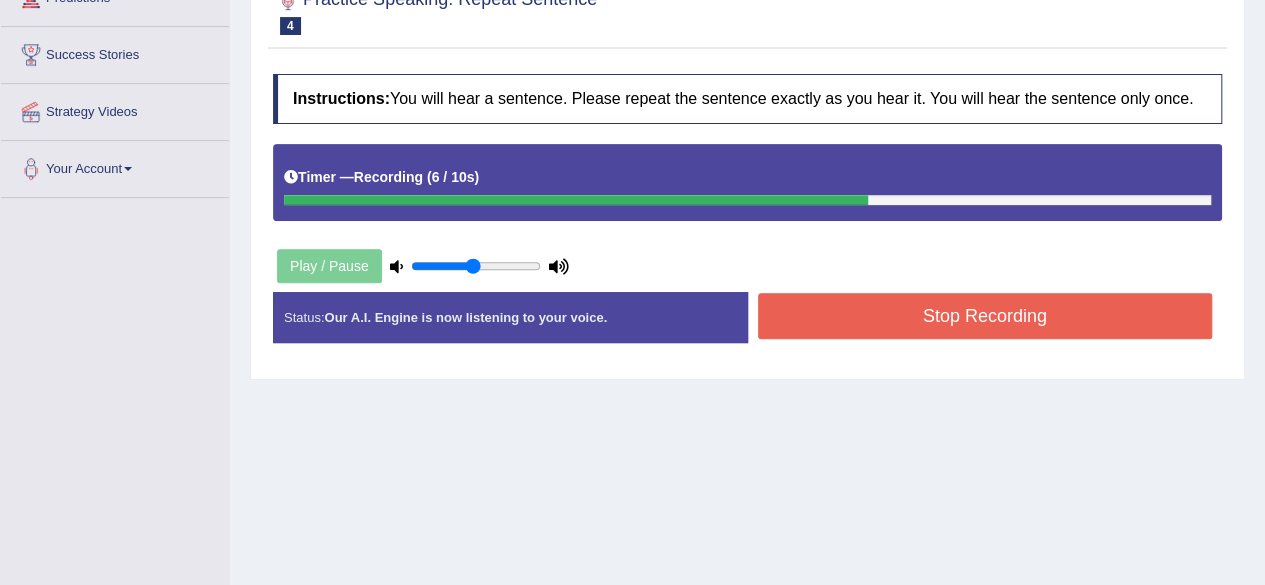 click on "Stop Recording" at bounding box center [985, 316] 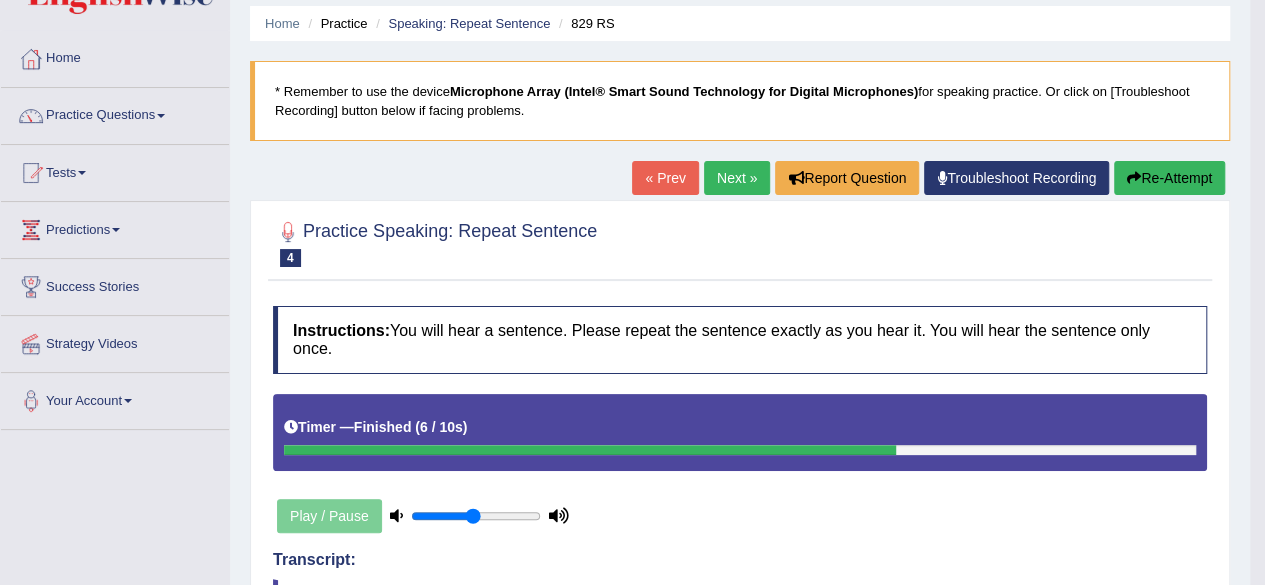 scroll, scrollTop: 0, scrollLeft: 0, axis: both 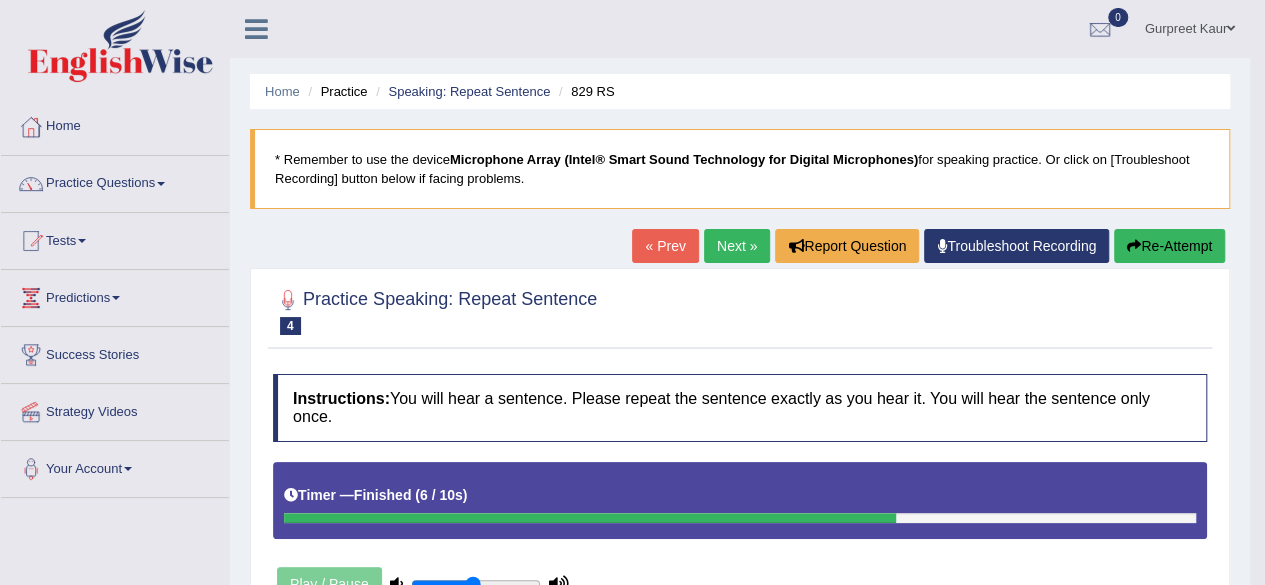 click on "Next »" at bounding box center (737, 246) 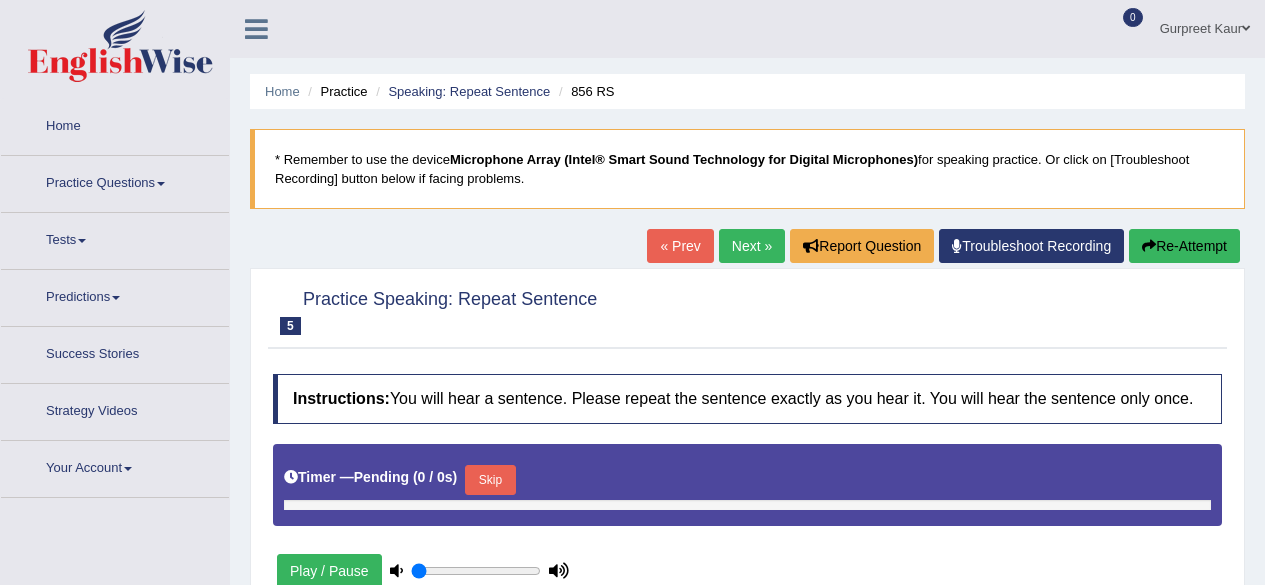 scroll, scrollTop: 0, scrollLeft: 0, axis: both 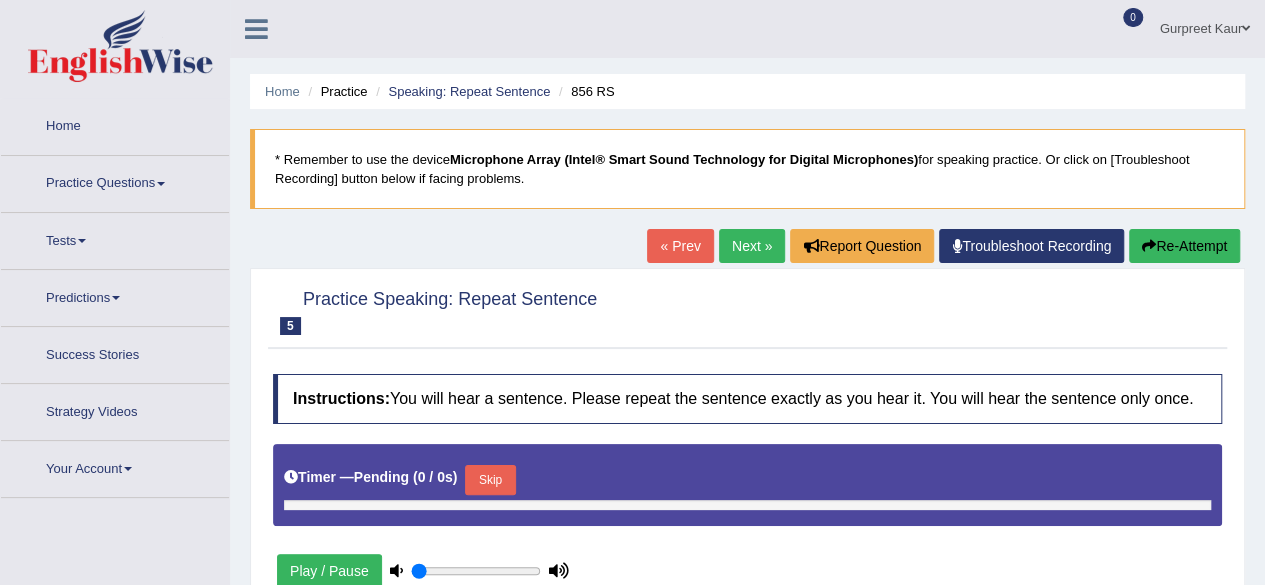 type on "0.5" 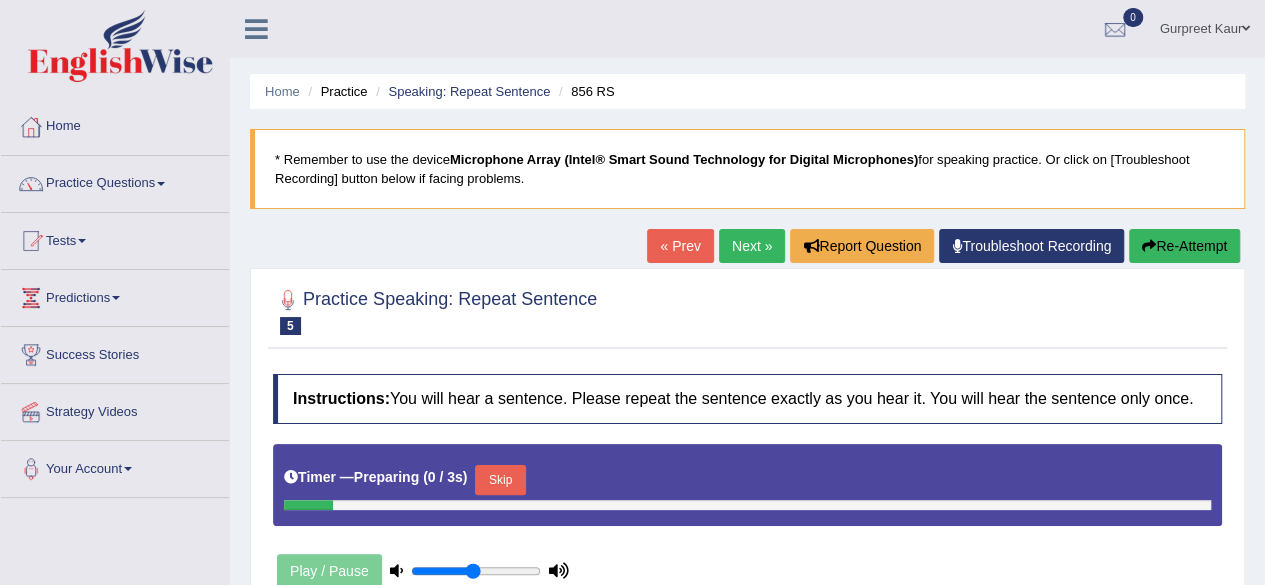 scroll, scrollTop: 0, scrollLeft: 0, axis: both 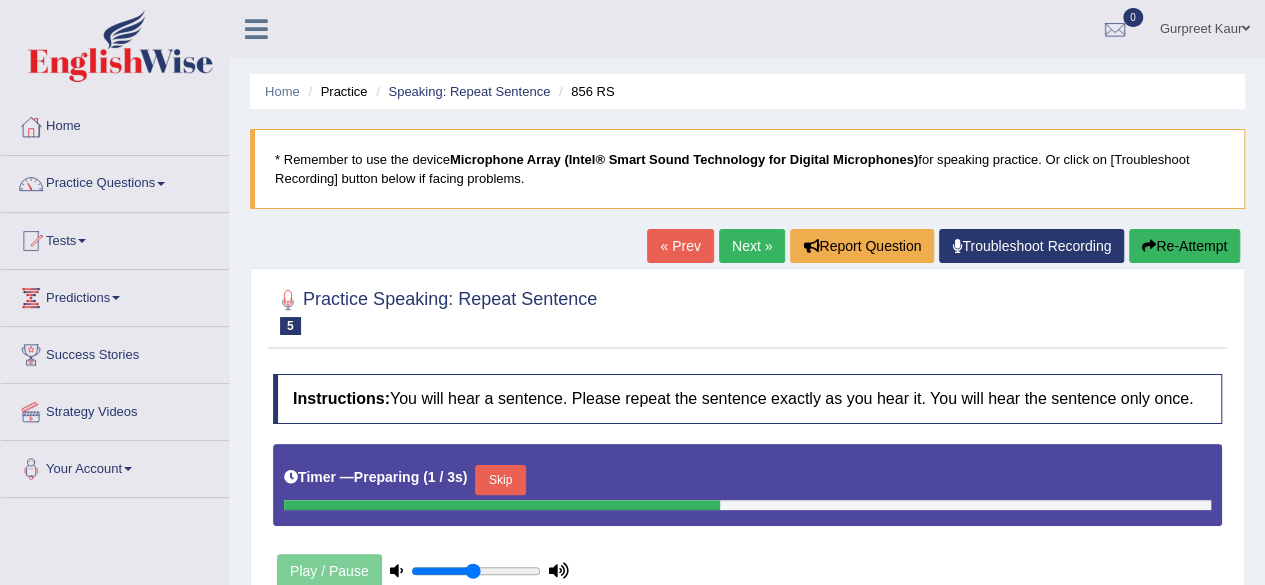 click on "Skip" at bounding box center [500, 480] 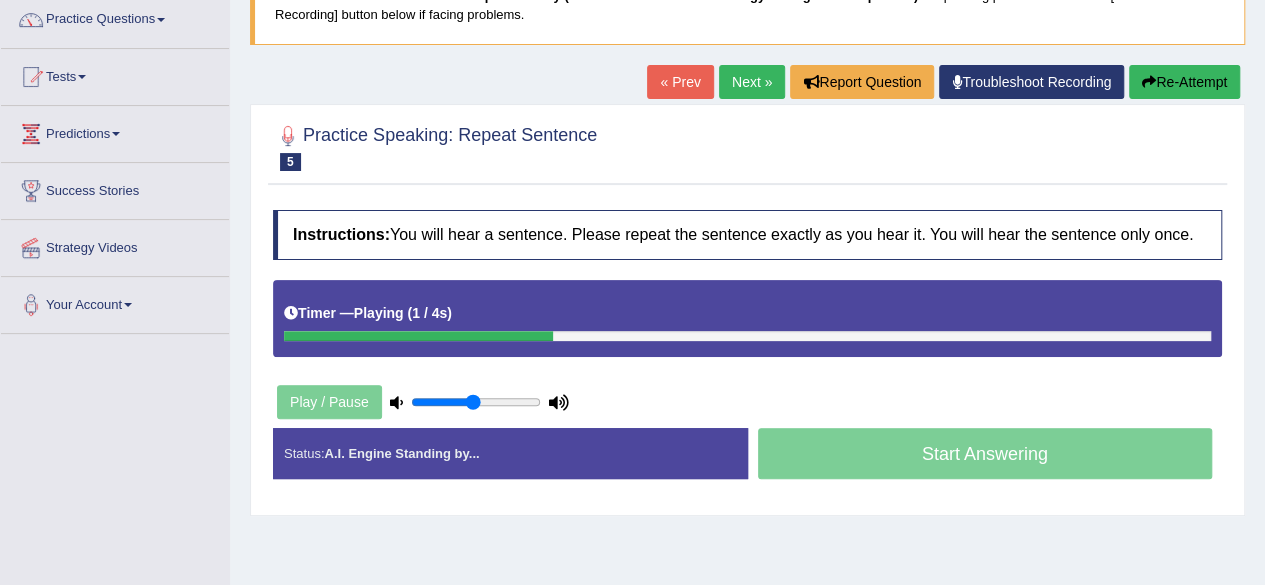 scroll, scrollTop: 168, scrollLeft: 0, axis: vertical 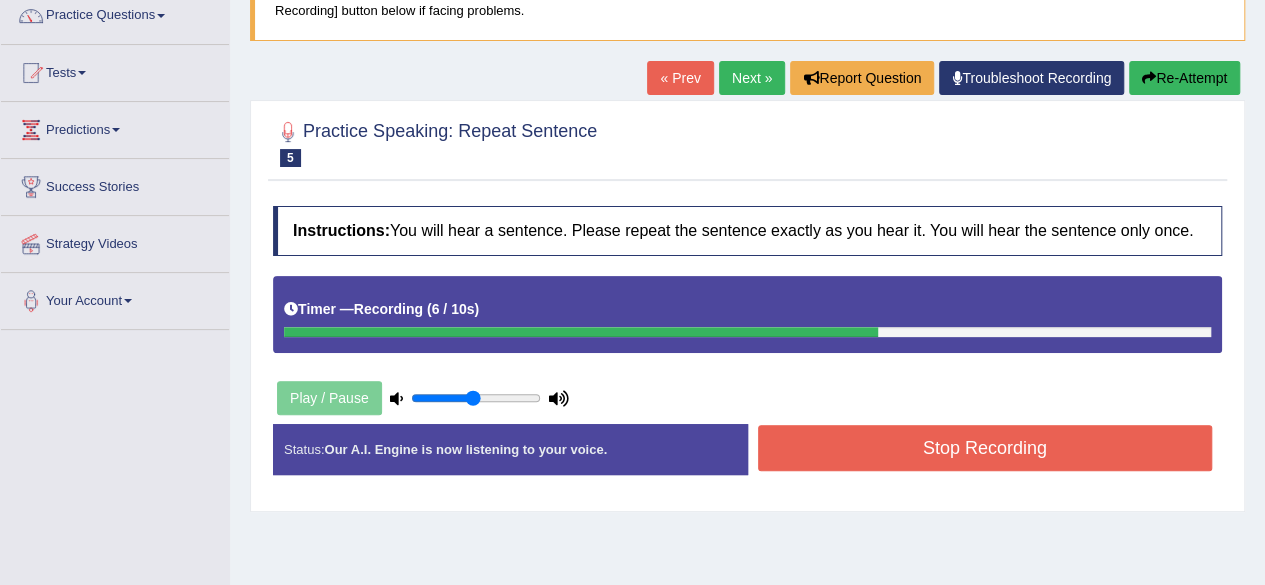 click on "Stop Recording" at bounding box center [985, 448] 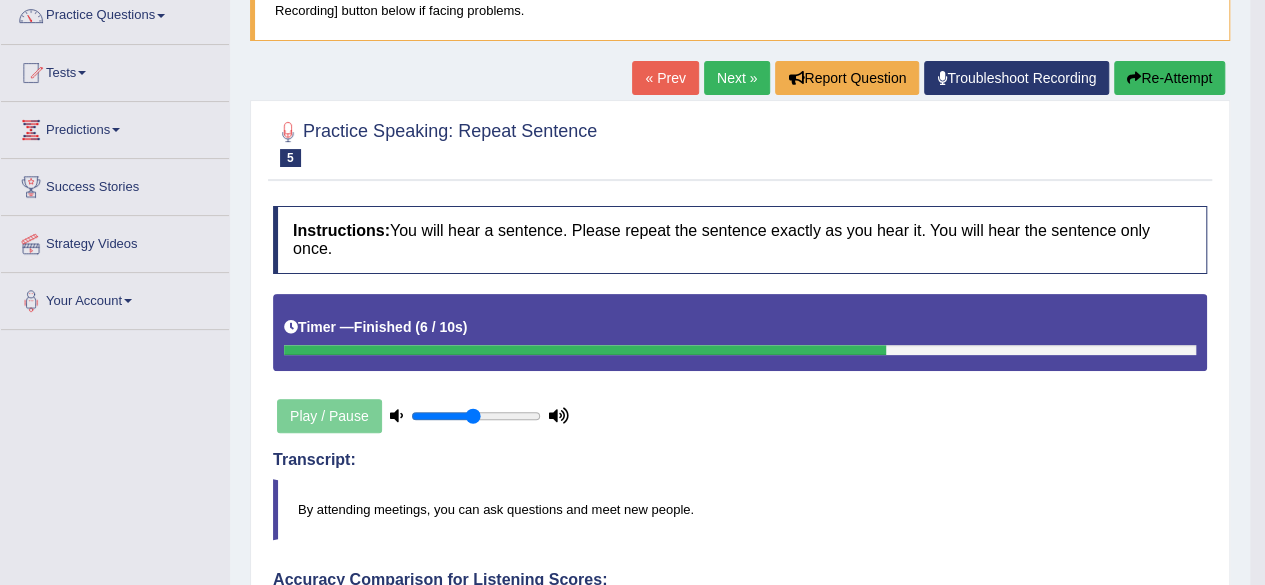 drag, startPoint x: 1276, startPoint y: 133, endPoint x: 1279, endPoint y: 251, distance: 118.03813 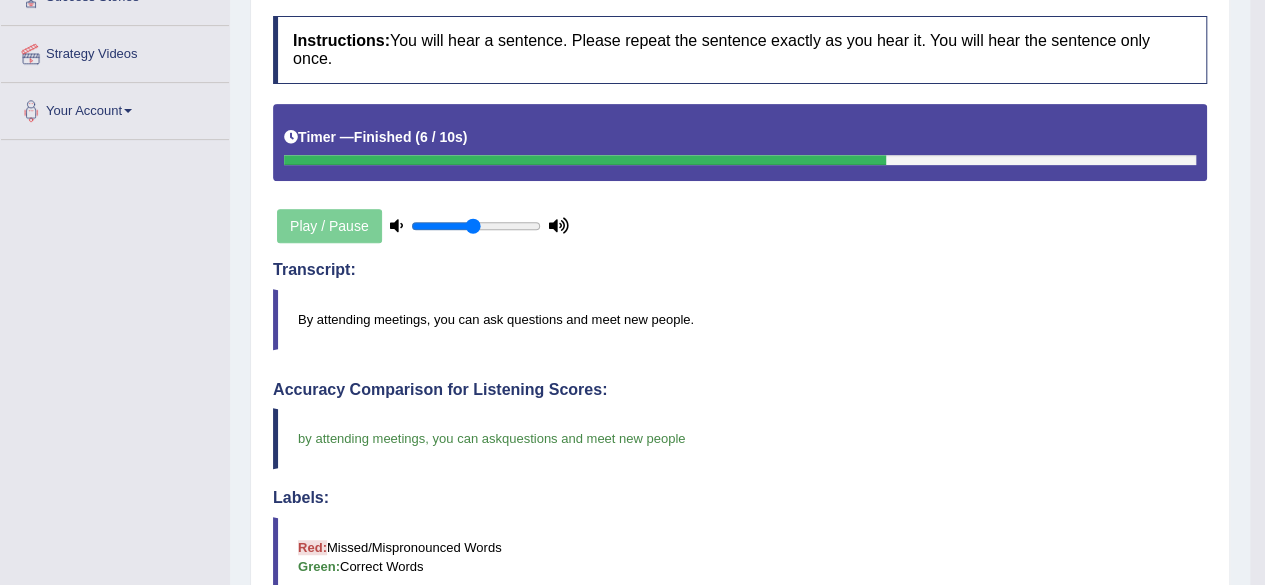 scroll, scrollTop: 0, scrollLeft: 0, axis: both 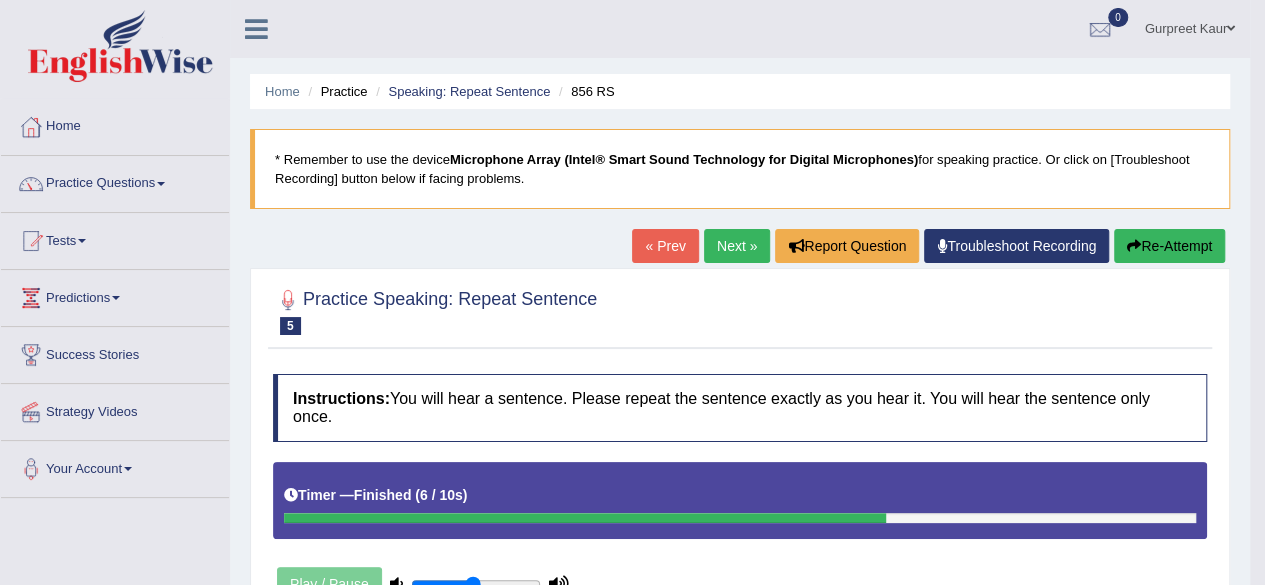 click on "Next »" at bounding box center (737, 246) 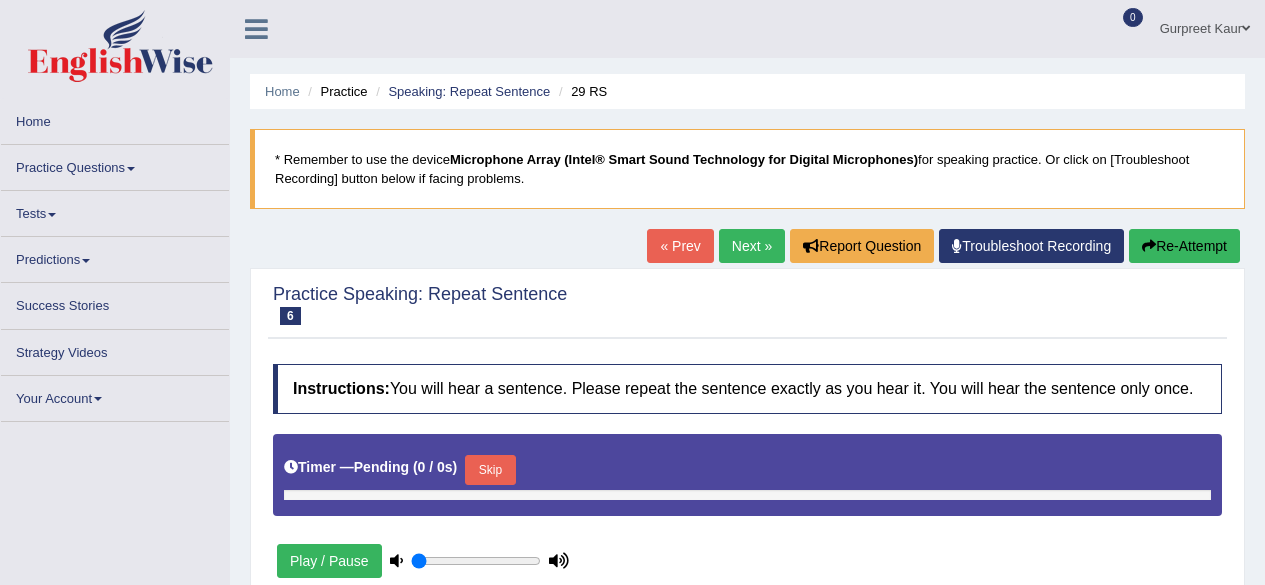 scroll, scrollTop: 0, scrollLeft: 0, axis: both 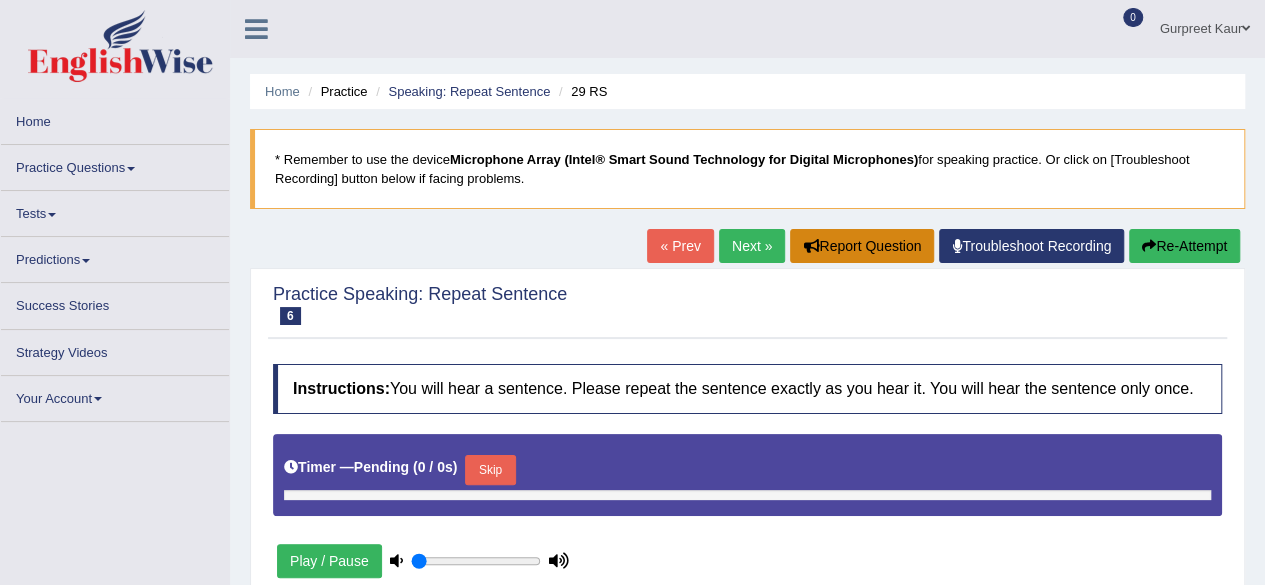 type on "0.5" 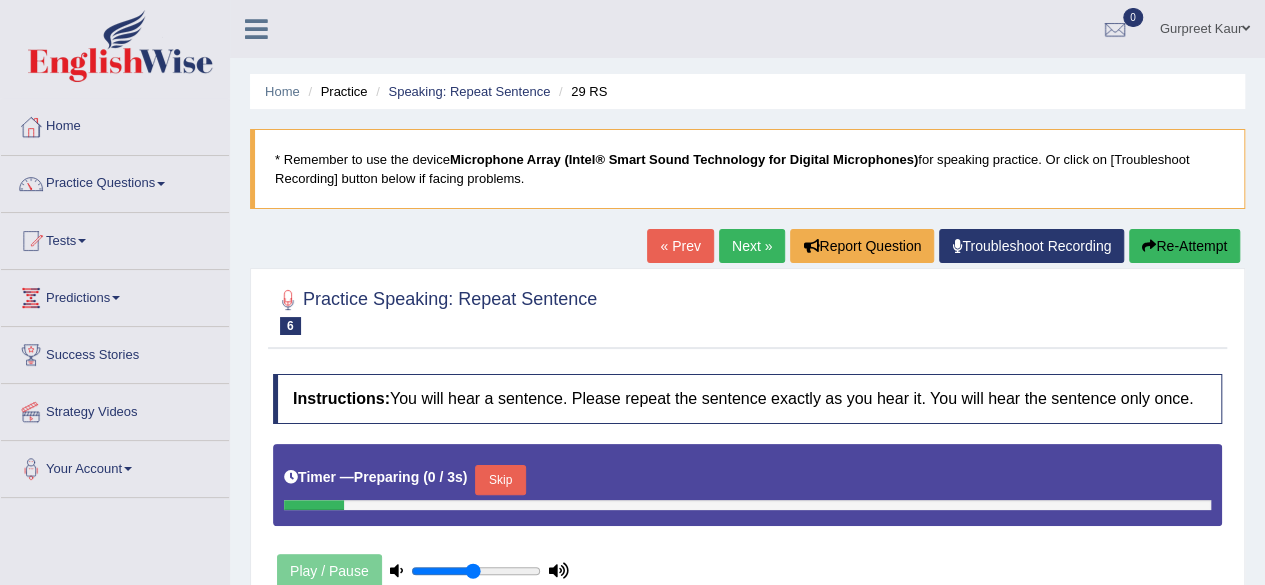 scroll, scrollTop: 0, scrollLeft: 0, axis: both 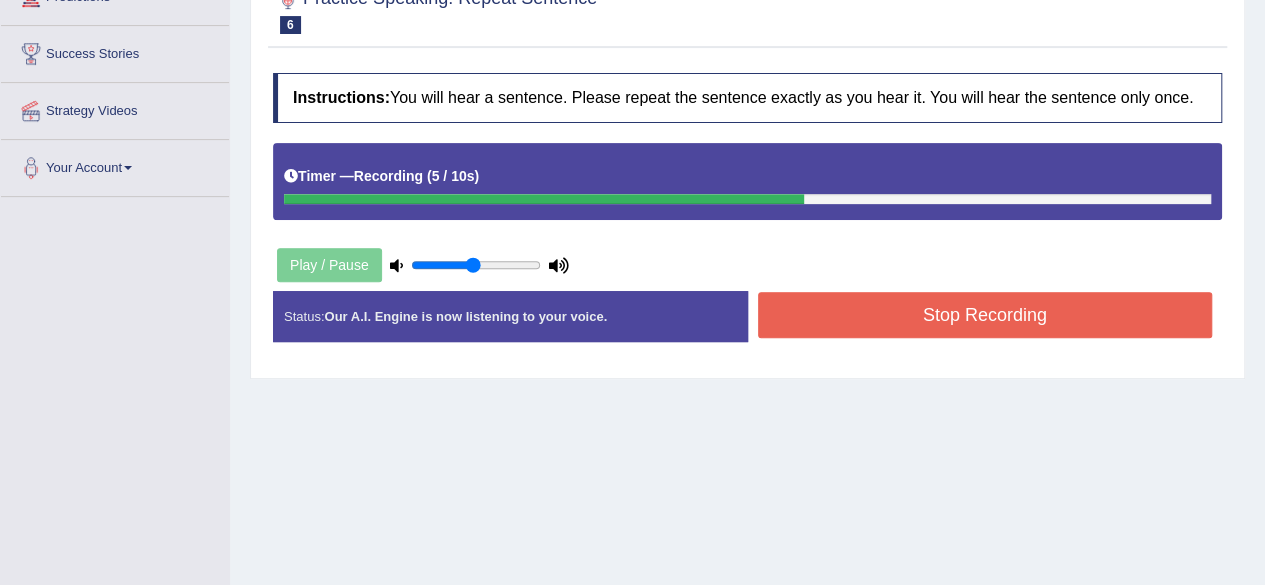 click on "Stop Recording" at bounding box center (985, 315) 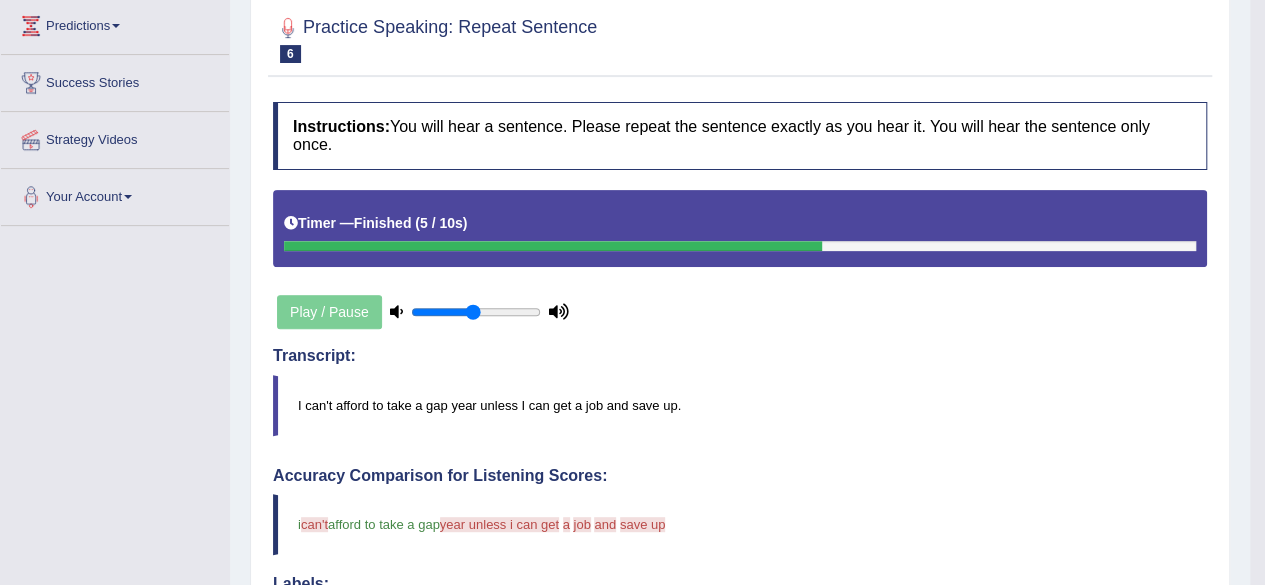 scroll, scrollTop: 144, scrollLeft: 0, axis: vertical 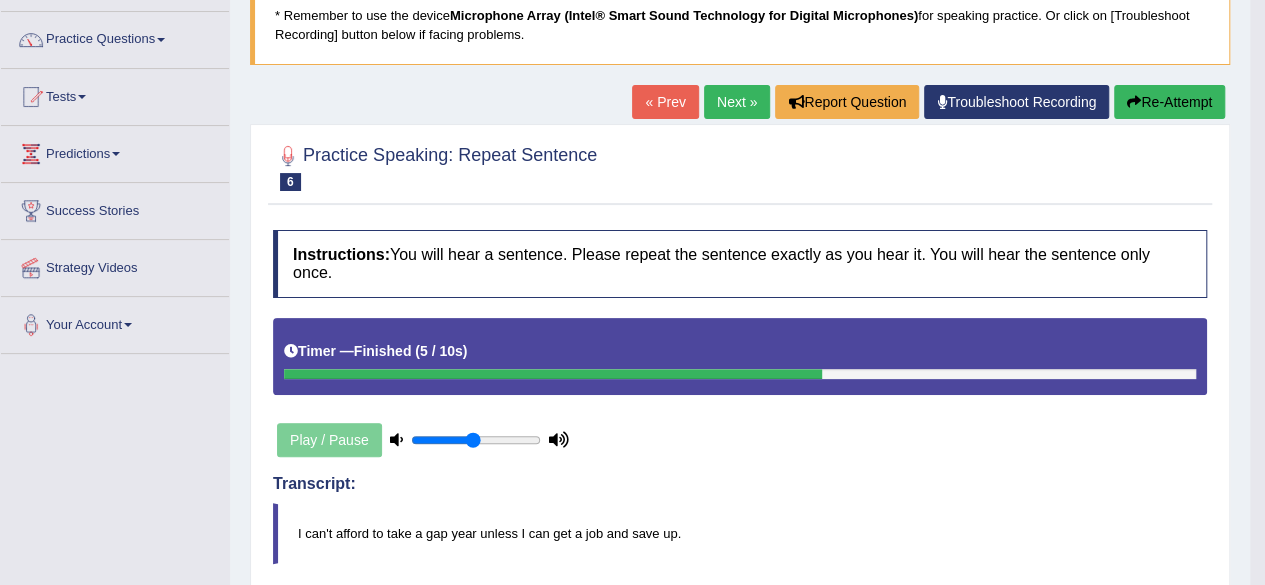 click on "Re-Attempt" at bounding box center [1169, 102] 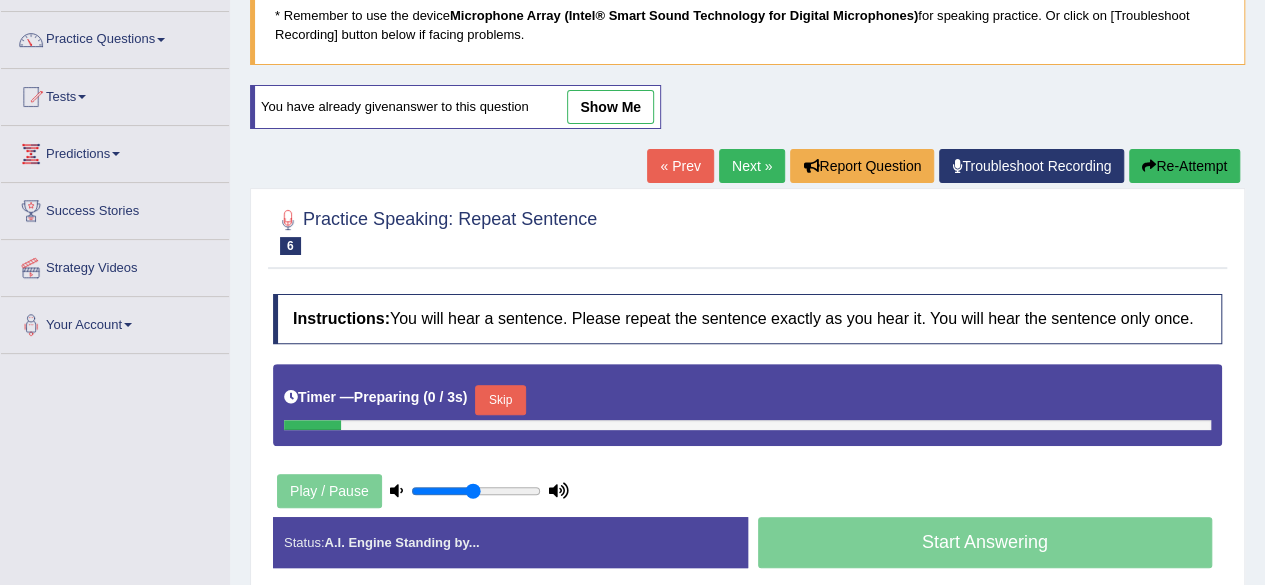 scroll, scrollTop: 144, scrollLeft: 0, axis: vertical 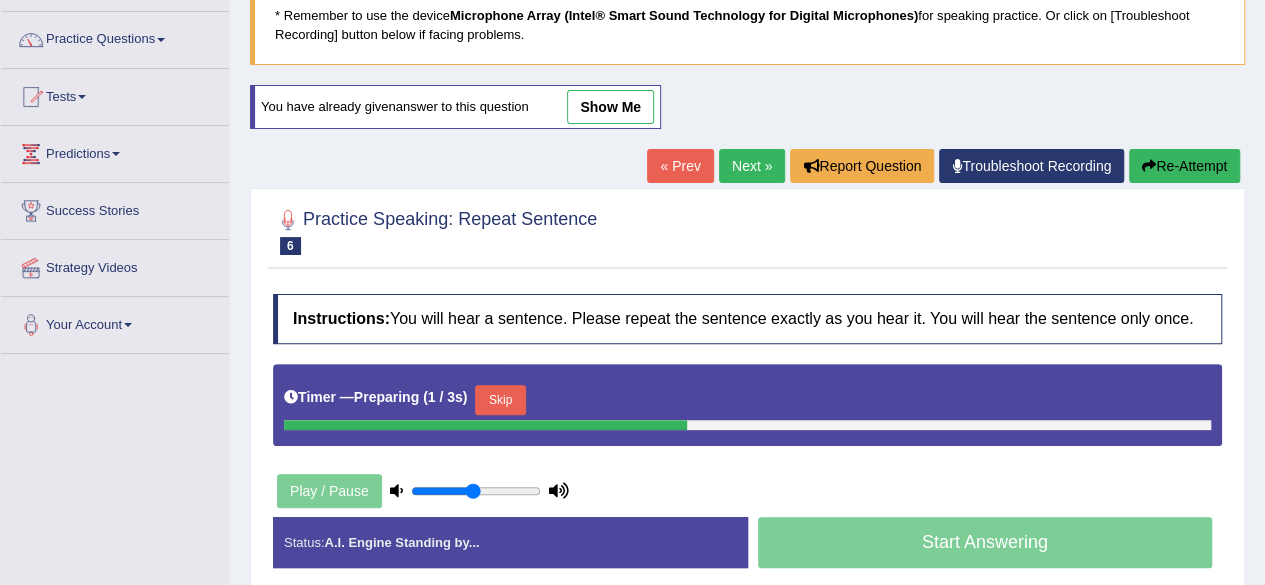 click on "Skip" at bounding box center (500, 400) 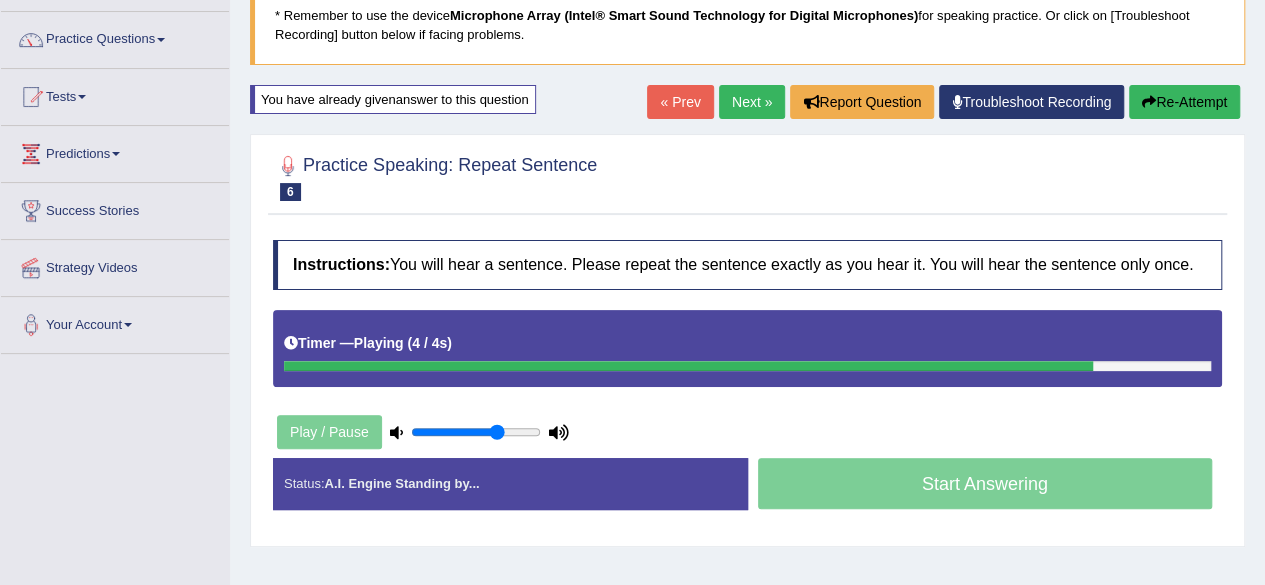 drag, startPoint x: 475, startPoint y: 433, endPoint x: 497, endPoint y: 437, distance: 22.36068 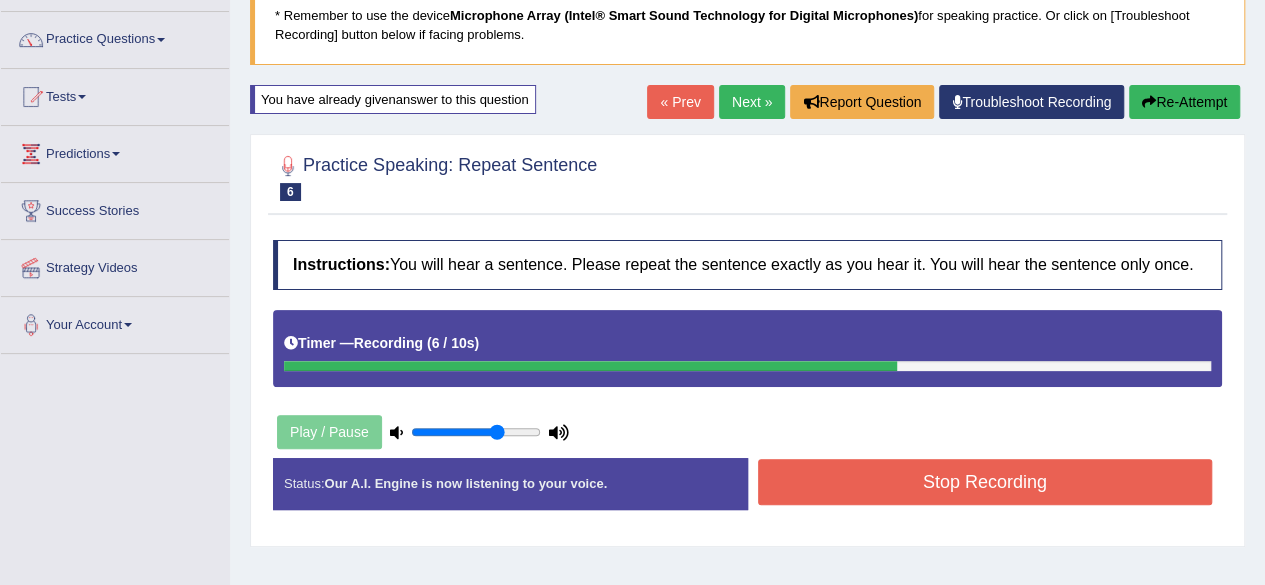 click at bounding box center (1149, 102) 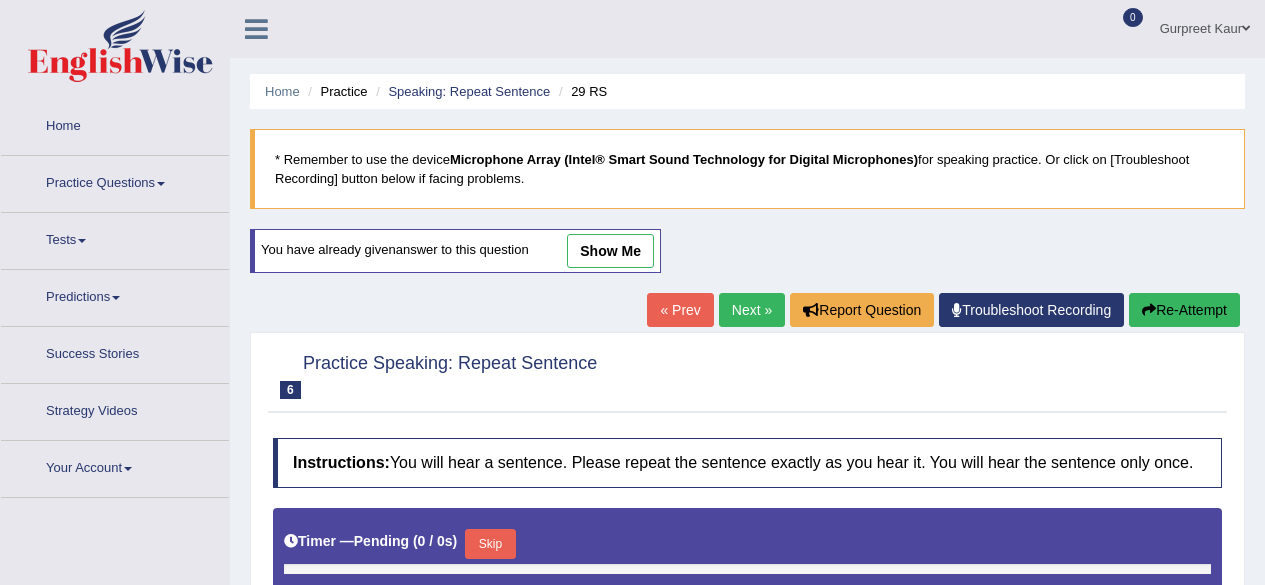 type on "0.7" 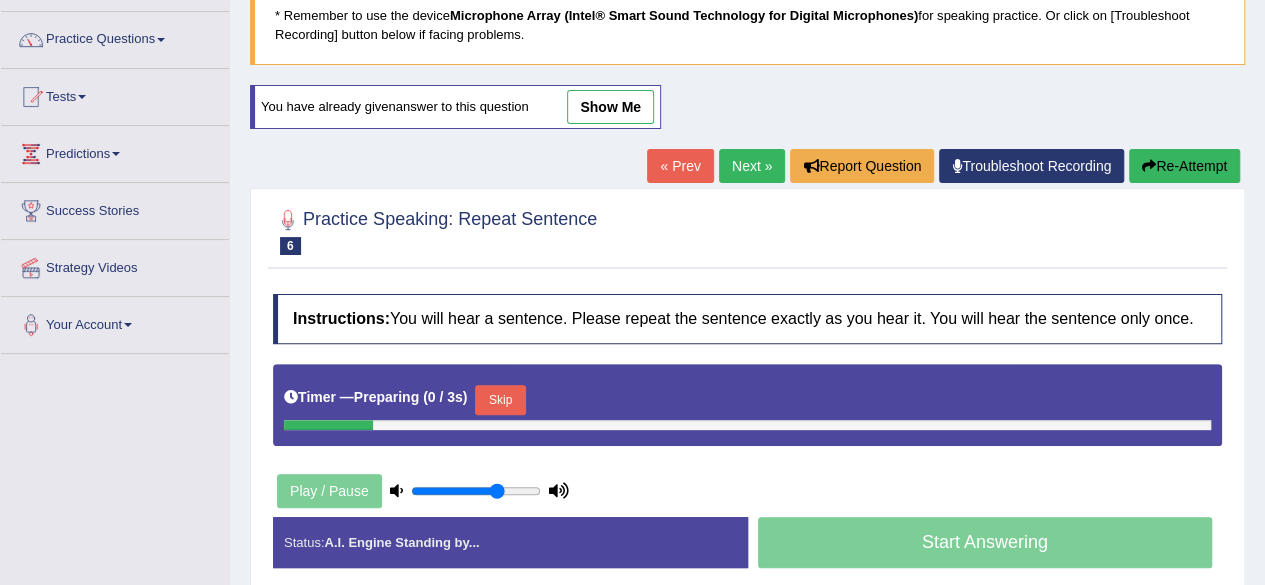 scroll, scrollTop: 144, scrollLeft: 0, axis: vertical 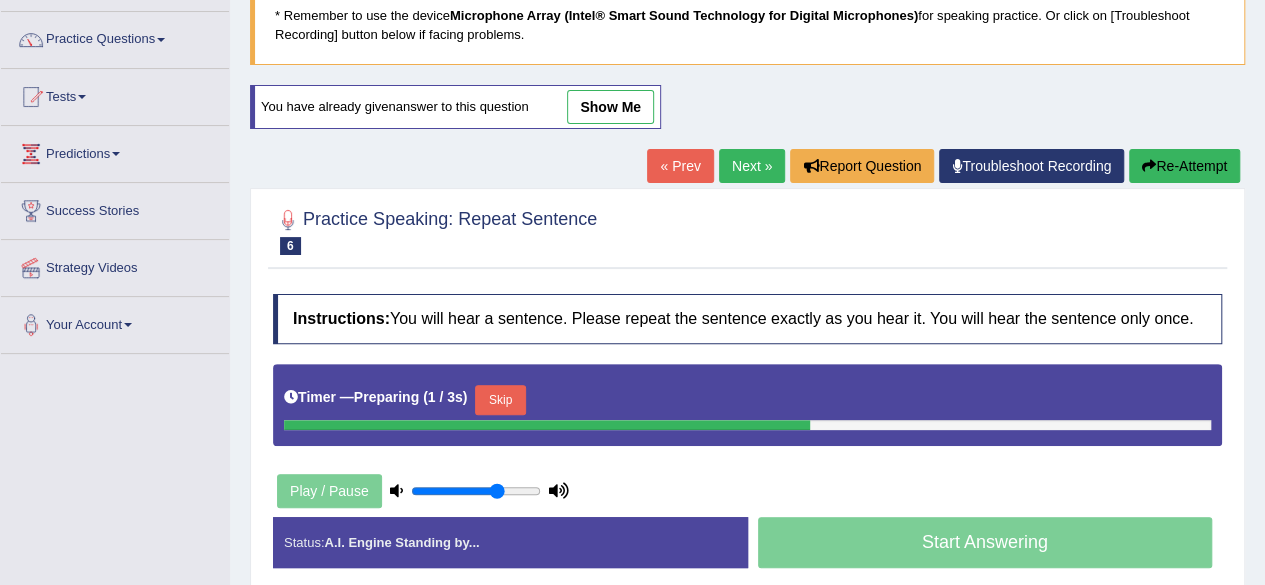click on "Skip" at bounding box center [500, 400] 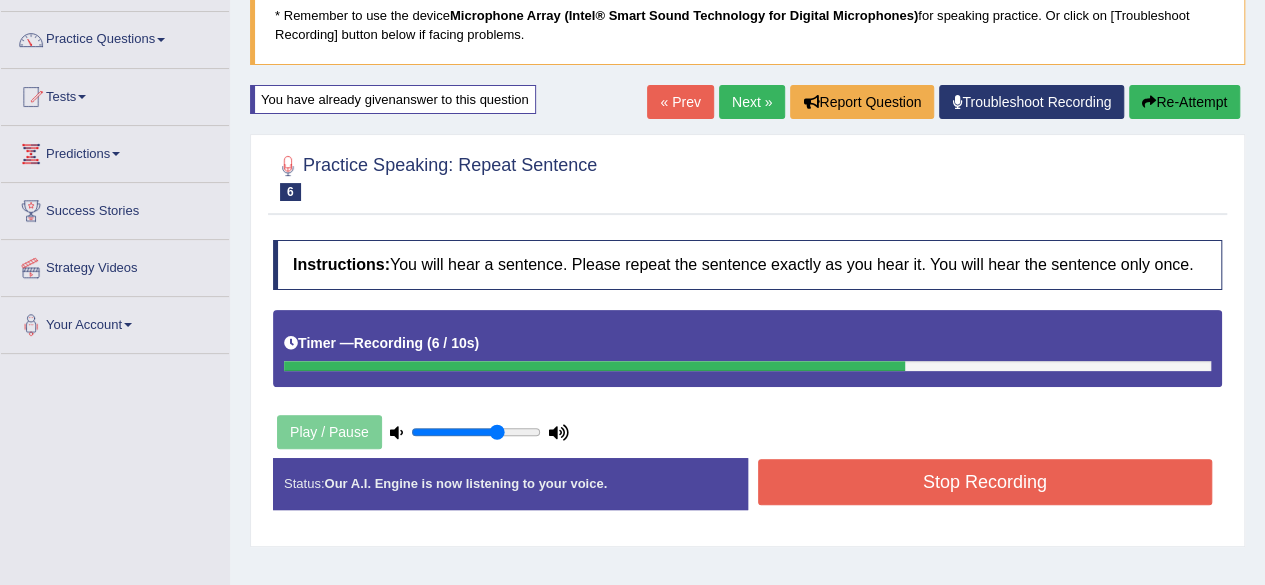 click on "Stop Recording" at bounding box center [985, 482] 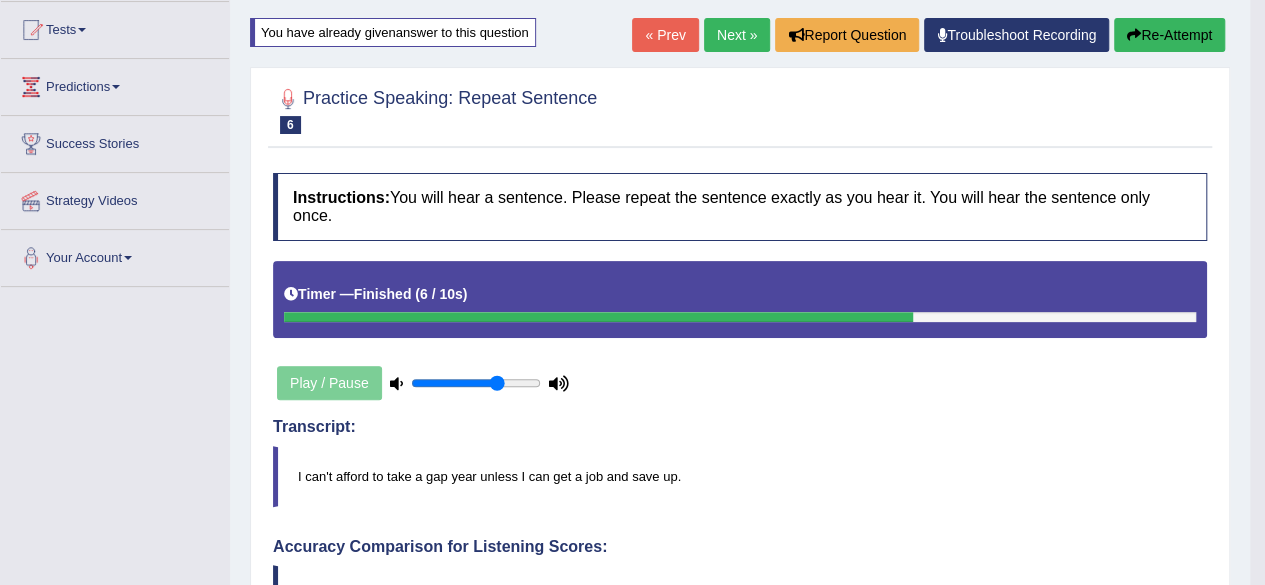 scroll, scrollTop: 209, scrollLeft: 0, axis: vertical 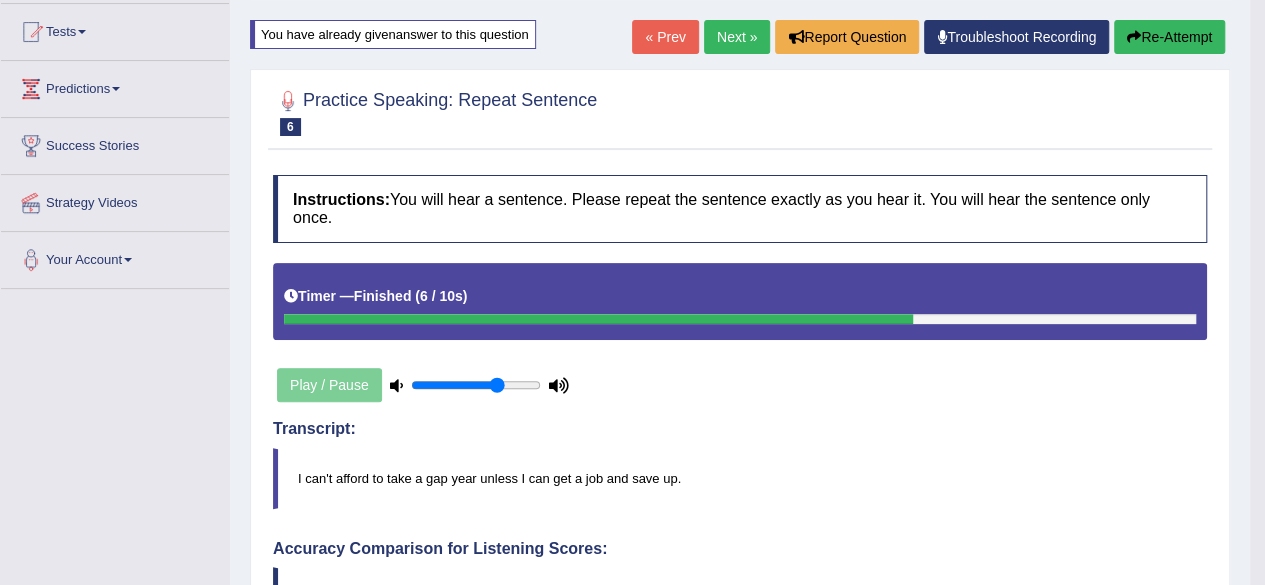 click on "Next »" at bounding box center (737, 37) 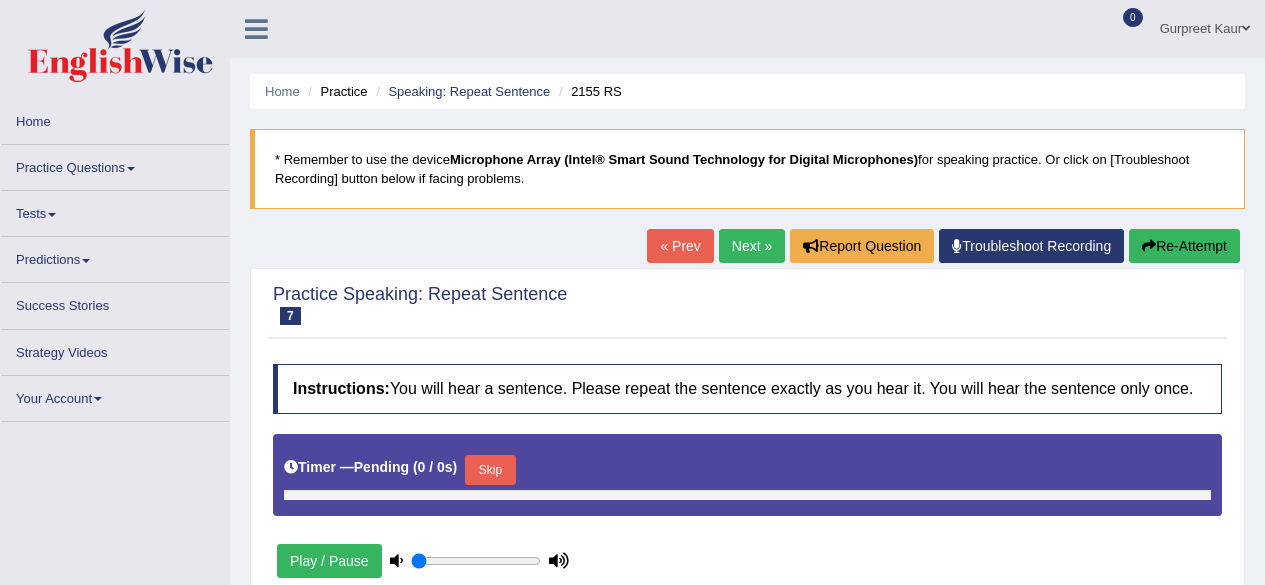 scroll, scrollTop: 0, scrollLeft: 0, axis: both 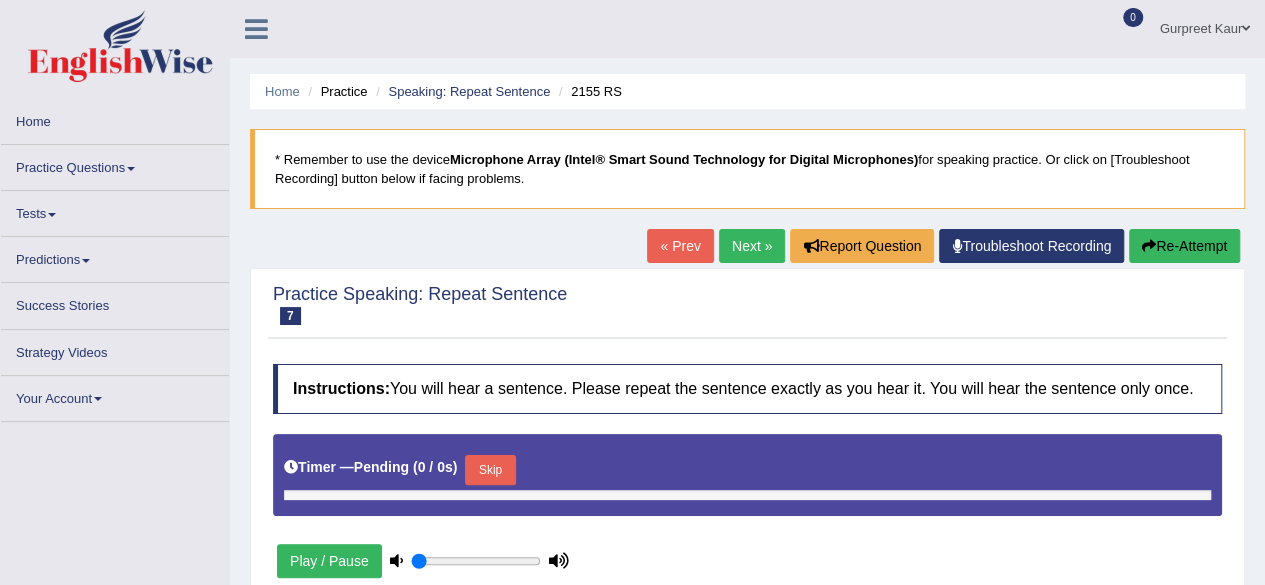 type on "0.7" 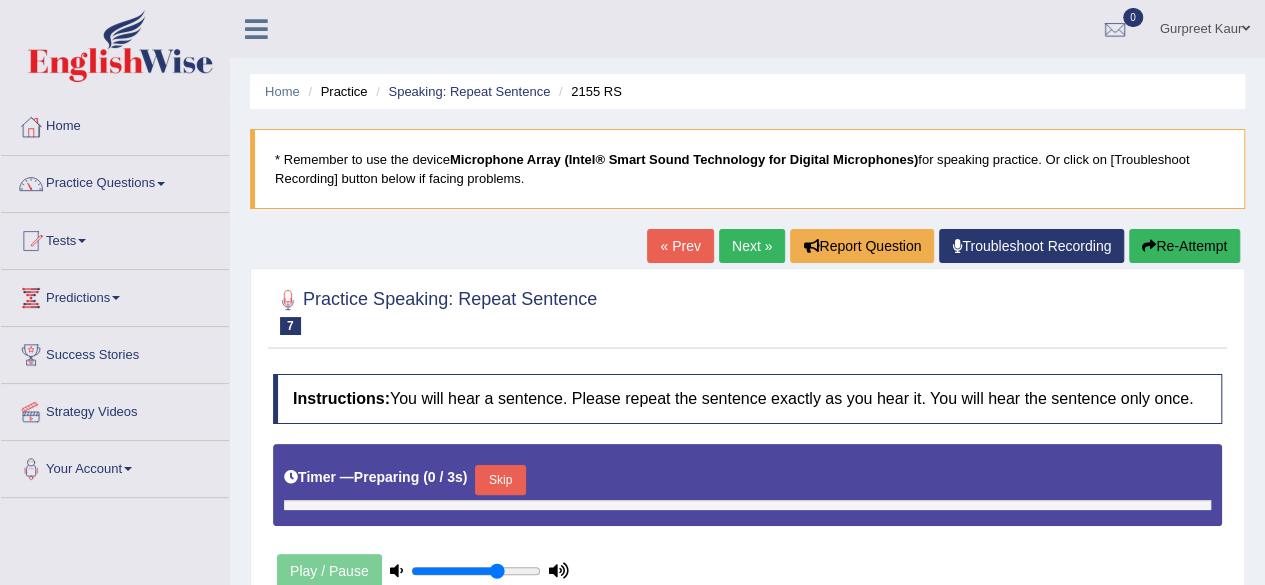 scroll, scrollTop: 0, scrollLeft: 0, axis: both 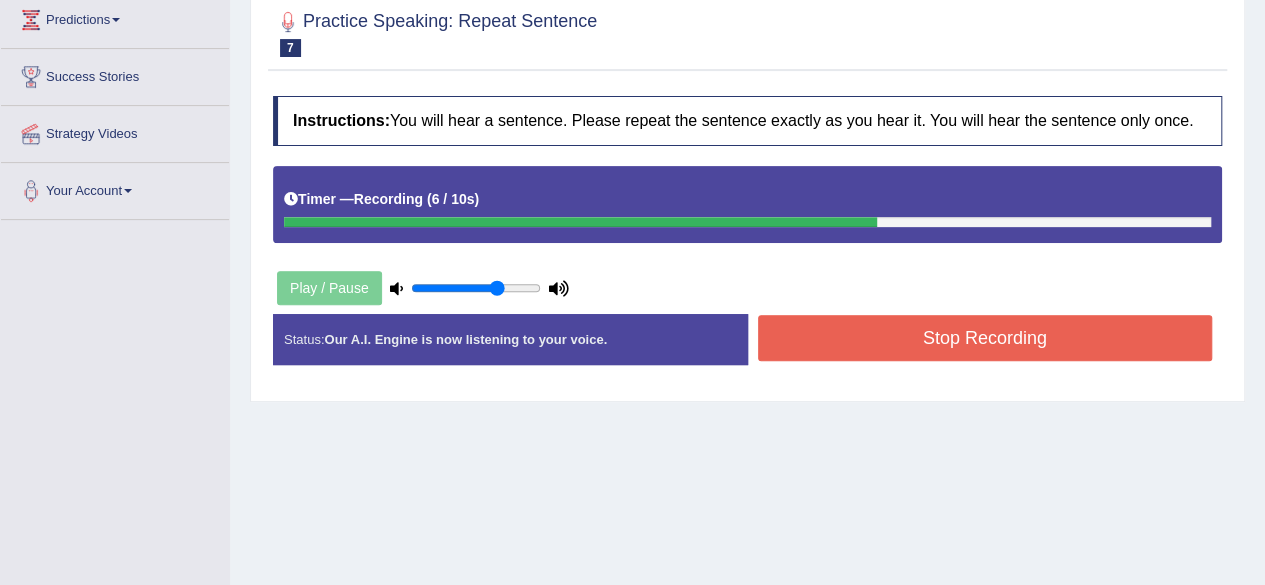click on "Stop Recording" at bounding box center (985, 338) 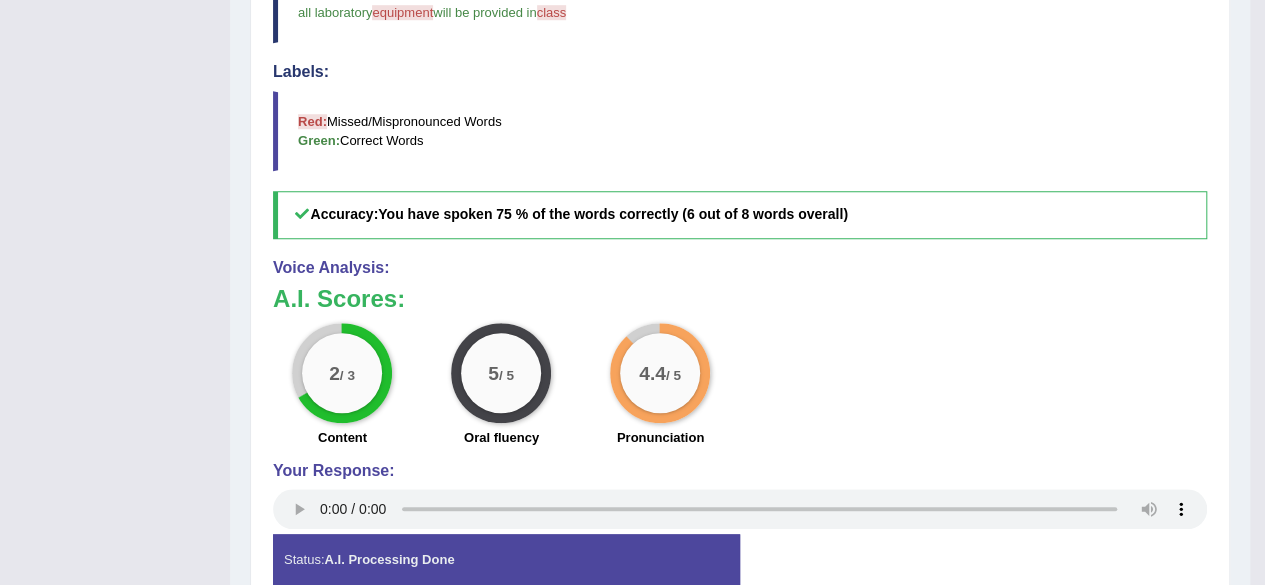scroll, scrollTop: 786, scrollLeft: 0, axis: vertical 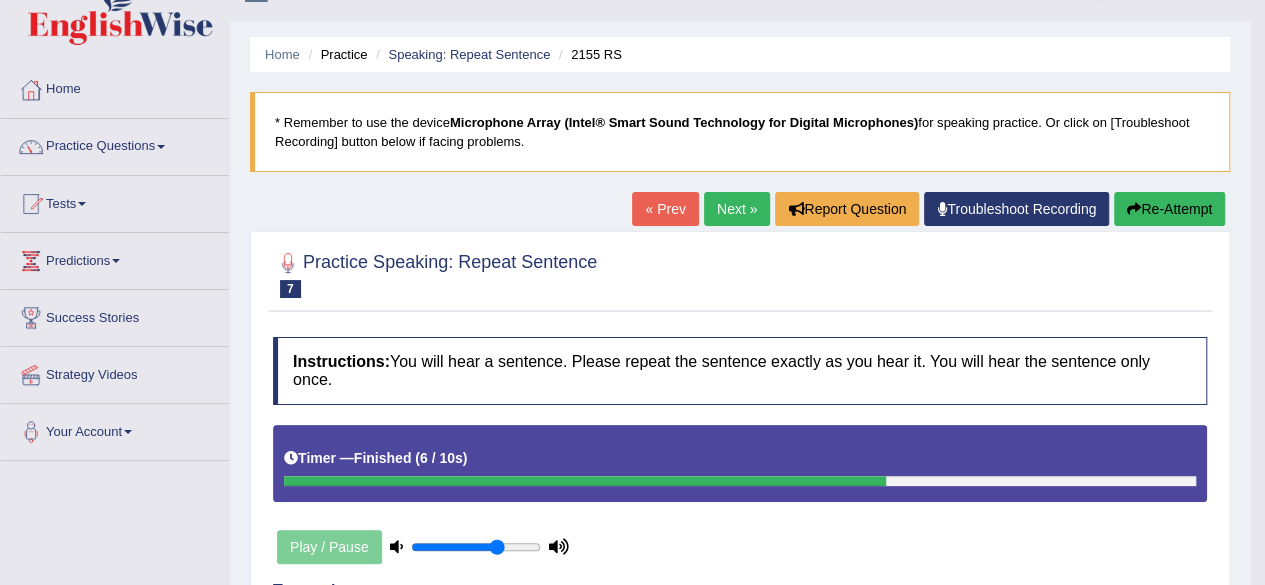 click on "Next »" at bounding box center (737, 209) 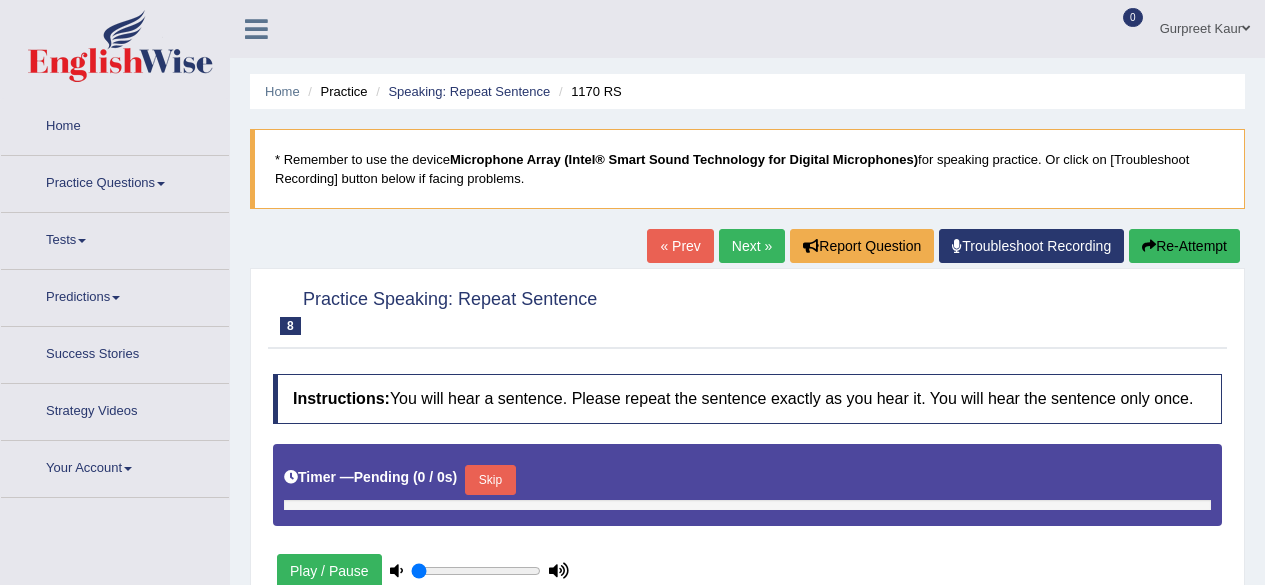 type on "0.7" 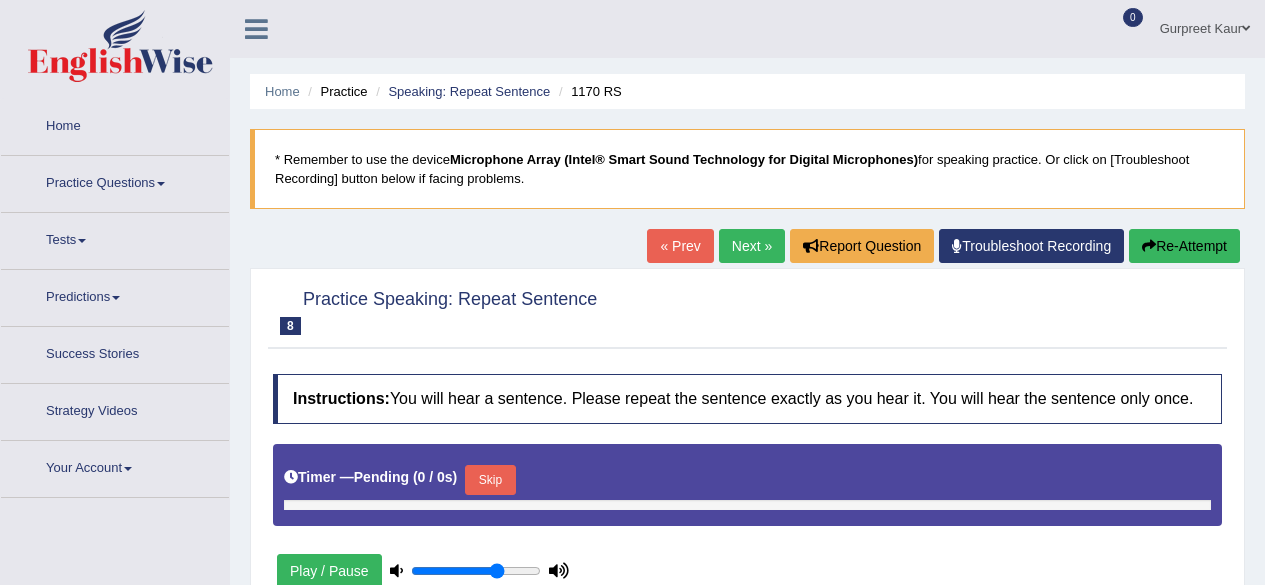 scroll, scrollTop: 0, scrollLeft: 0, axis: both 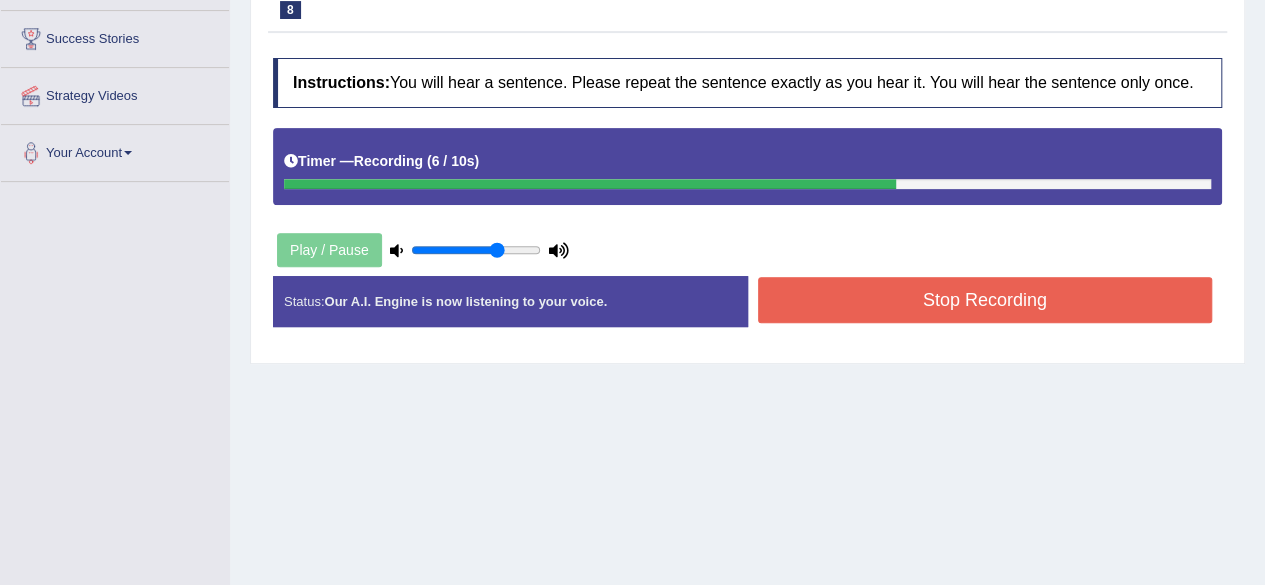 click on "Stop Recording" at bounding box center (985, 300) 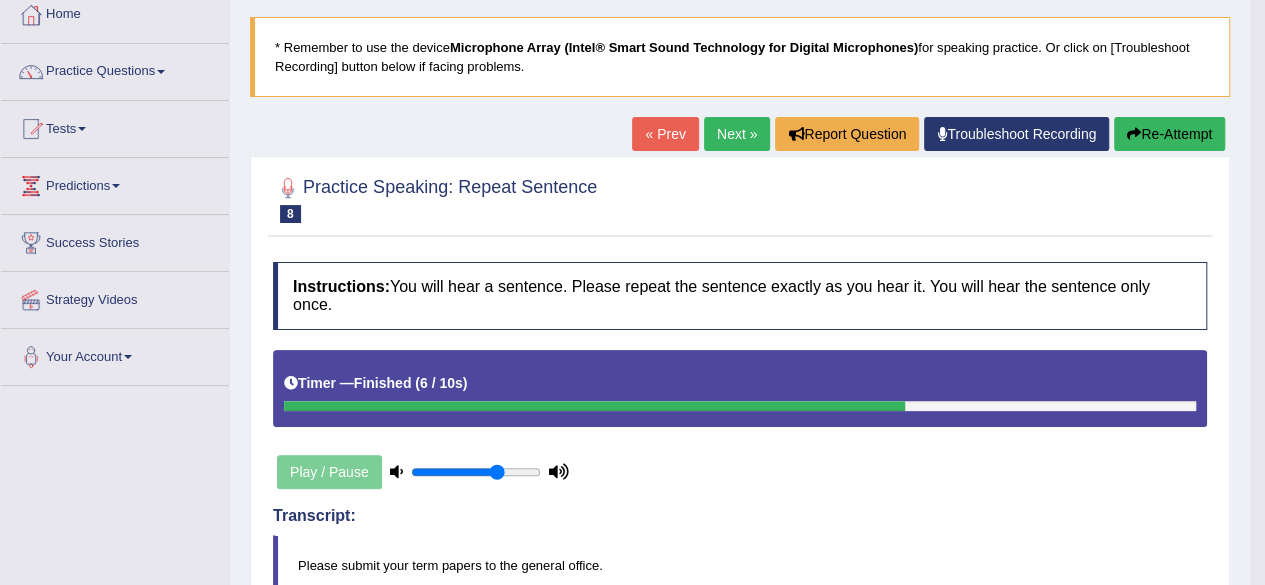 scroll, scrollTop: 114, scrollLeft: 0, axis: vertical 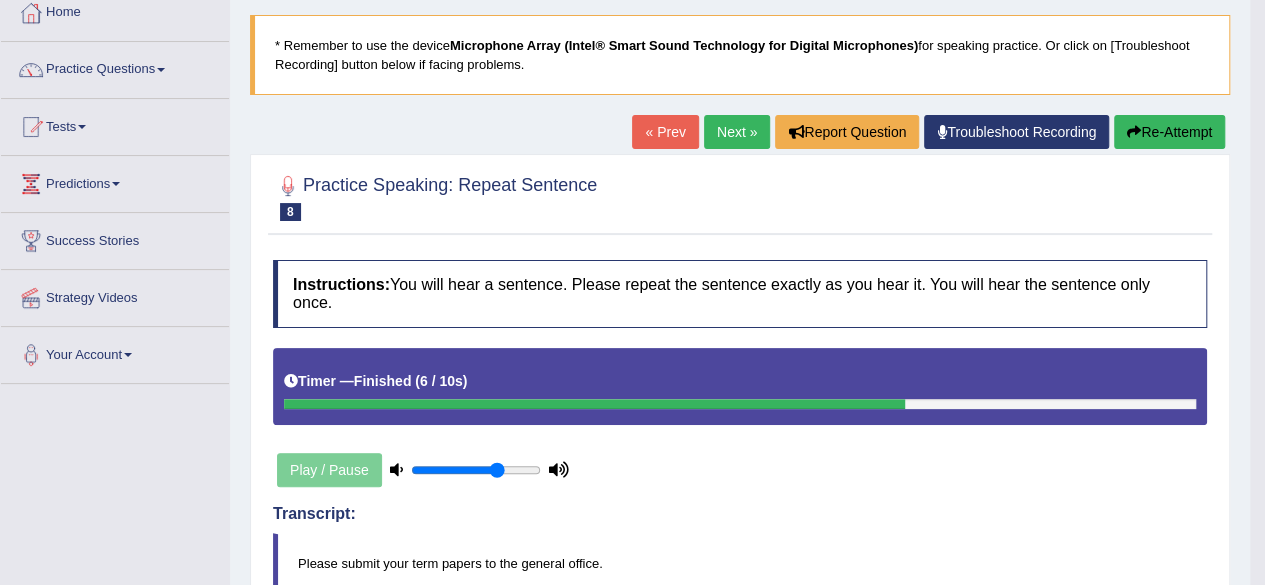 click at bounding box center (396, 469) 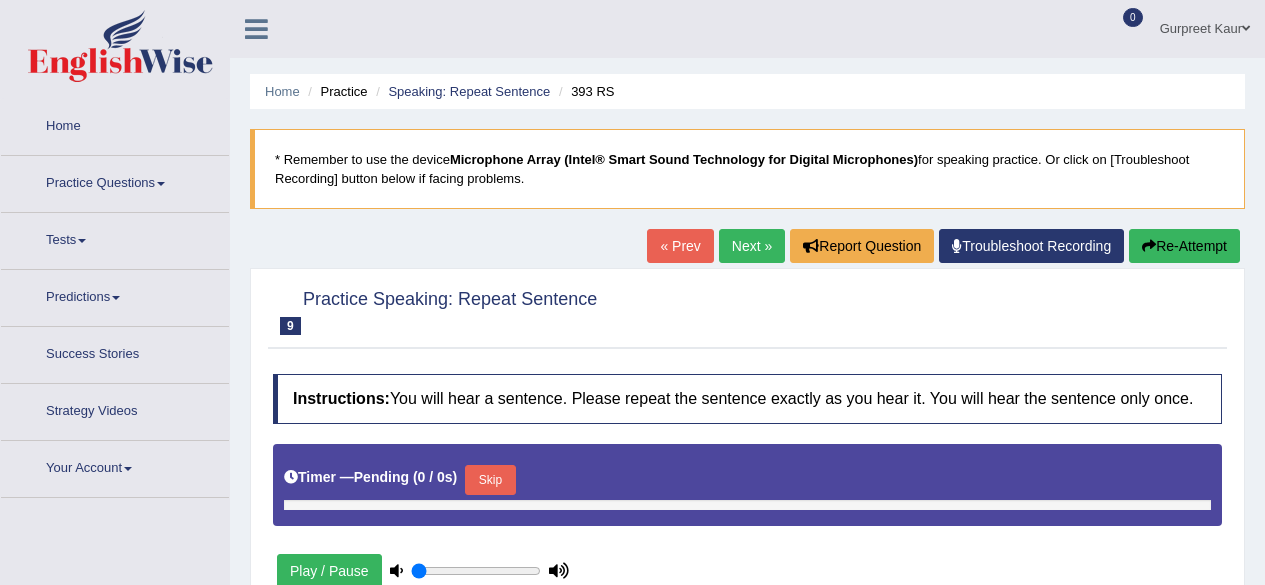 type on "0.7" 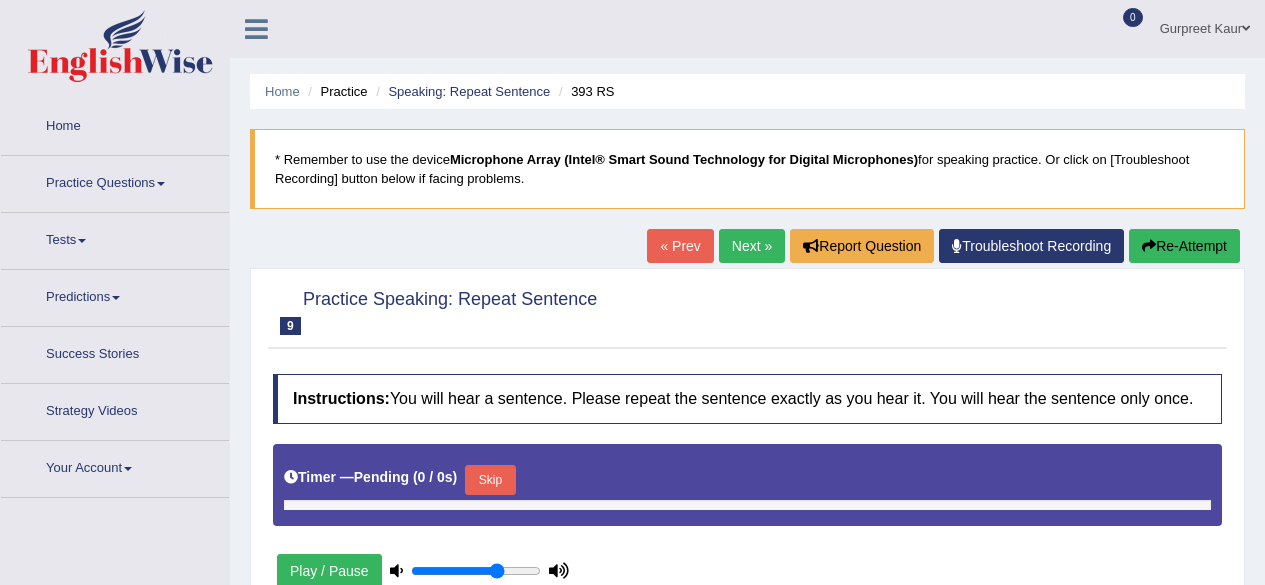 scroll, scrollTop: 0, scrollLeft: 0, axis: both 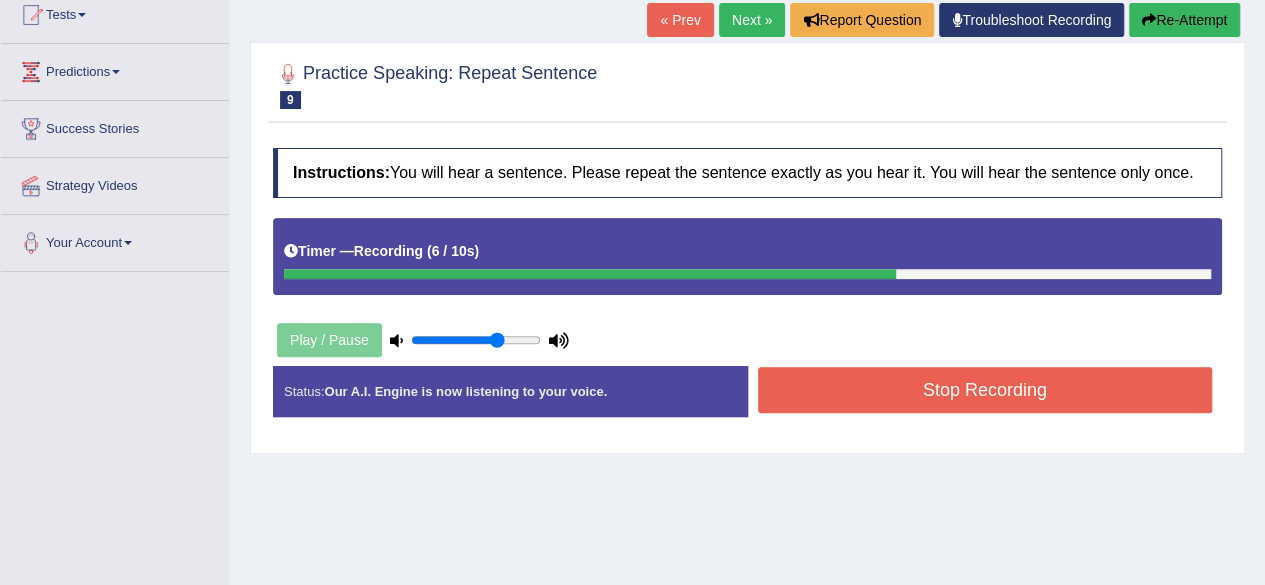 click on "Stop Recording" at bounding box center [985, 390] 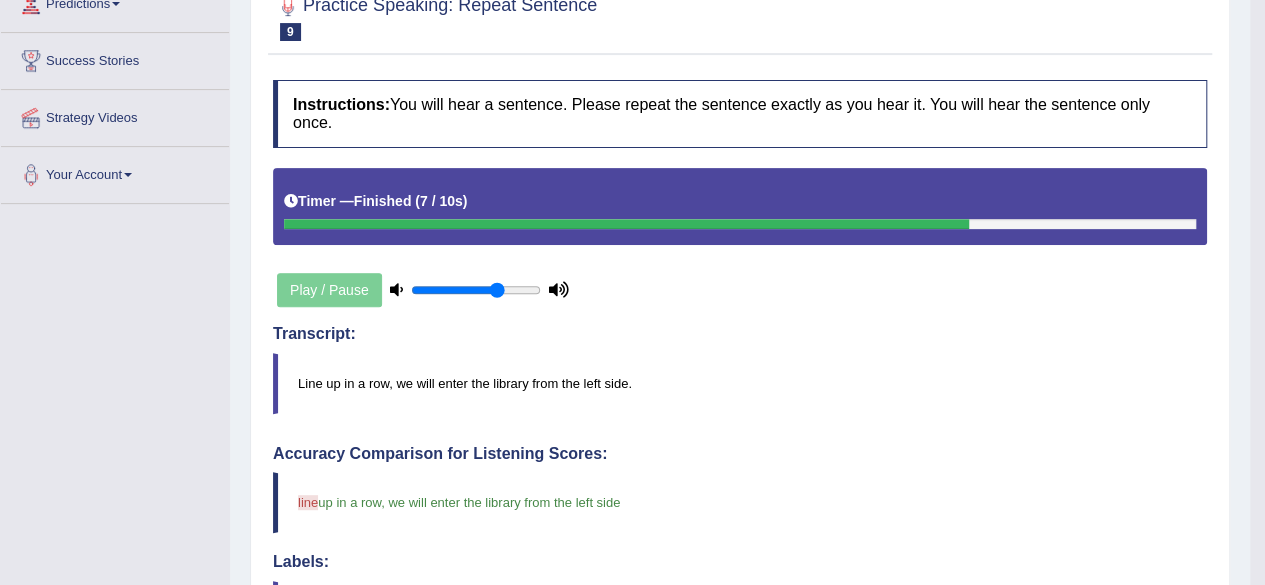 scroll, scrollTop: 204, scrollLeft: 0, axis: vertical 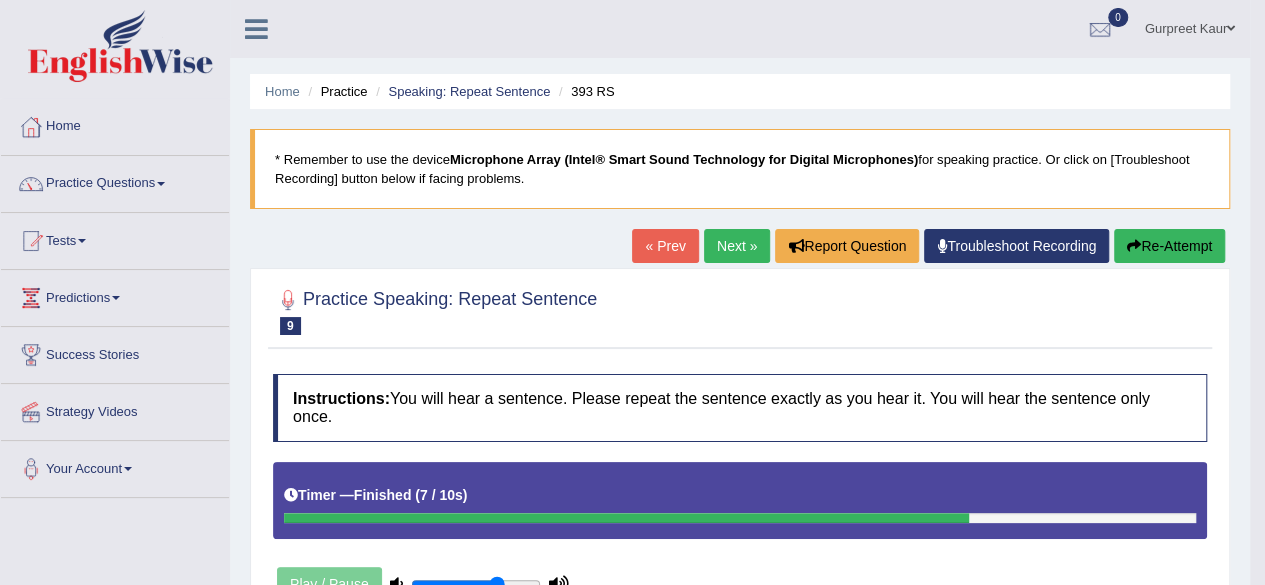 click on "Next »" at bounding box center (737, 246) 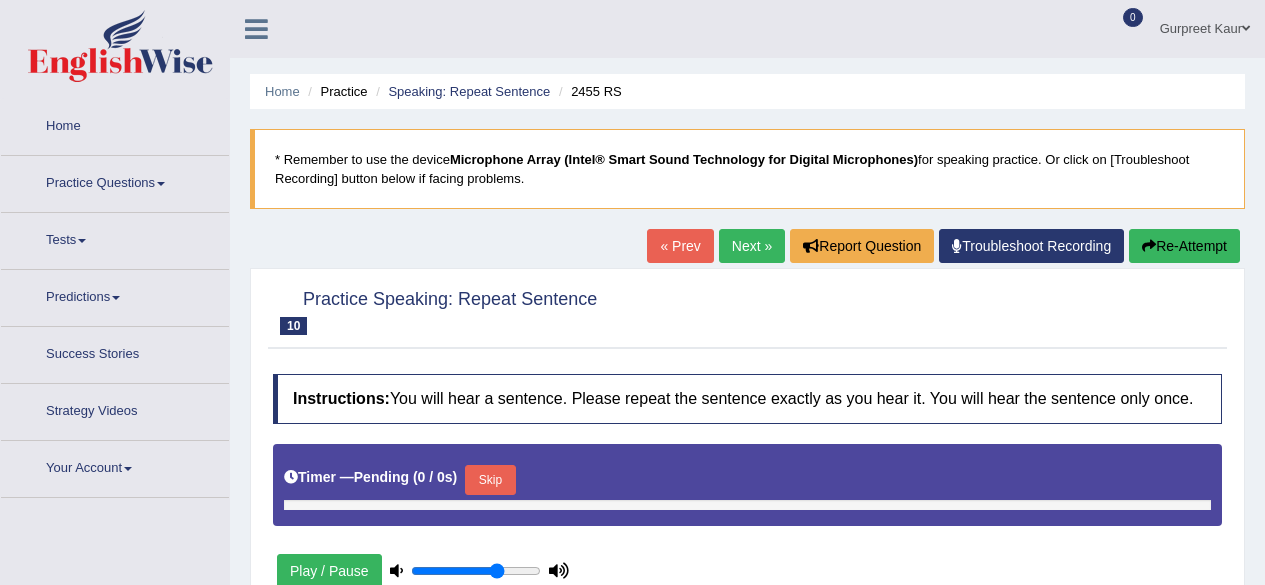 scroll, scrollTop: 0, scrollLeft: 0, axis: both 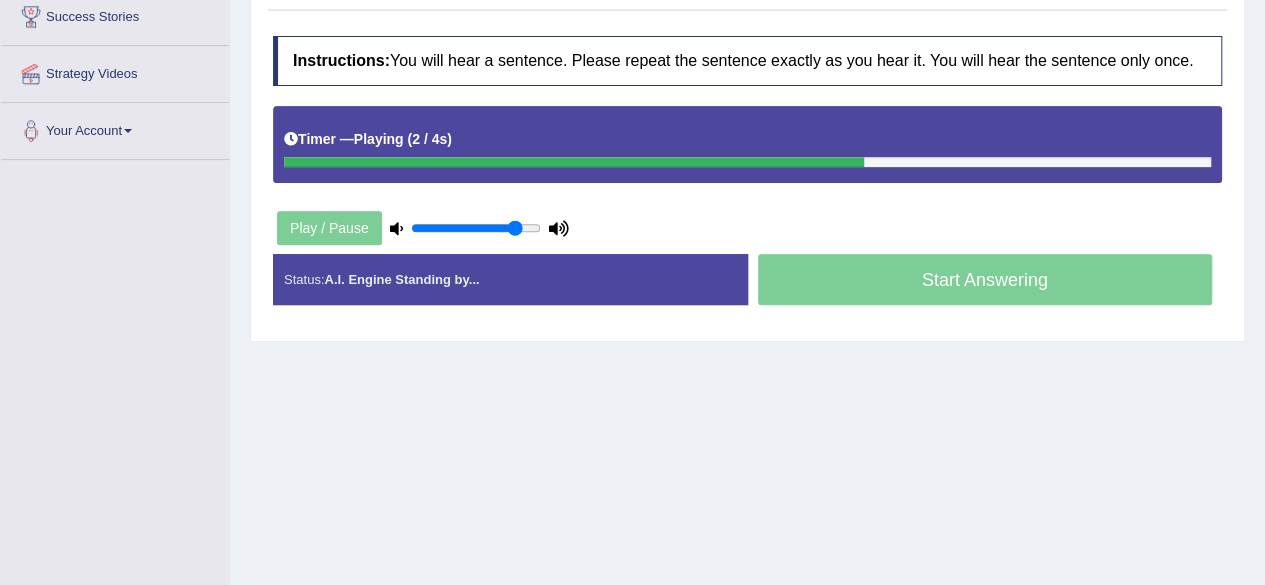 drag, startPoint x: 500, startPoint y: 221, endPoint x: 516, endPoint y: 222, distance: 16.03122 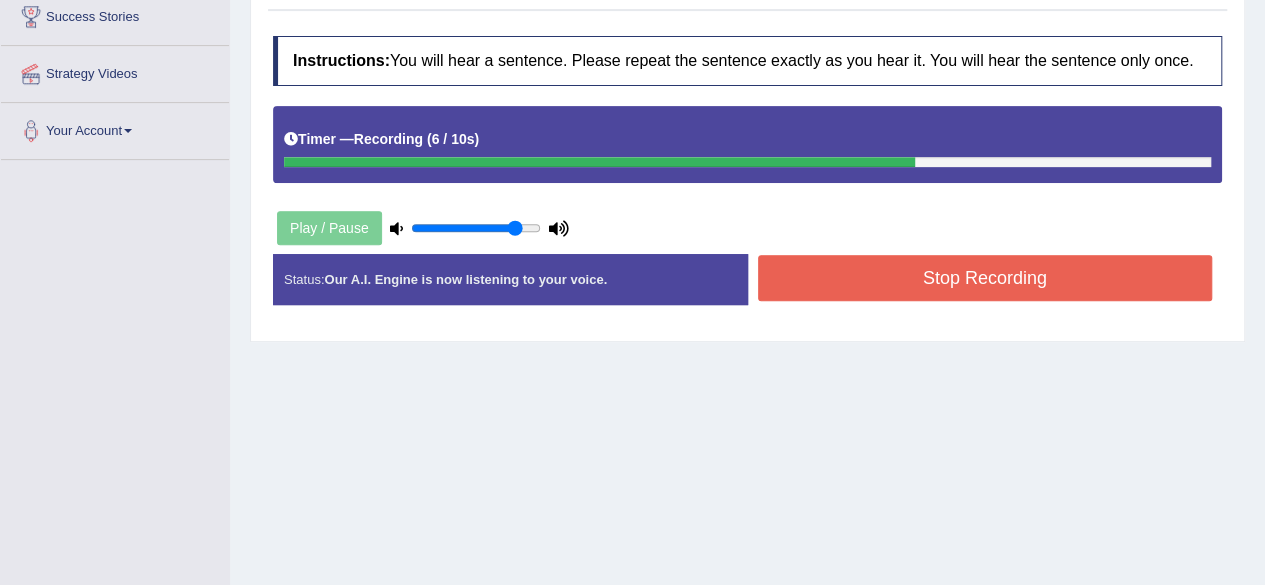click on "Stop Recording" at bounding box center (985, 278) 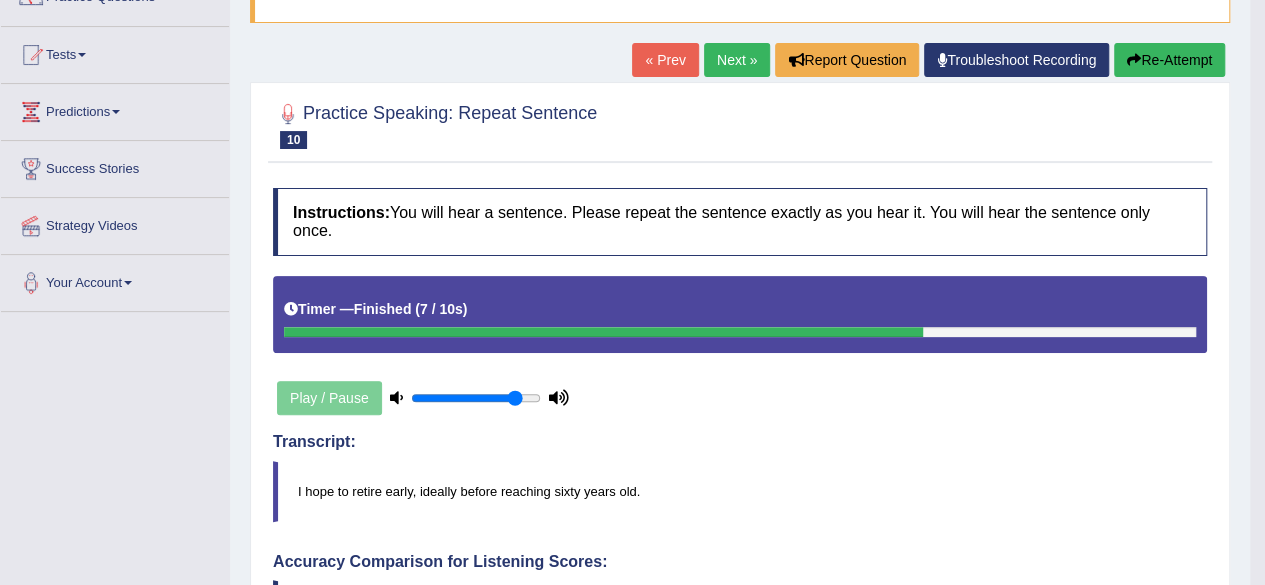scroll, scrollTop: 182, scrollLeft: 0, axis: vertical 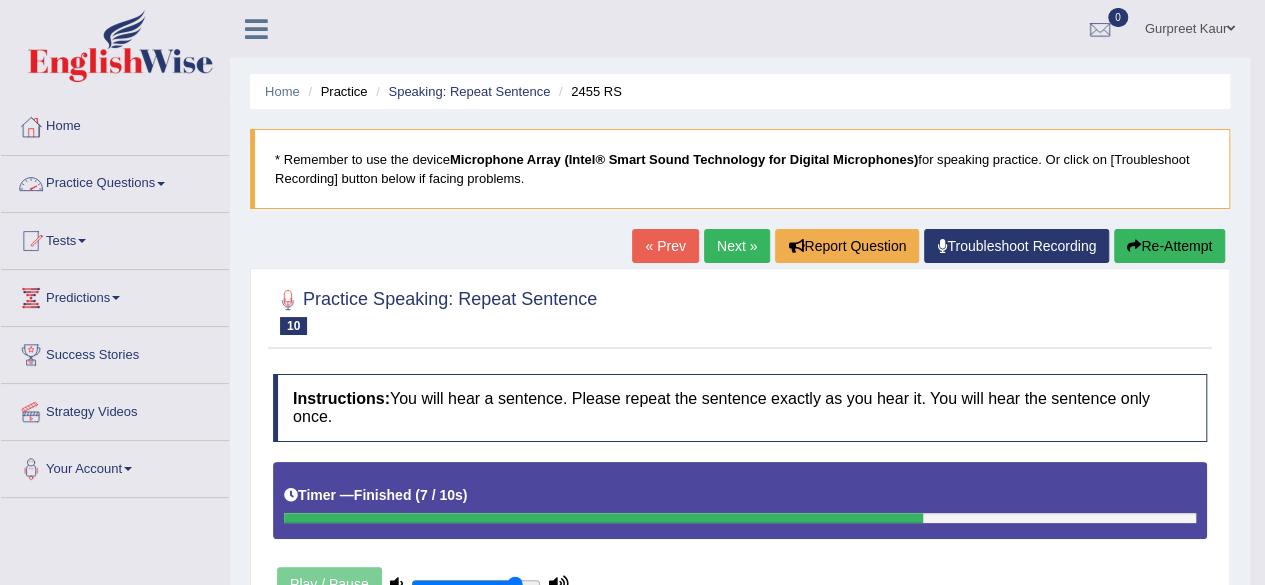 click on "Practice Questions" at bounding box center (115, 181) 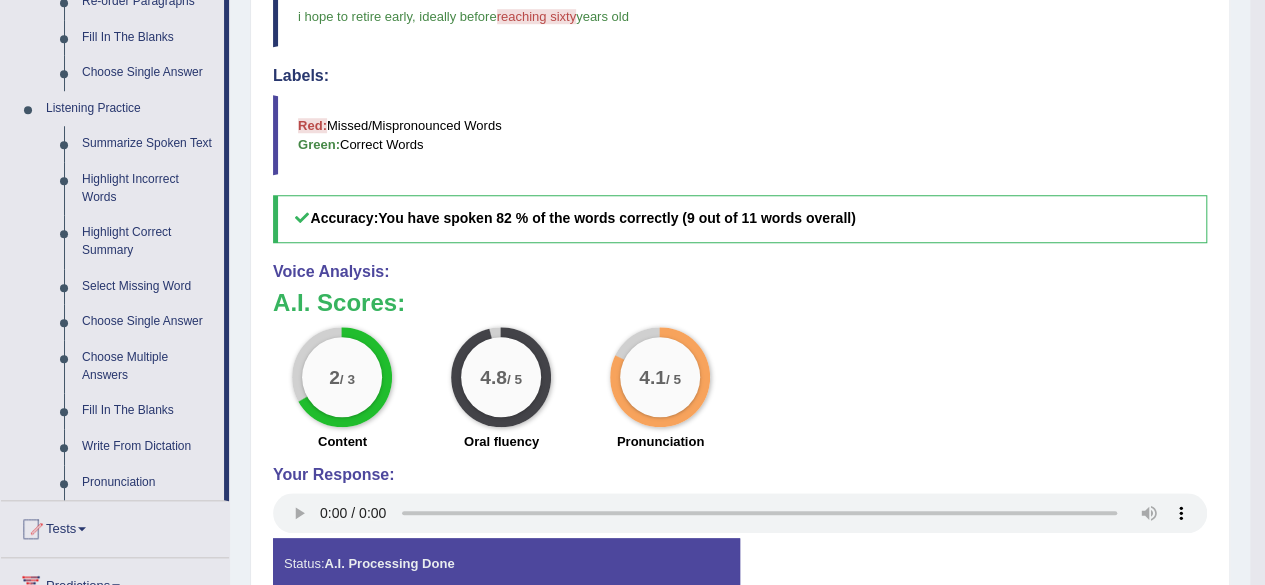 scroll, scrollTop: 0, scrollLeft: 0, axis: both 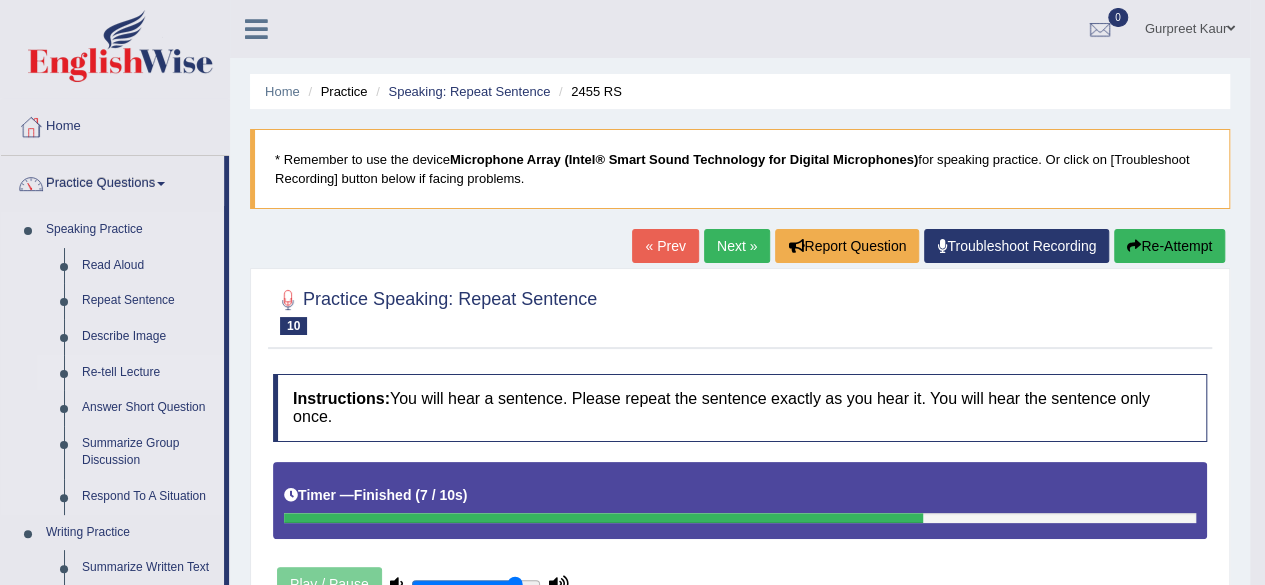 click on "Re-tell Lecture" at bounding box center [148, 373] 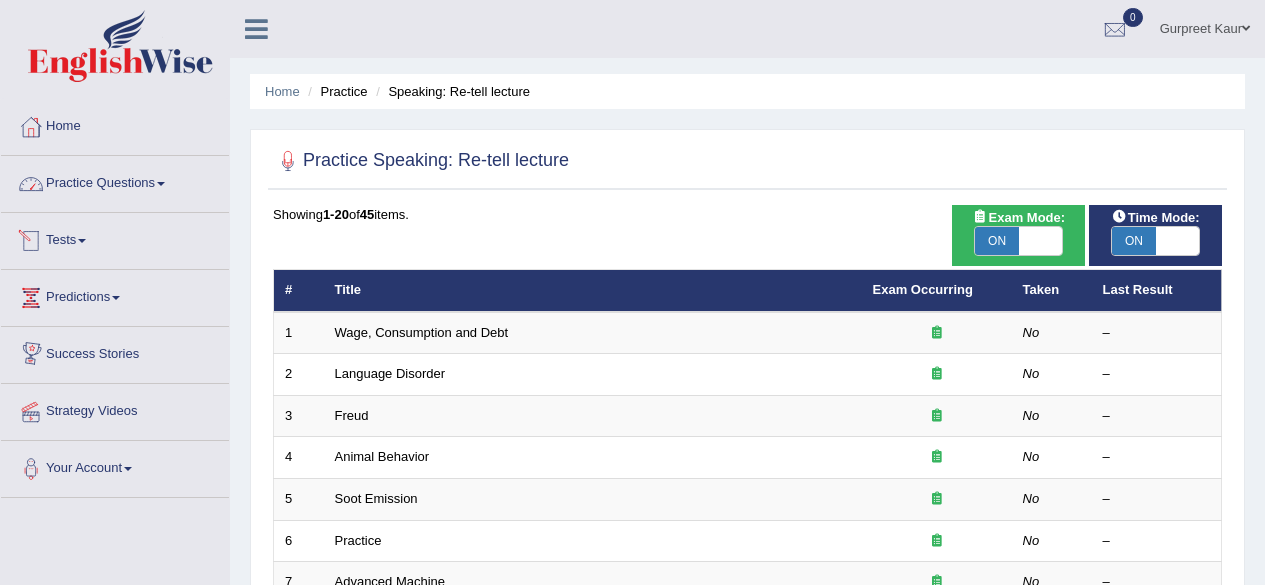scroll, scrollTop: 0, scrollLeft: 0, axis: both 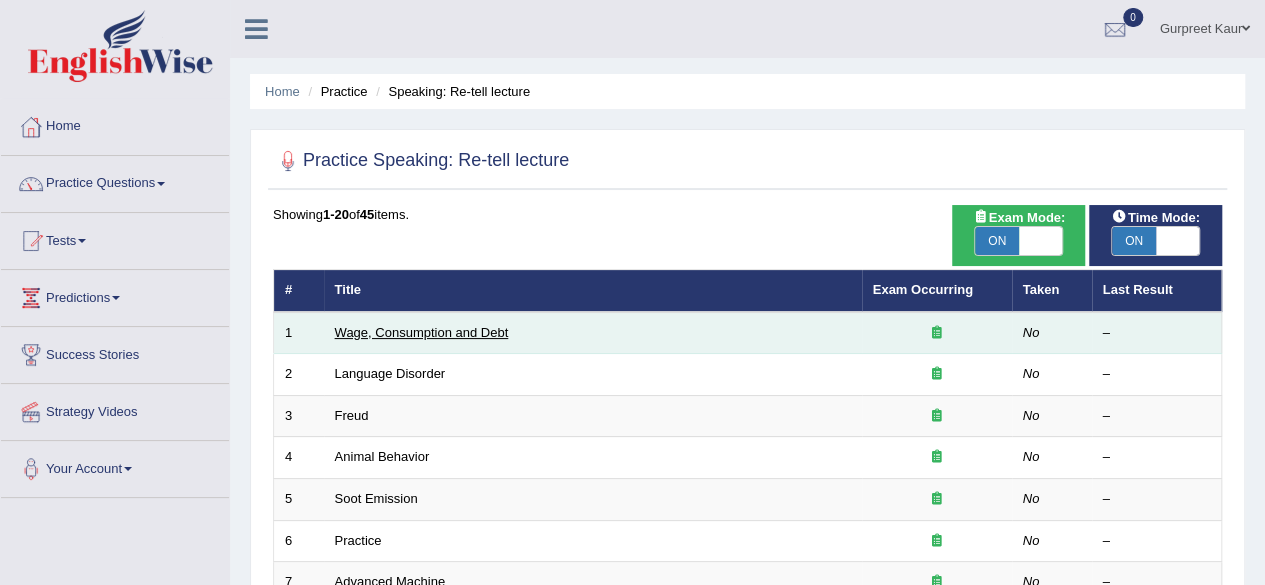 click on "Wage, Consumption and Debt" at bounding box center (422, 332) 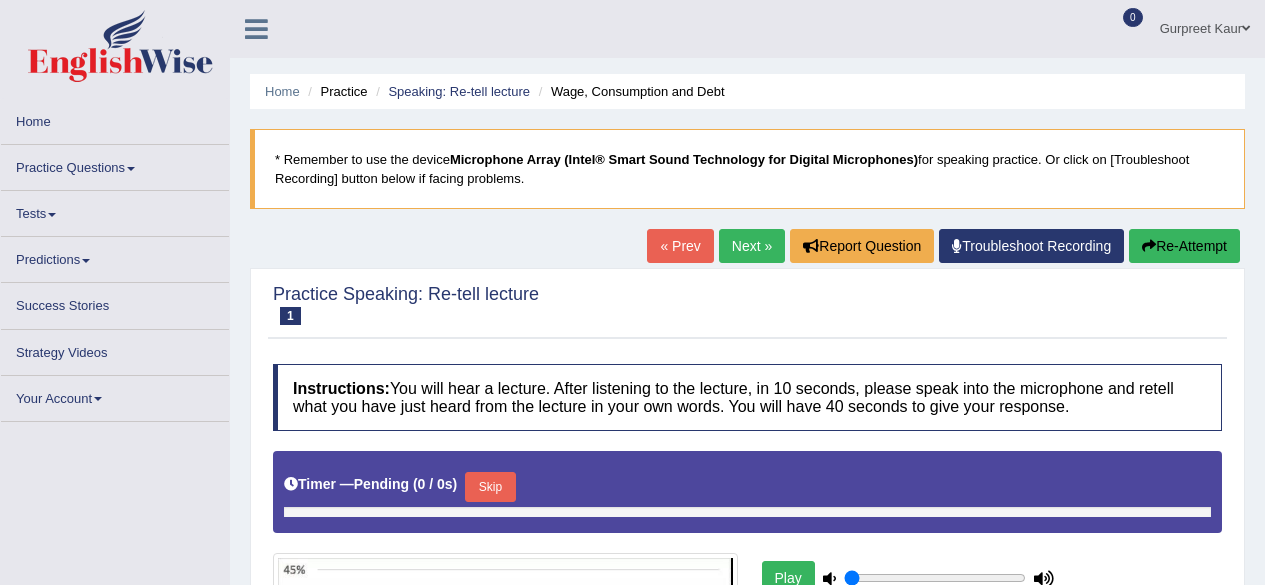 scroll, scrollTop: 0, scrollLeft: 0, axis: both 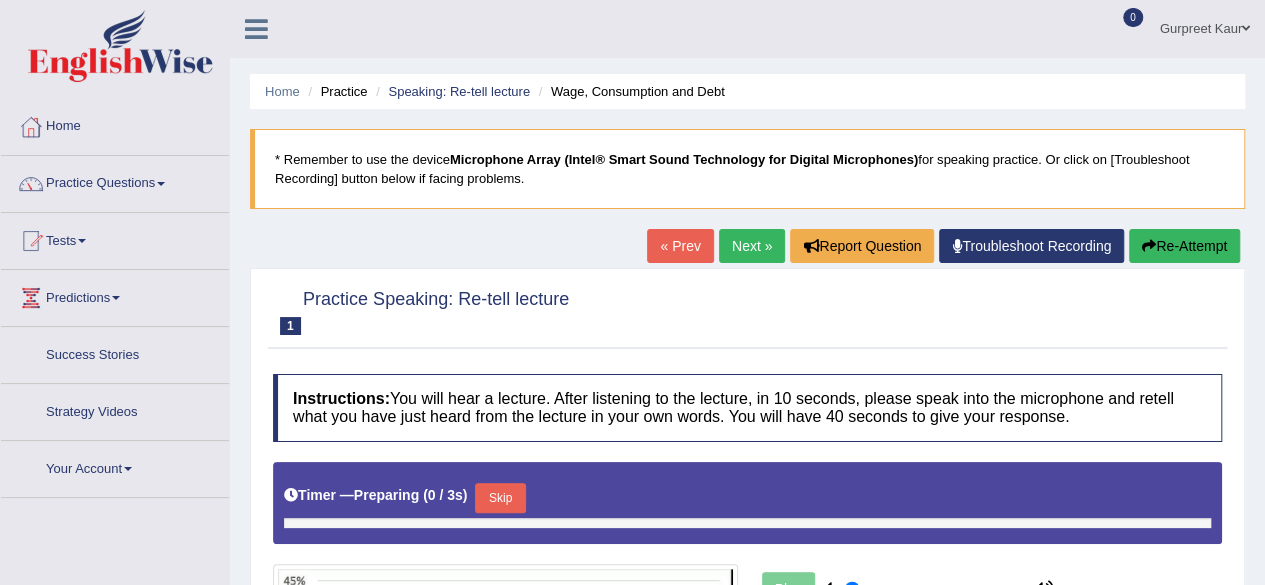 type on "0.85" 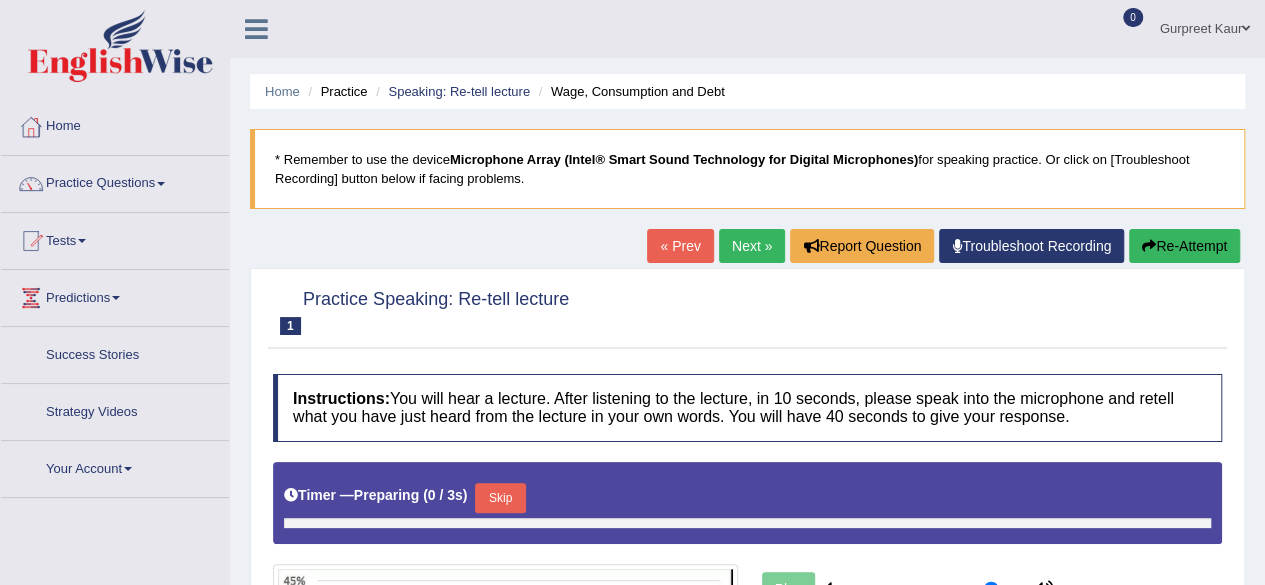 scroll, scrollTop: 0, scrollLeft: 0, axis: both 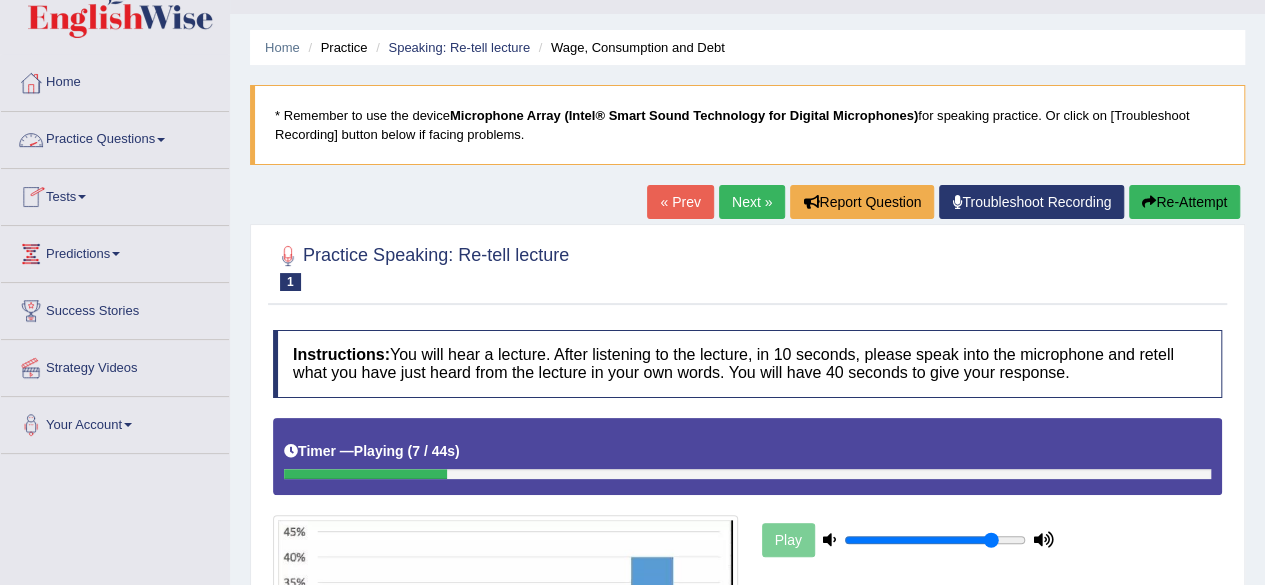 click on "Practice Questions" at bounding box center [115, 137] 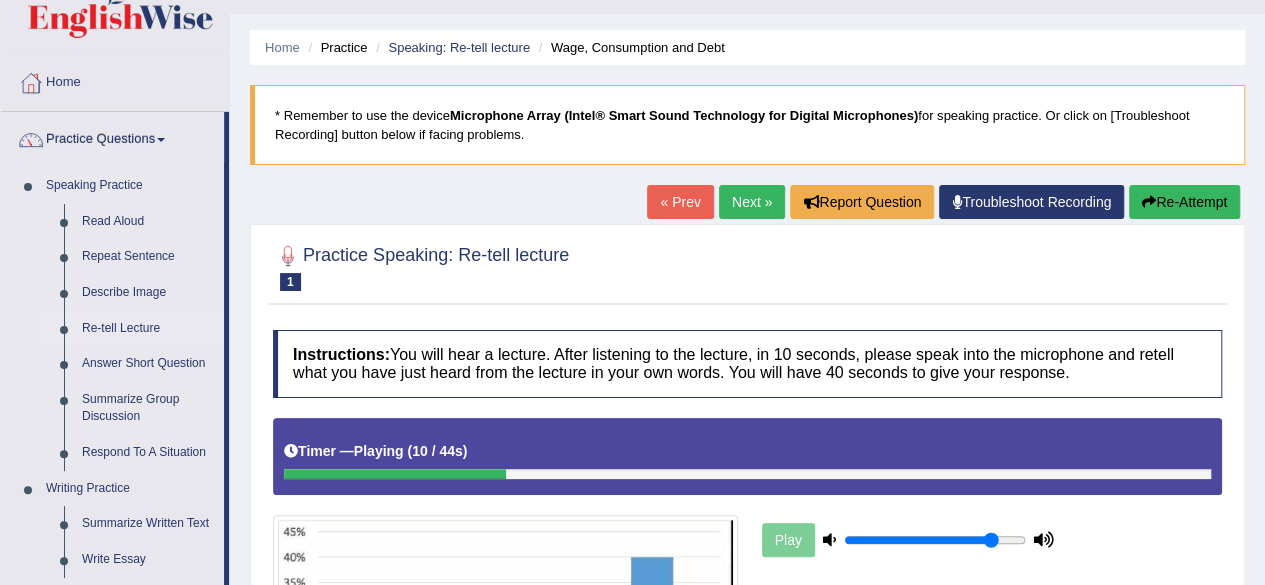 click on "Re-tell Lecture" at bounding box center [148, 329] 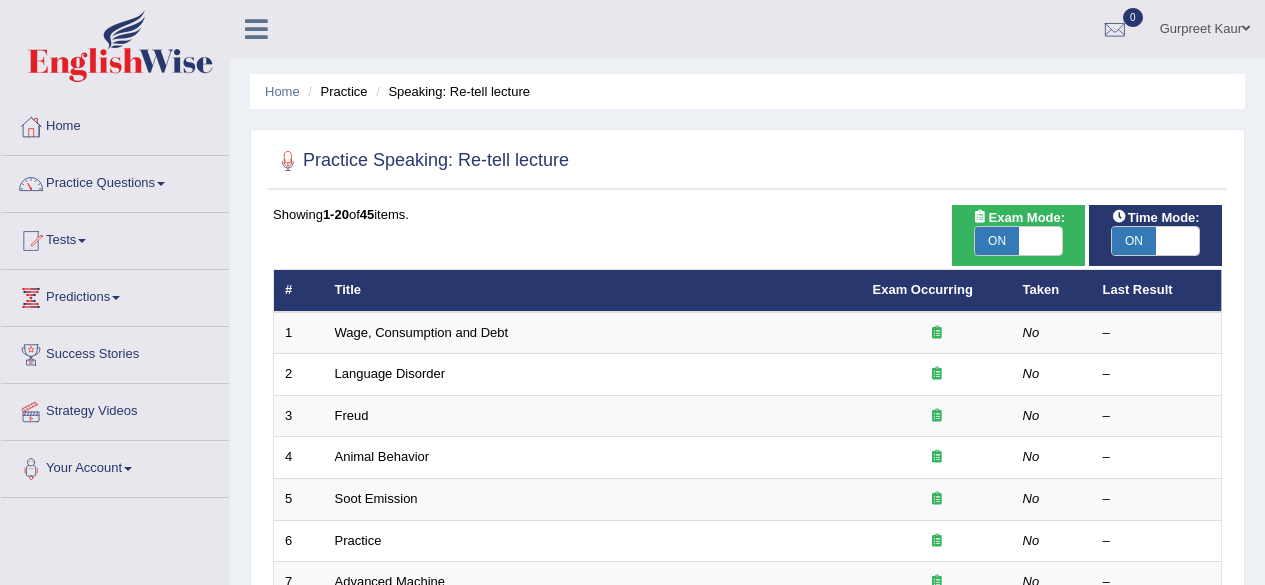 scroll, scrollTop: 0, scrollLeft: 0, axis: both 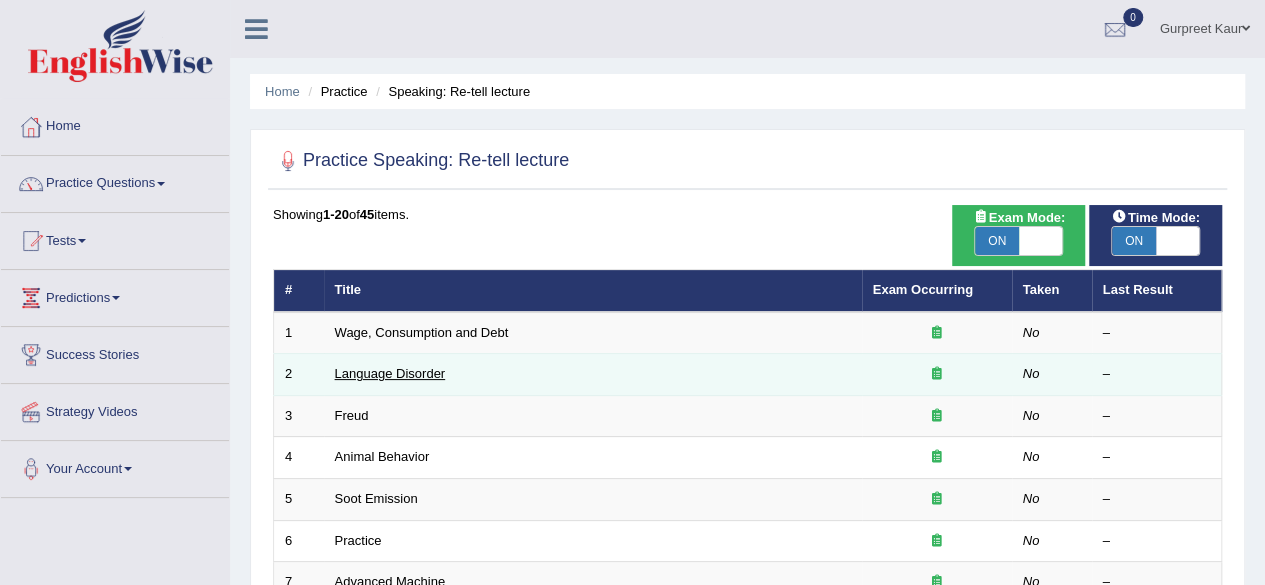 click on "Language Disorder" at bounding box center (390, 373) 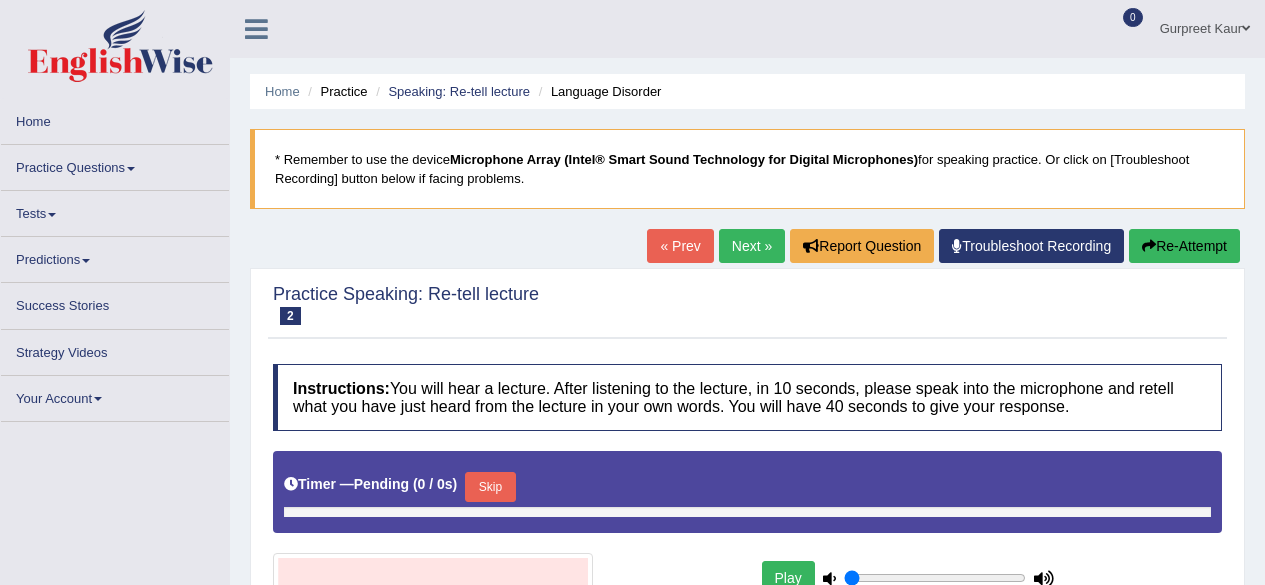 scroll, scrollTop: 0, scrollLeft: 0, axis: both 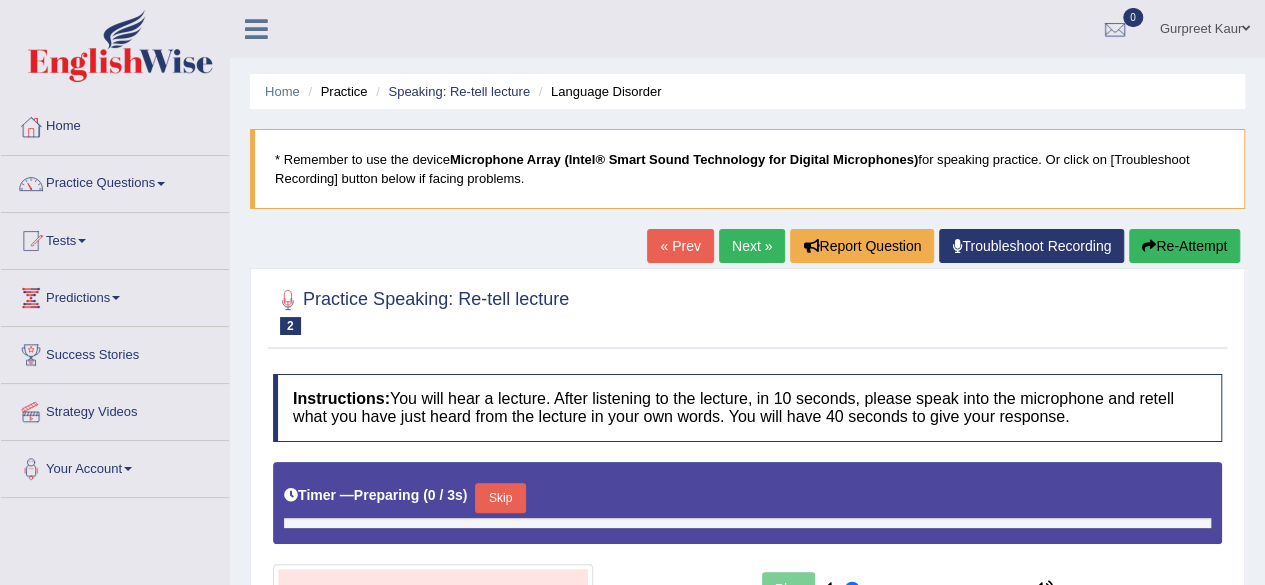 type on "0.85" 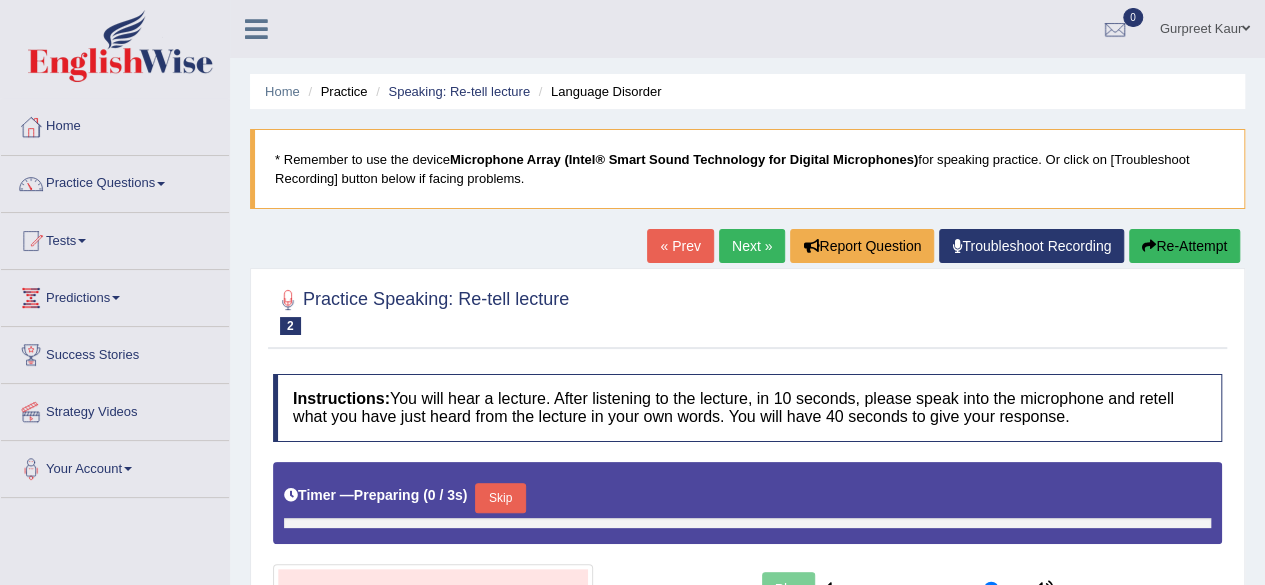 scroll, scrollTop: 0, scrollLeft: 0, axis: both 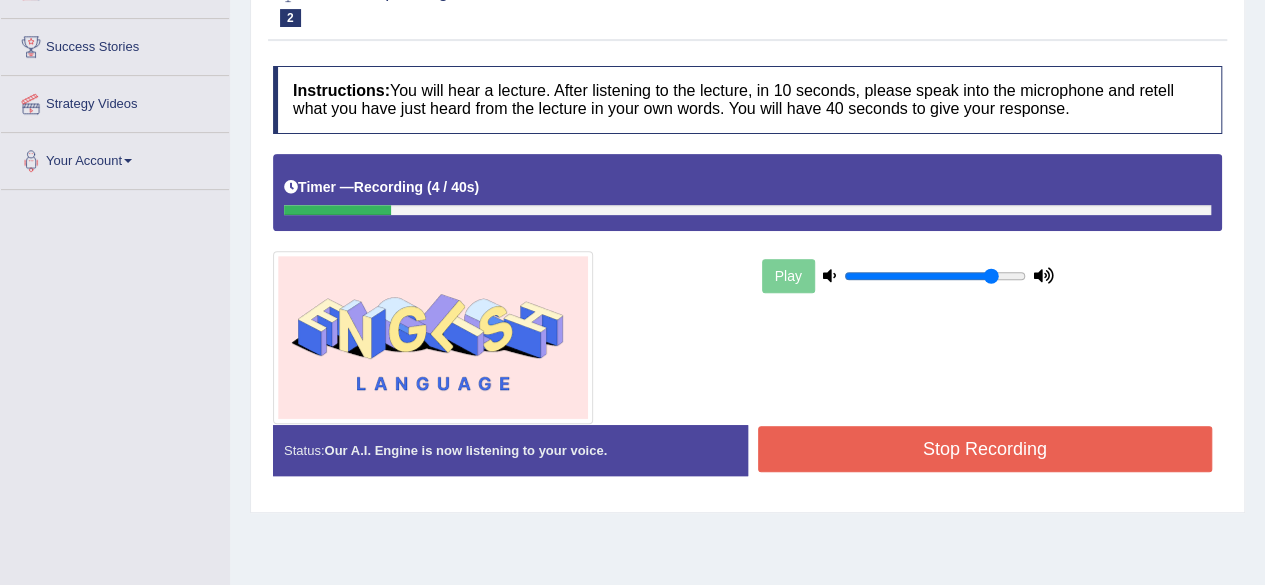 click on "Stop Recording" at bounding box center [985, 449] 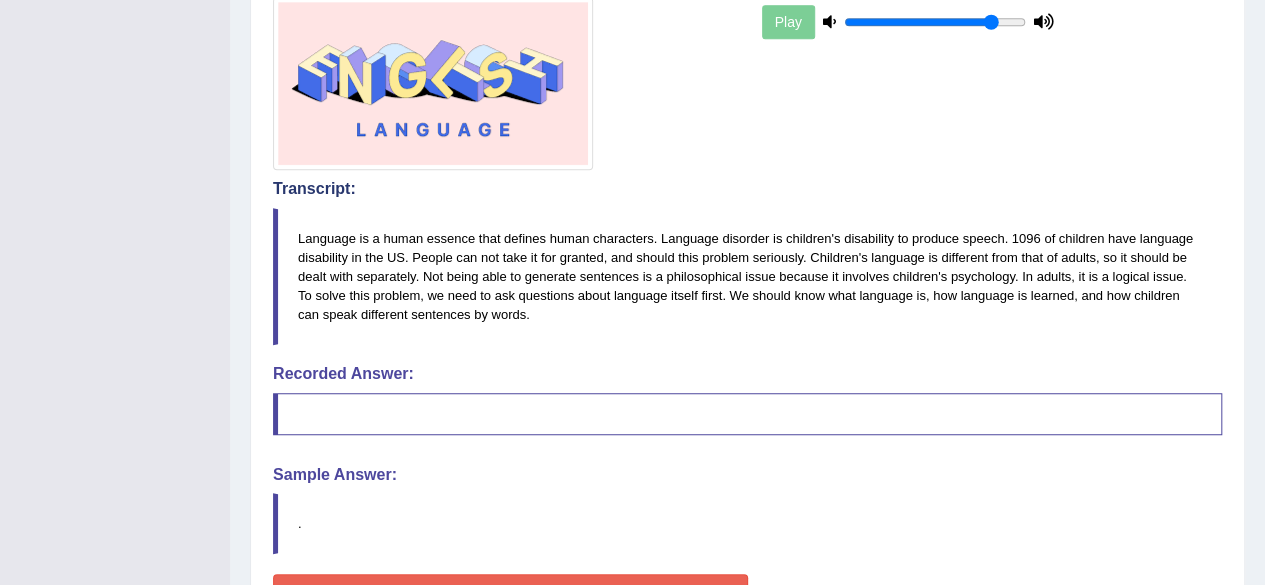 scroll, scrollTop: 571, scrollLeft: 0, axis: vertical 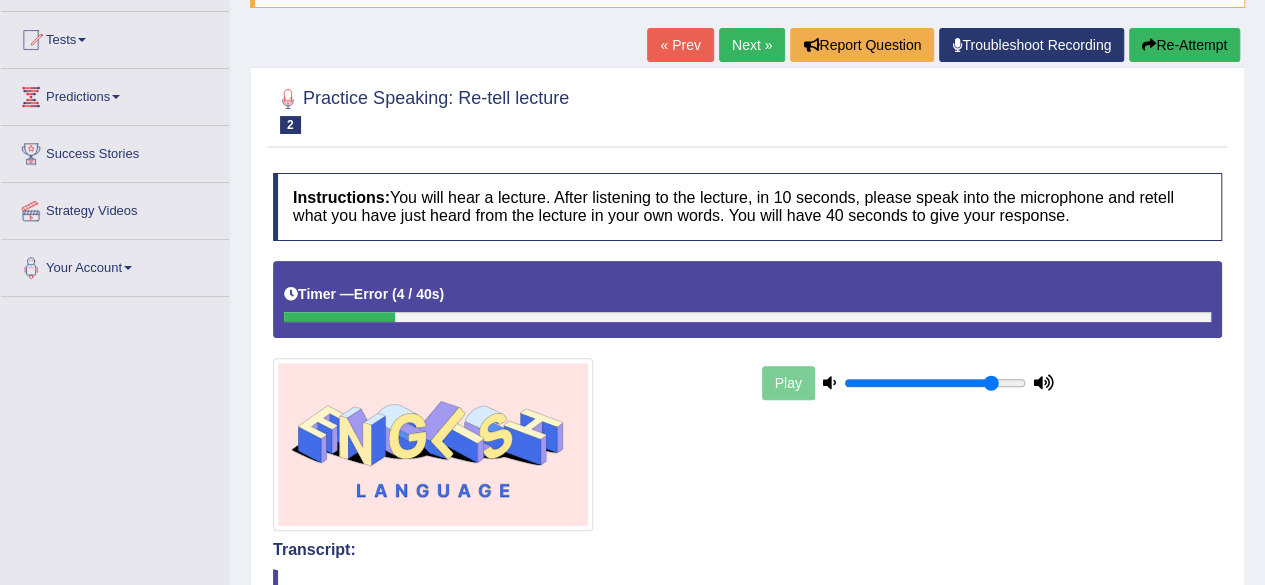 click on "Next »" at bounding box center [752, 45] 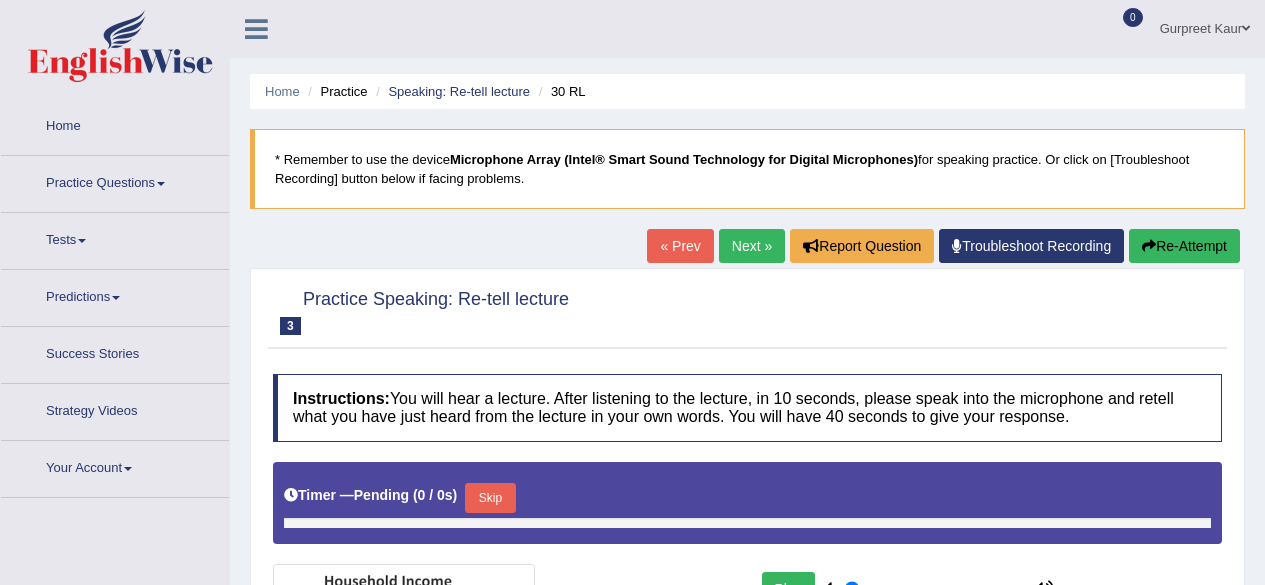type on "0.85" 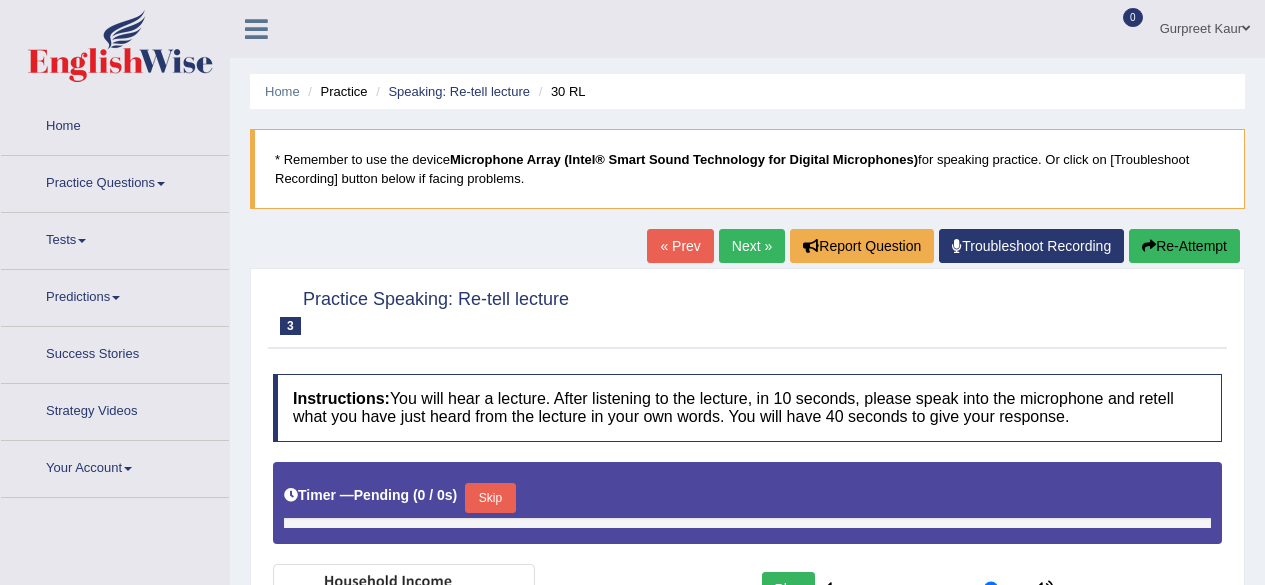scroll, scrollTop: 0, scrollLeft: 0, axis: both 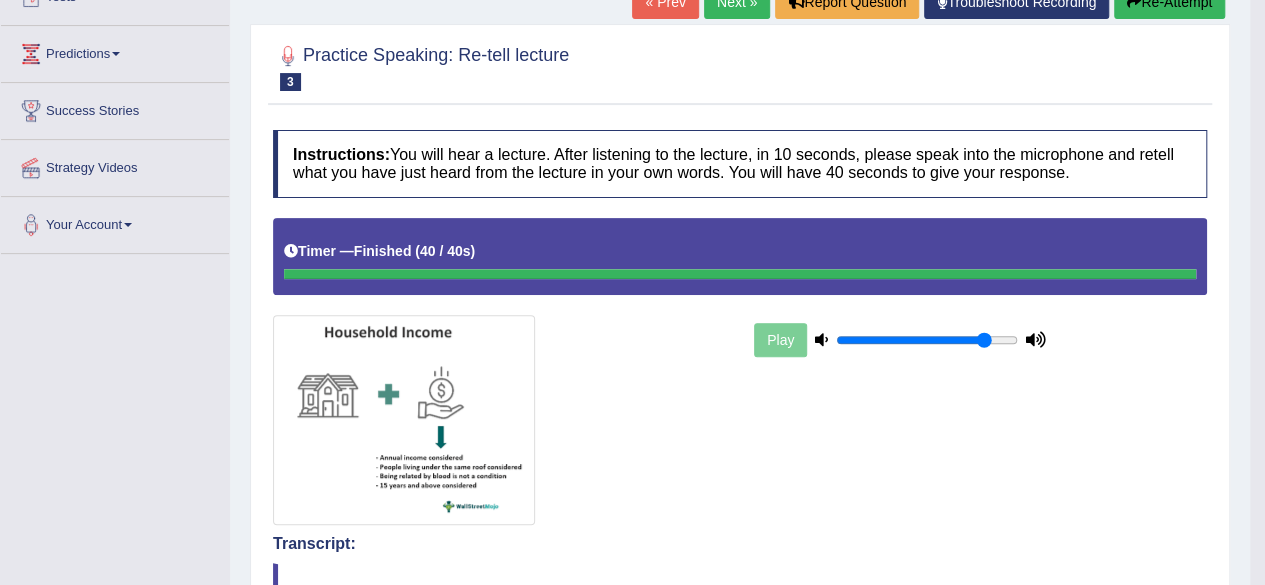 click on "Re-Attempt" at bounding box center [1169, 2] 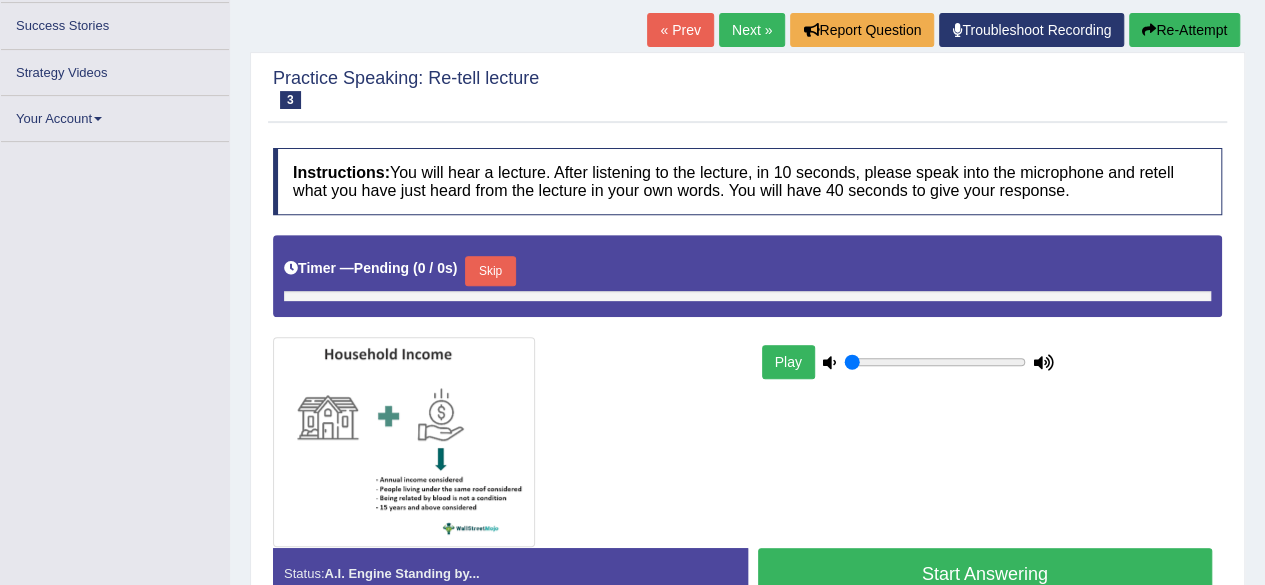 type on "0.85" 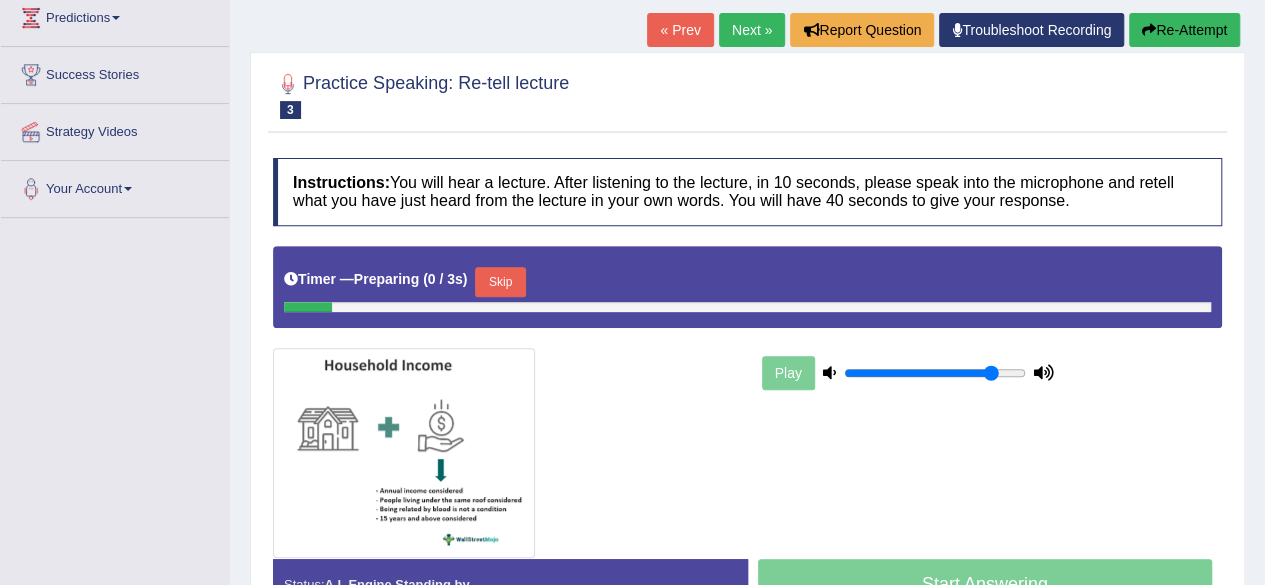 scroll, scrollTop: 244, scrollLeft: 0, axis: vertical 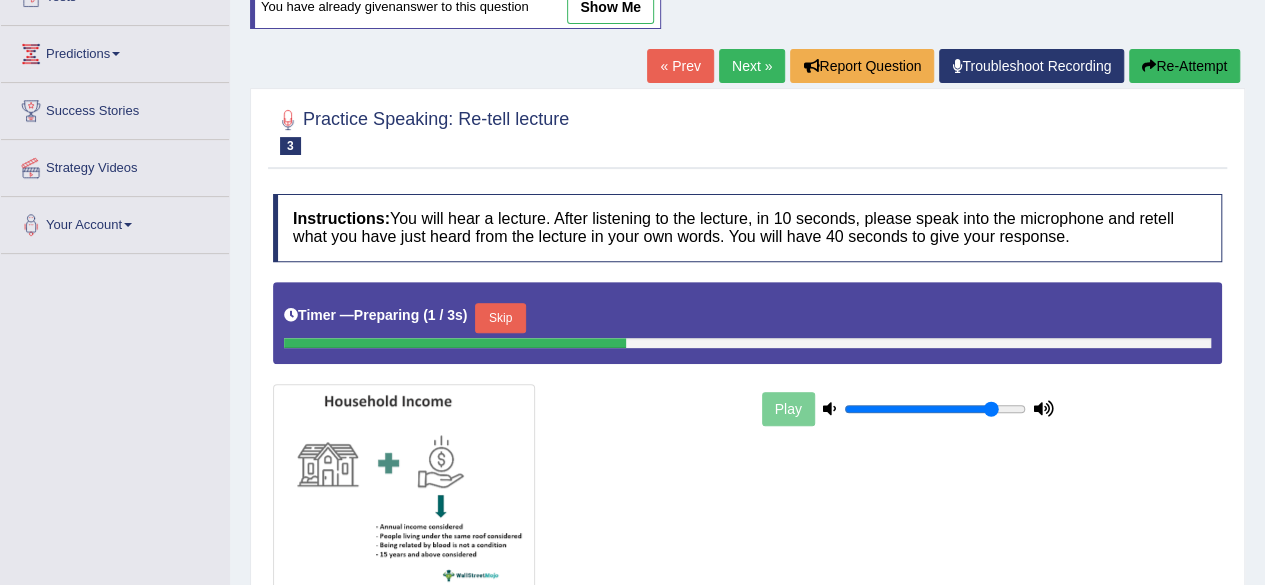 click on "Skip" at bounding box center (500, 318) 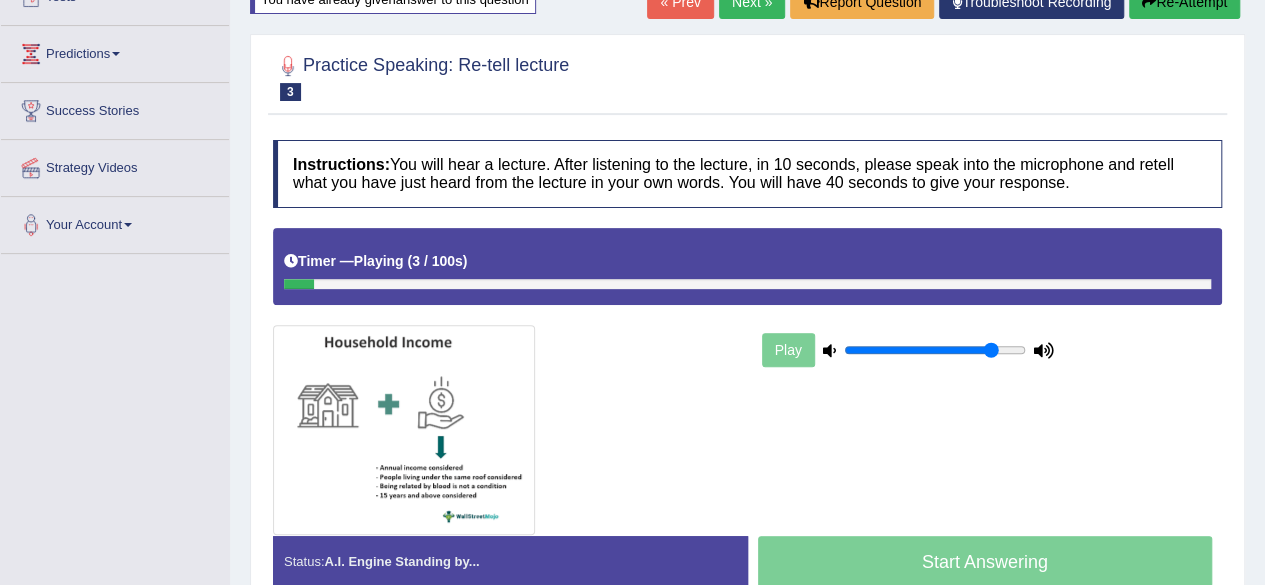 click on "Start Answering" at bounding box center (985, 564) 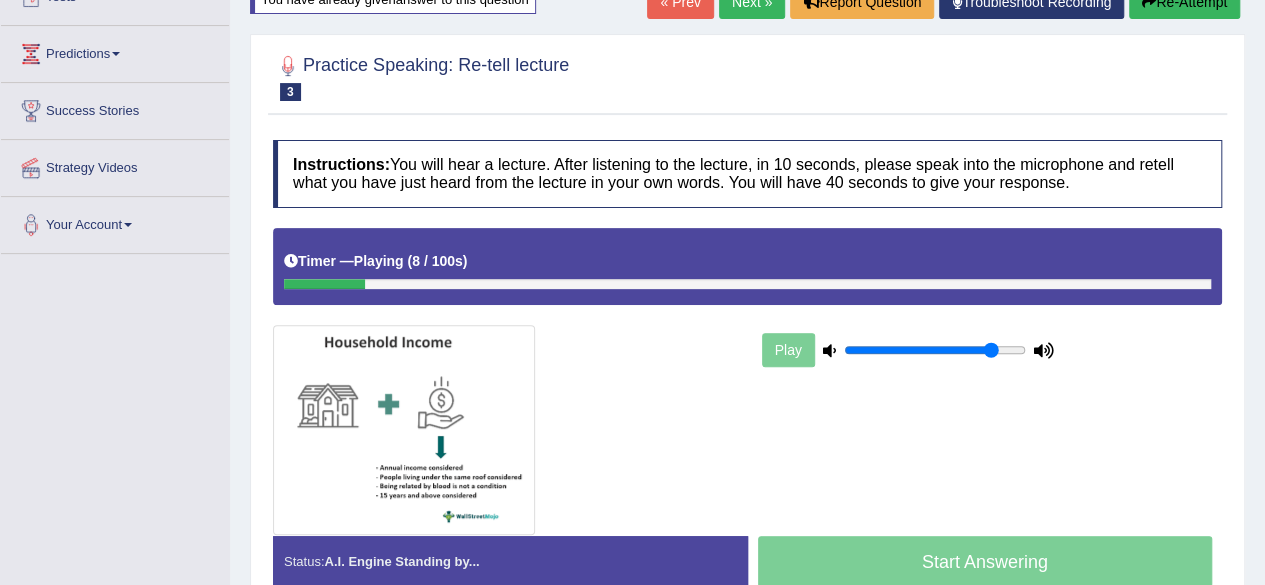 drag, startPoint x: 336, startPoint y: 281, endPoint x: 1135, endPoint y: 289, distance: 799.04004 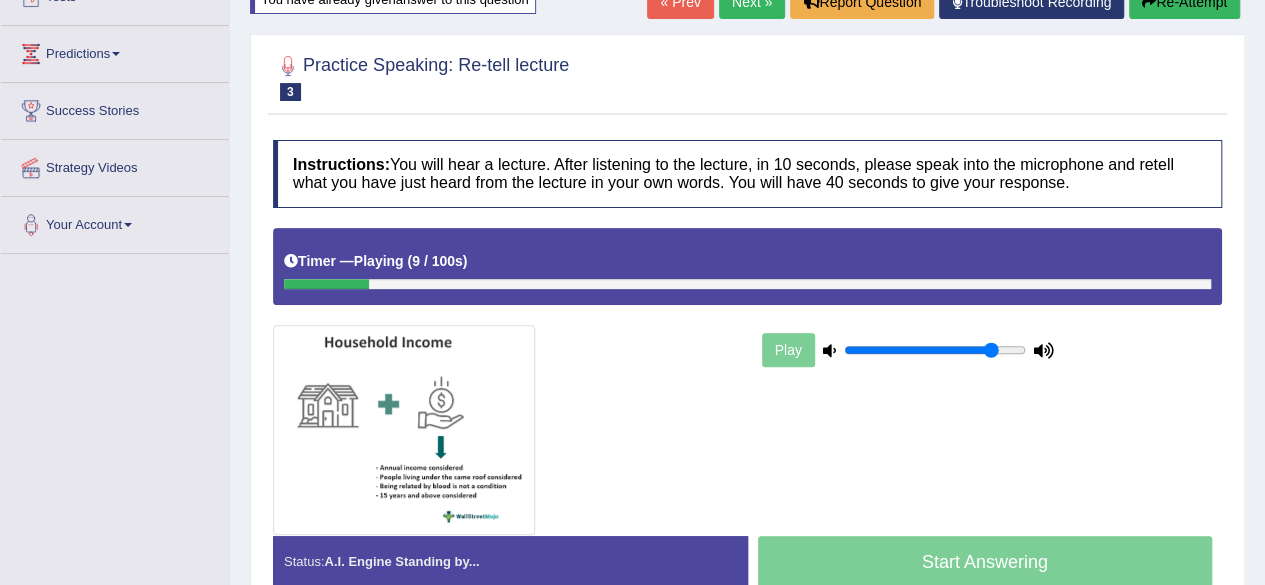 click on "Timer —  Playing   ( 9 / 100s ) Skip" at bounding box center (747, 266) 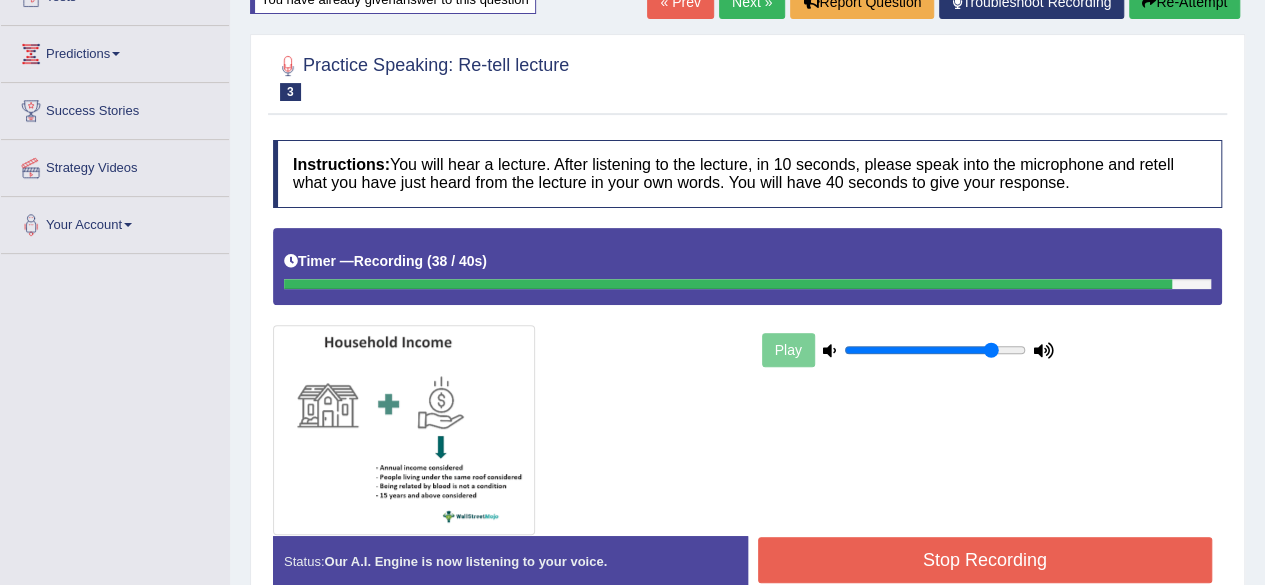 click on "Stop Recording" at bounding box center (985, 560) 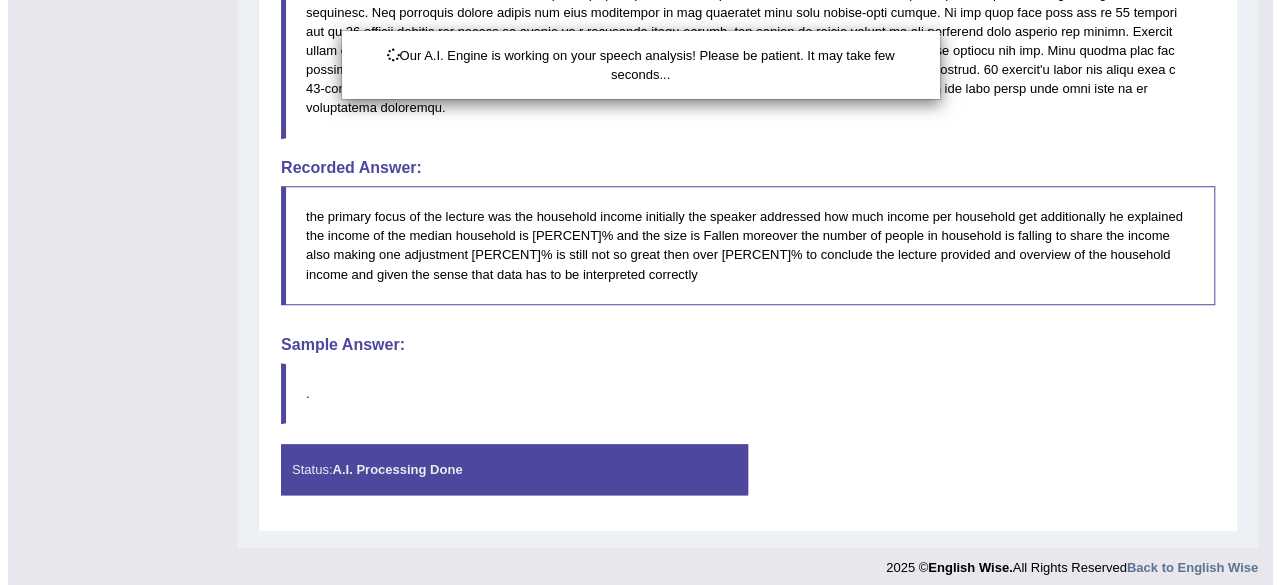 scroll, scrollTop: 898, scrollLeft: 0, axis: vertical 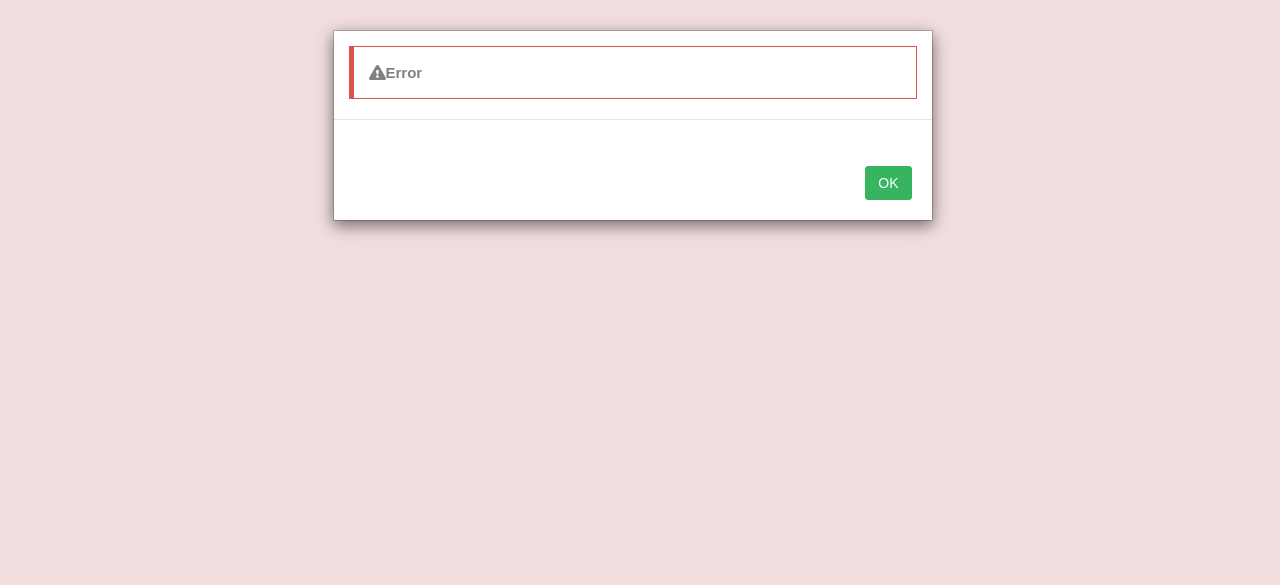 click on "OK" at bounding box center (888, 183) 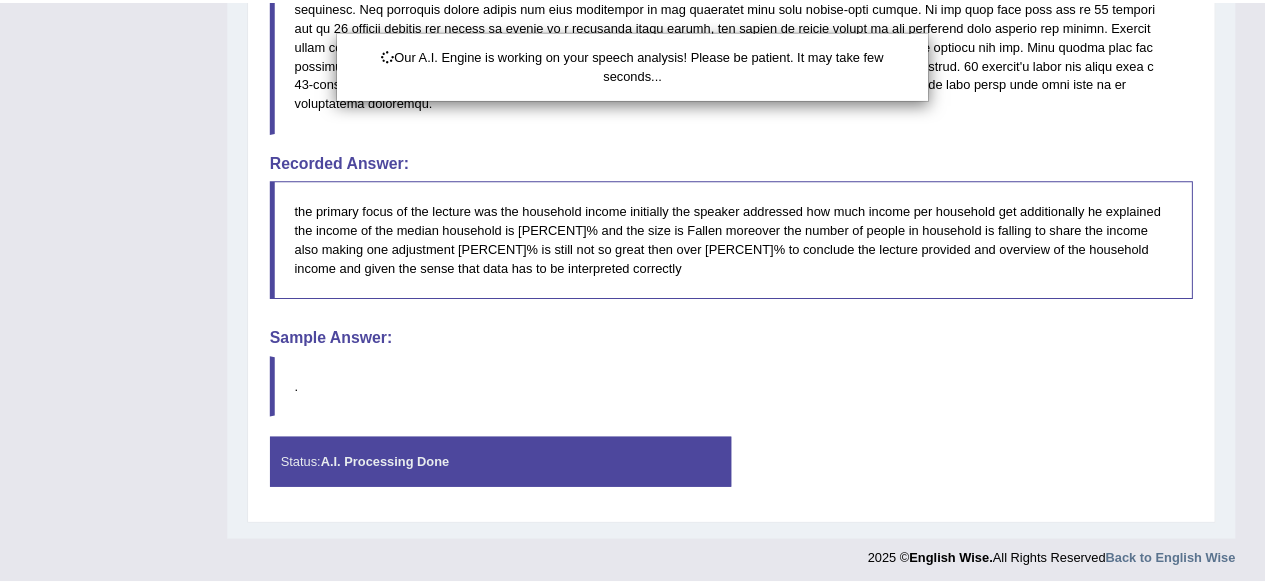 scroll, scrollTop: 878, scrollLeft: 0, axis: vertical 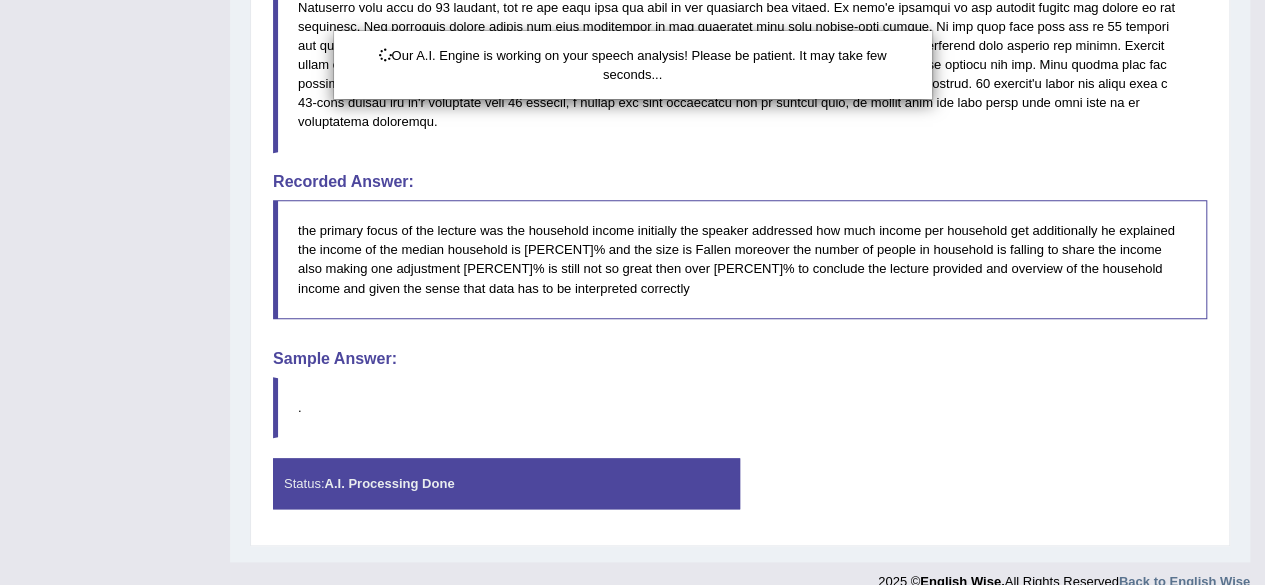 click on "Our A.I. Engine is working on your speech analysis! Please be patient. It may take few seconds..." at bounding box center [633, 65] 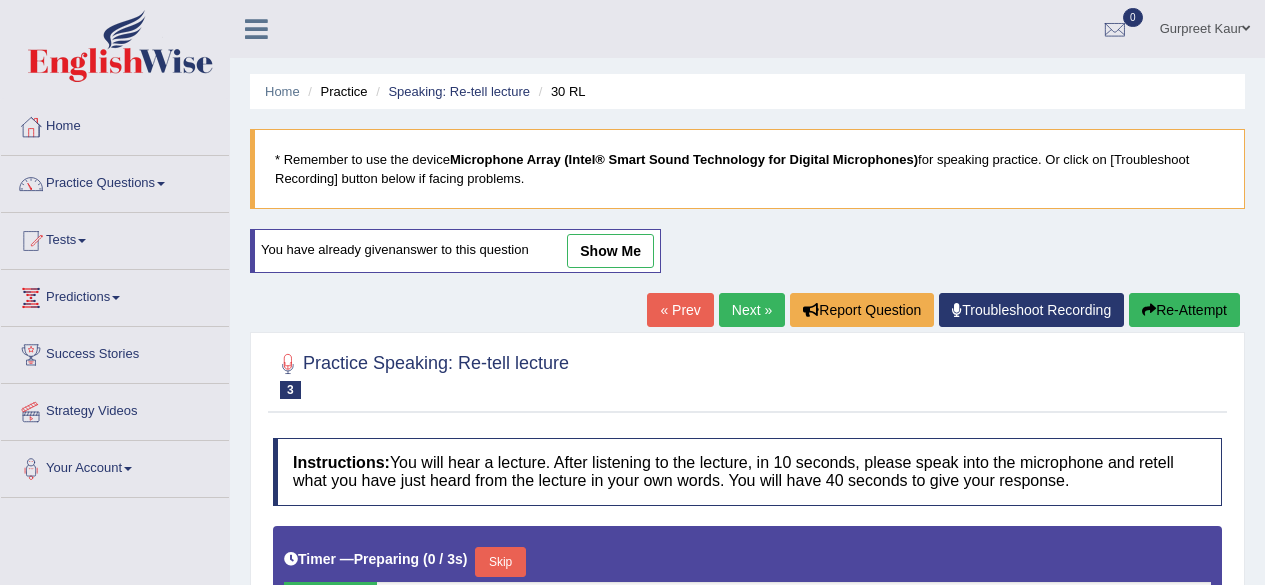 scroll, scrollTop: 0, scrollLeft: 0, axis: both 